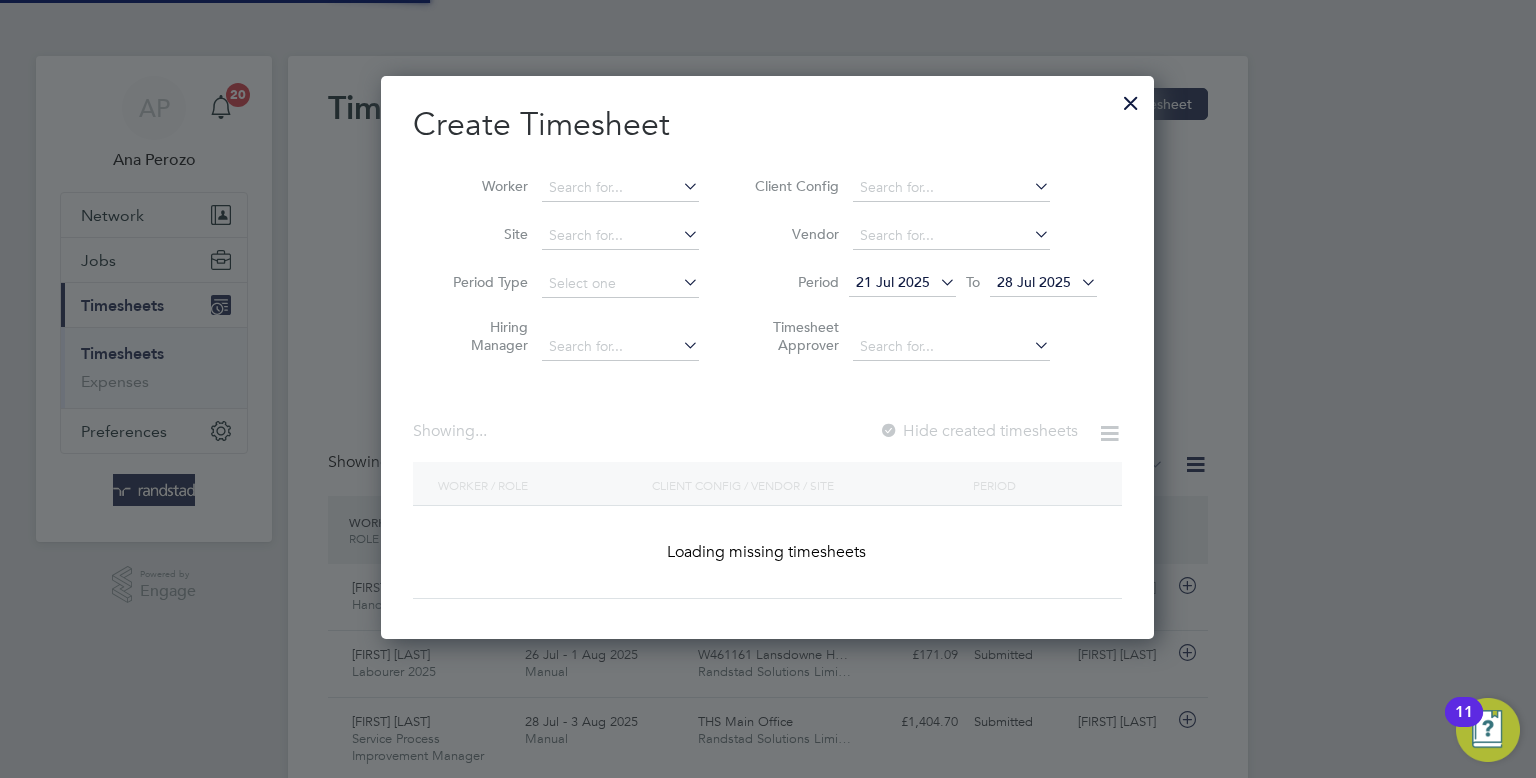 scroll, scrollTop: 0, scrollLeft: 0, axis: both 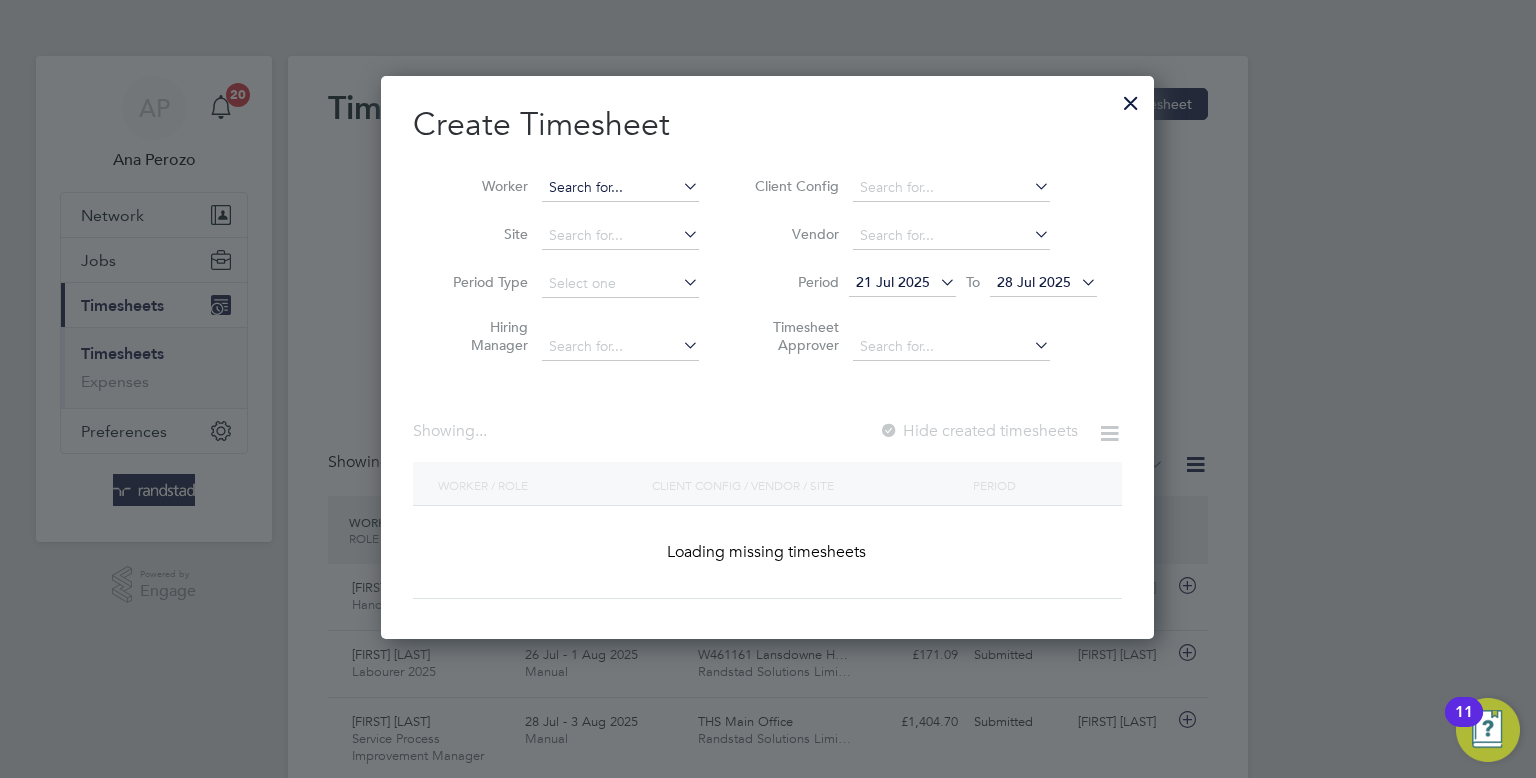 click at bounding box center (620, 188) 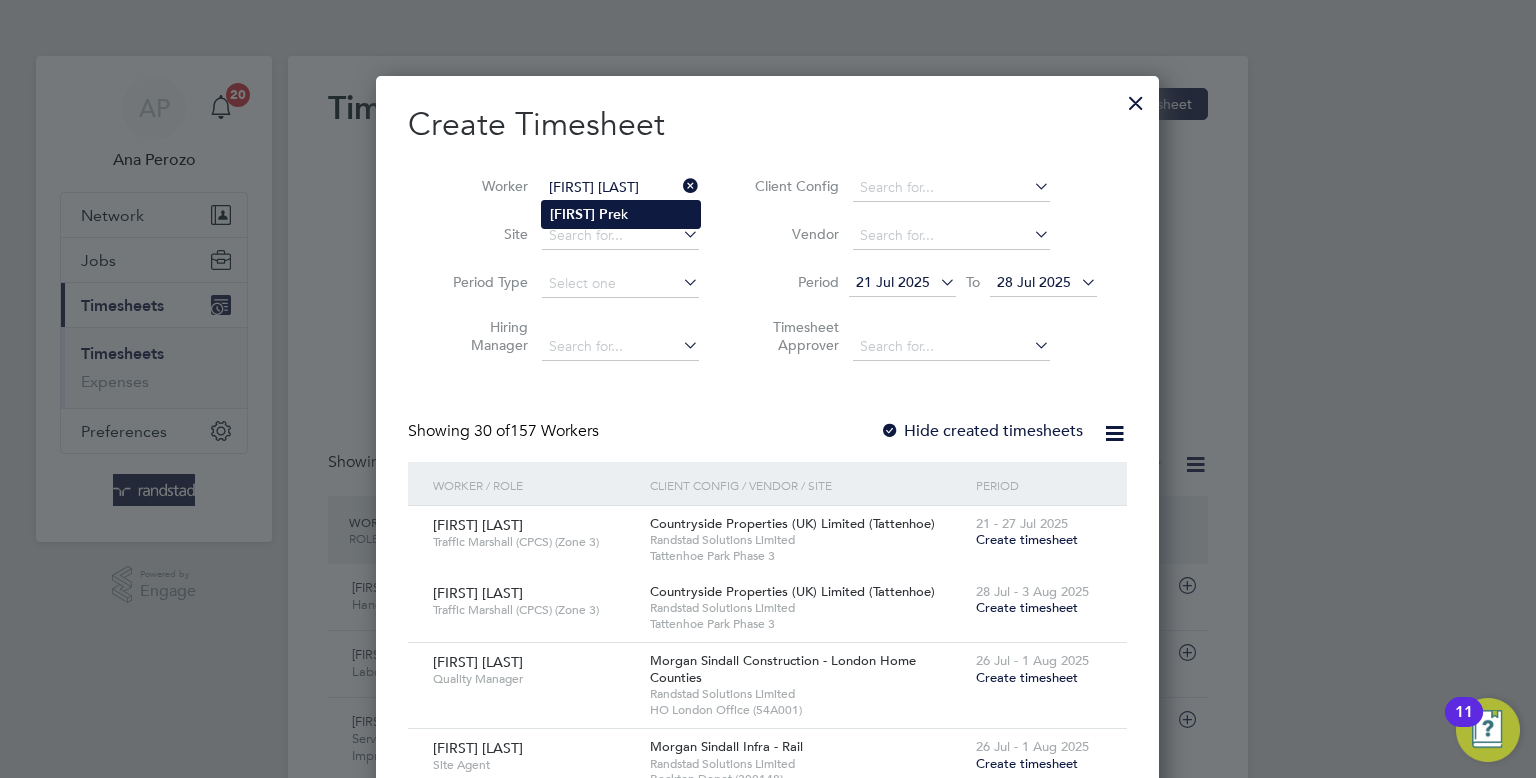 click on "[FIRST]   [LAST]" 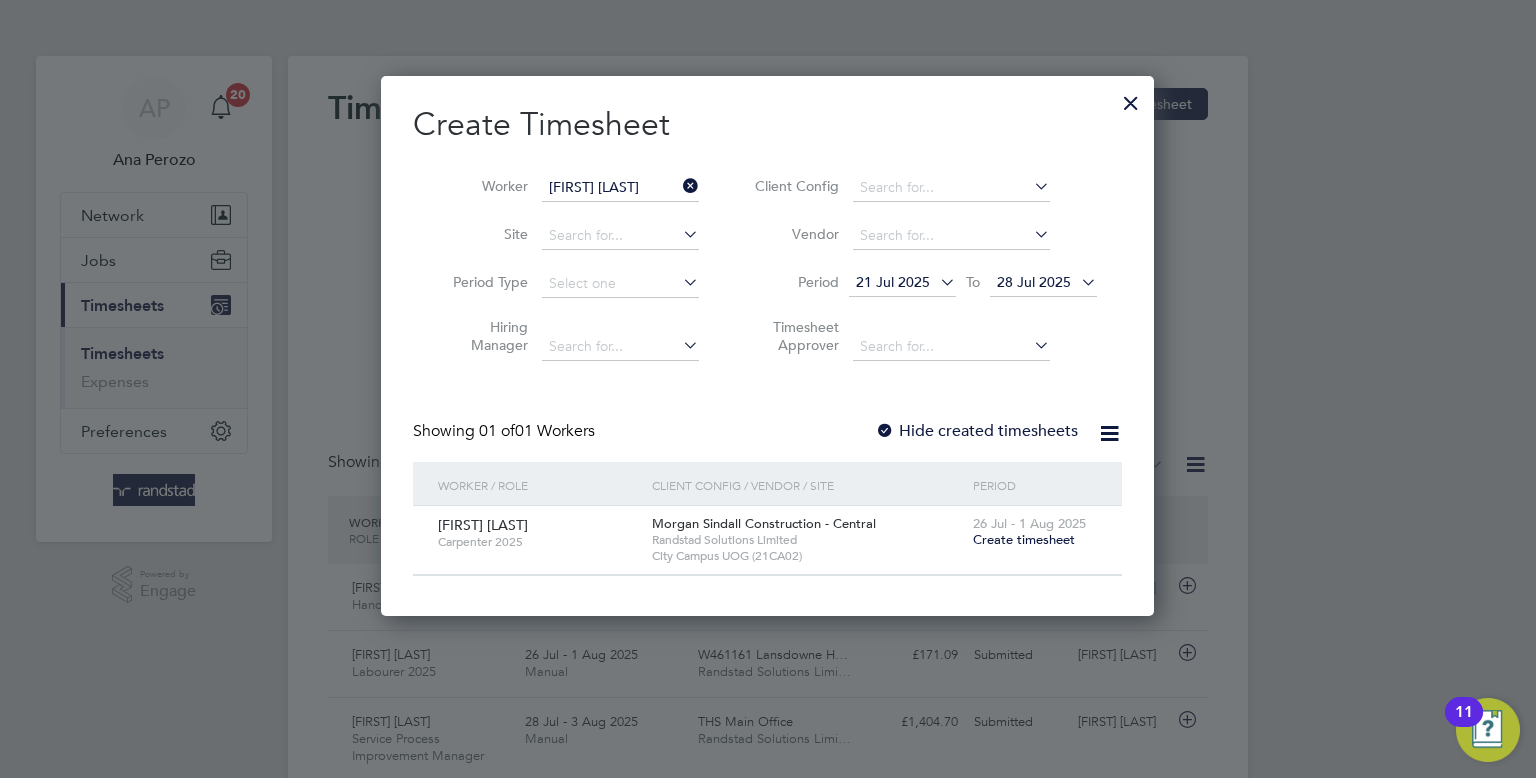 click on "Create timesheet" at bounding box center (1024, 539) 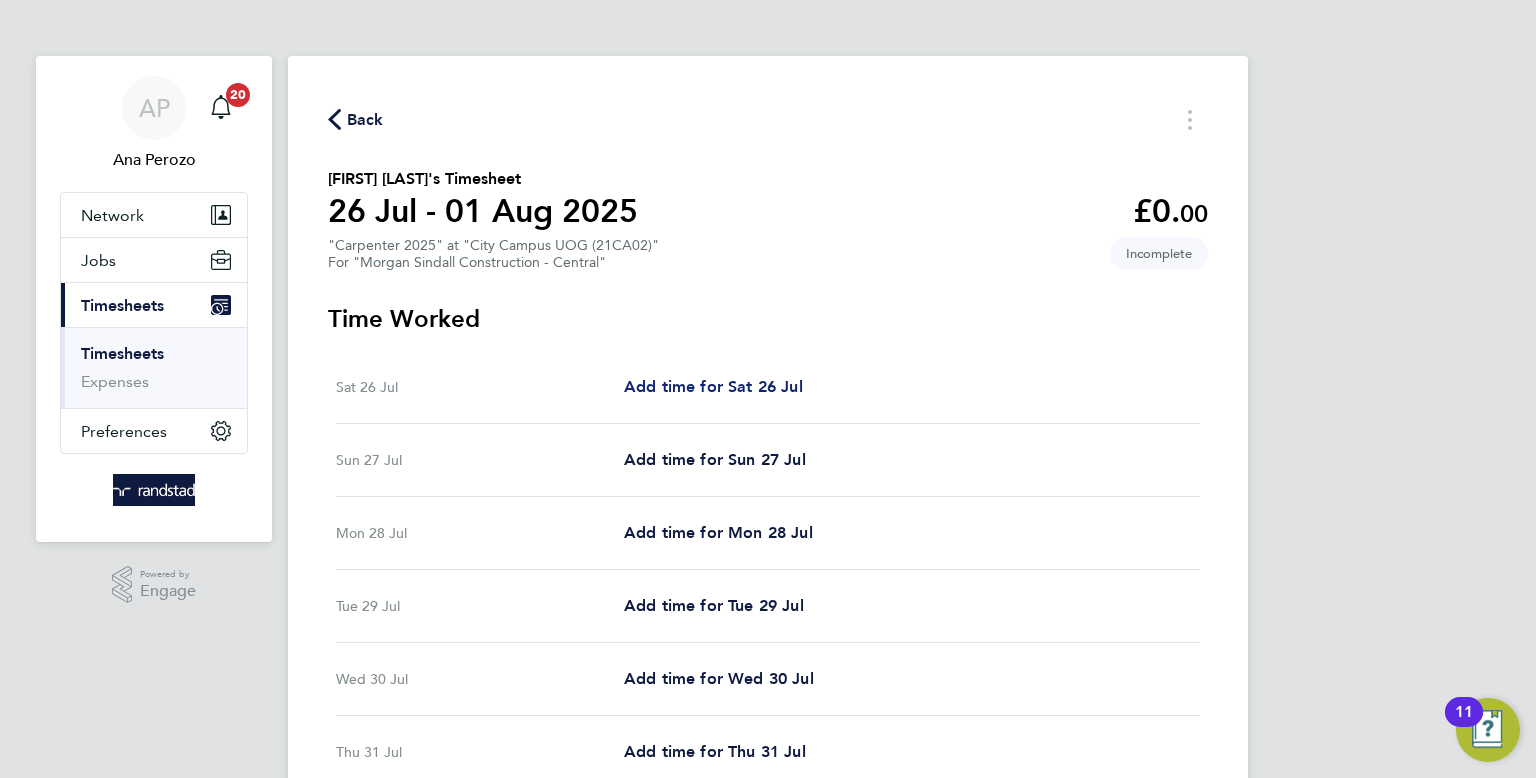 click on "Add time for Sat 26 Jul" at bounding box center (713, 386) 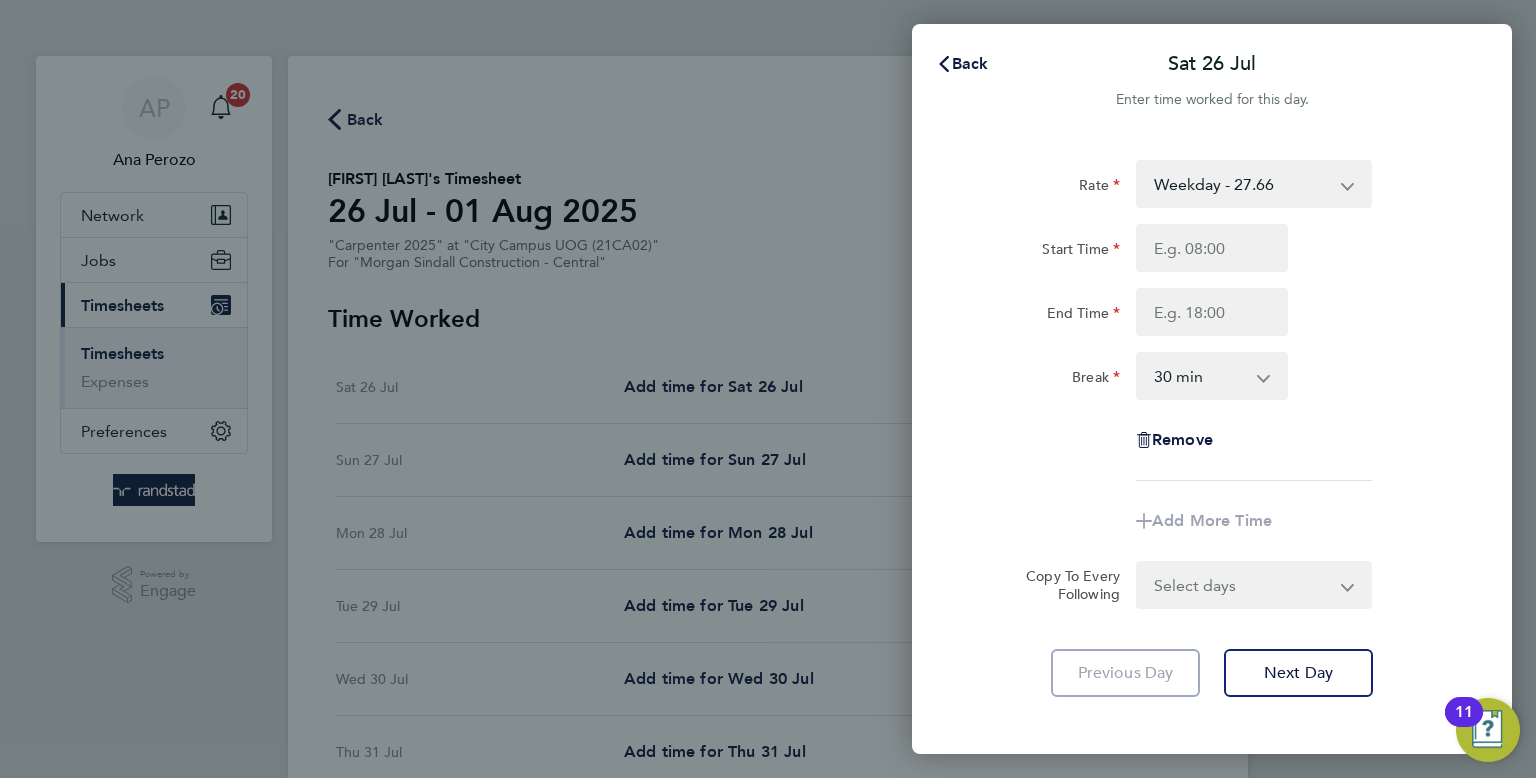 click on "Weekday  - 27.66   Overtime - 40.19" at bounding box center [1242, 184] 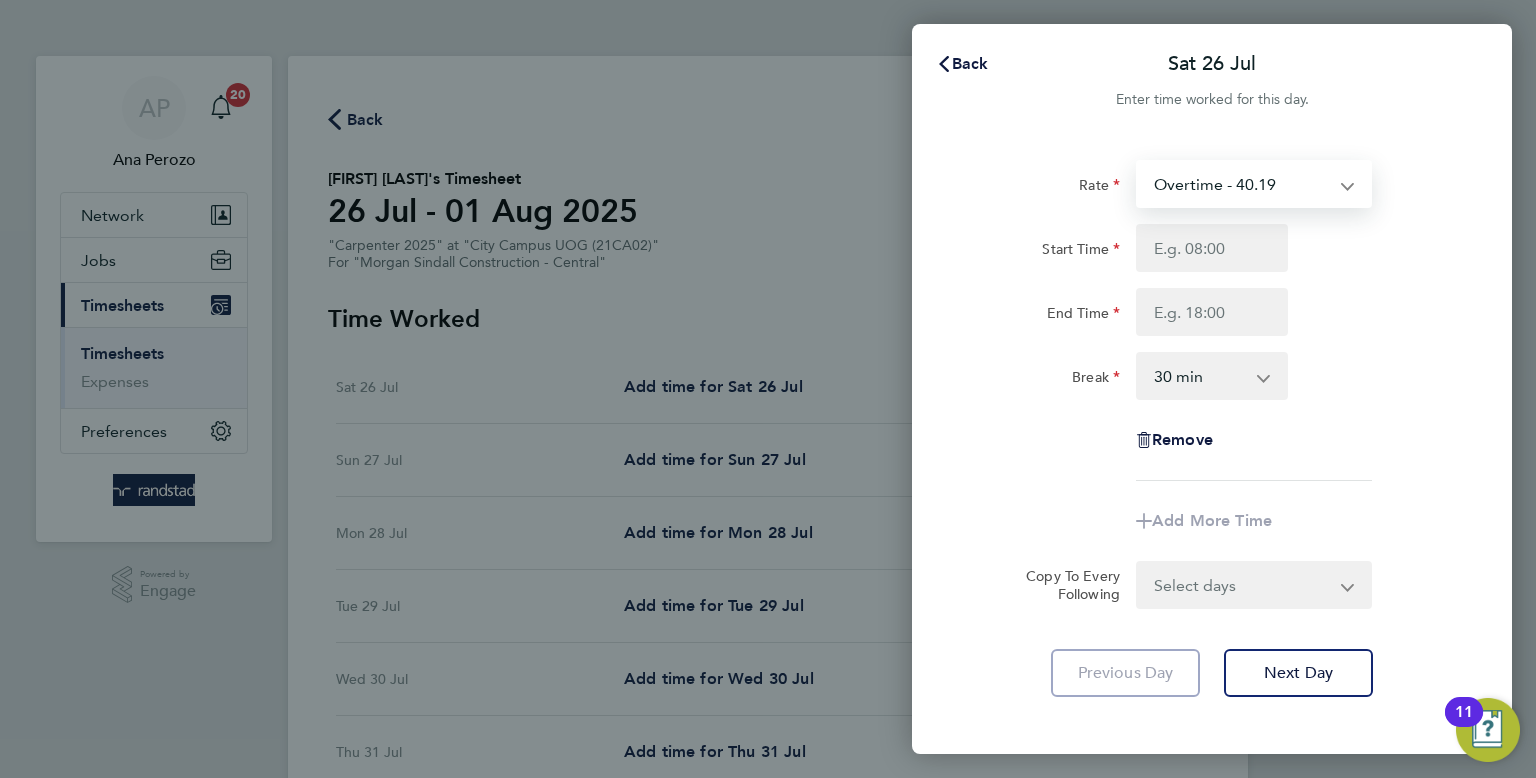select on "30" 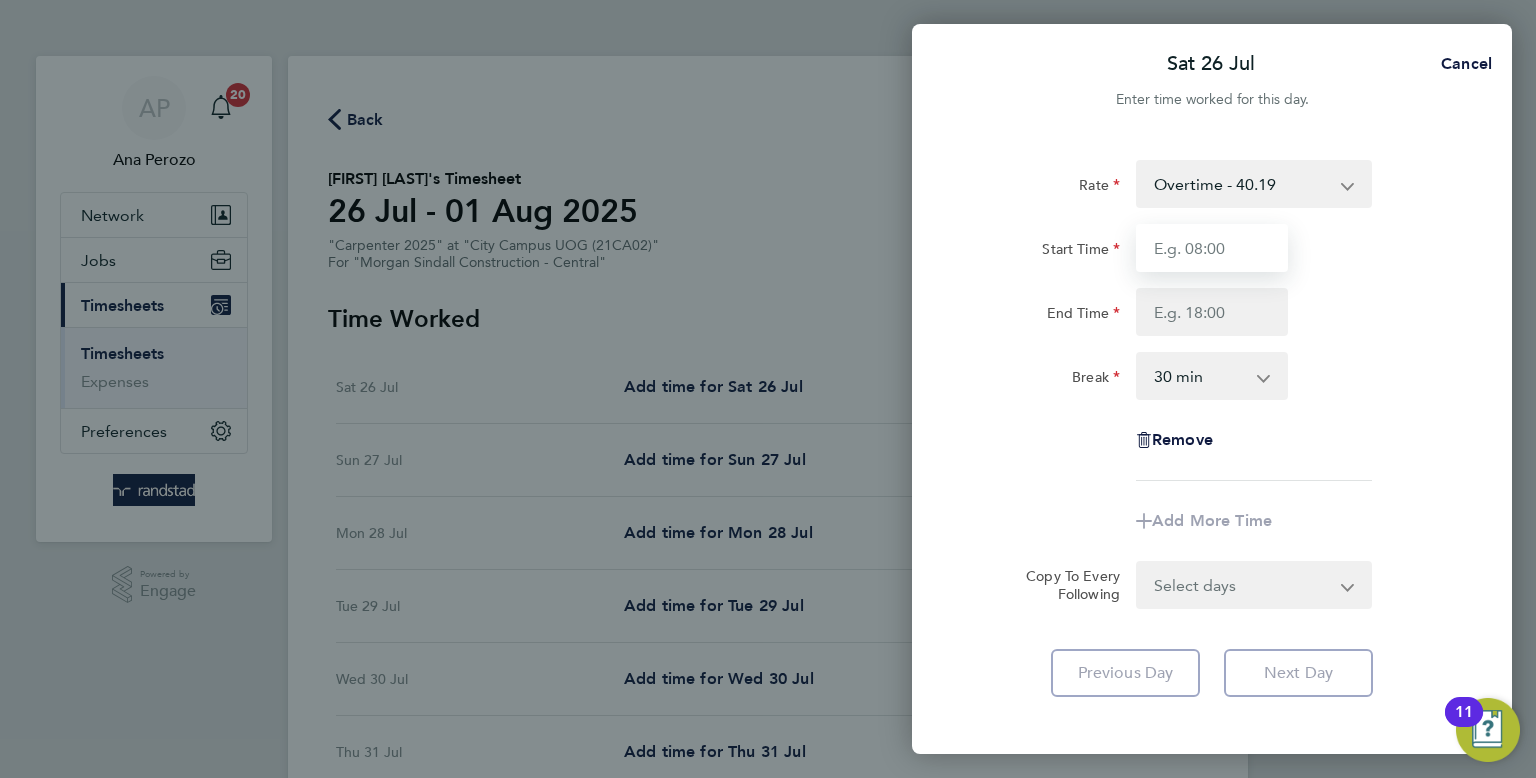 click on "Start Time" at bounding box center (1212, 248) 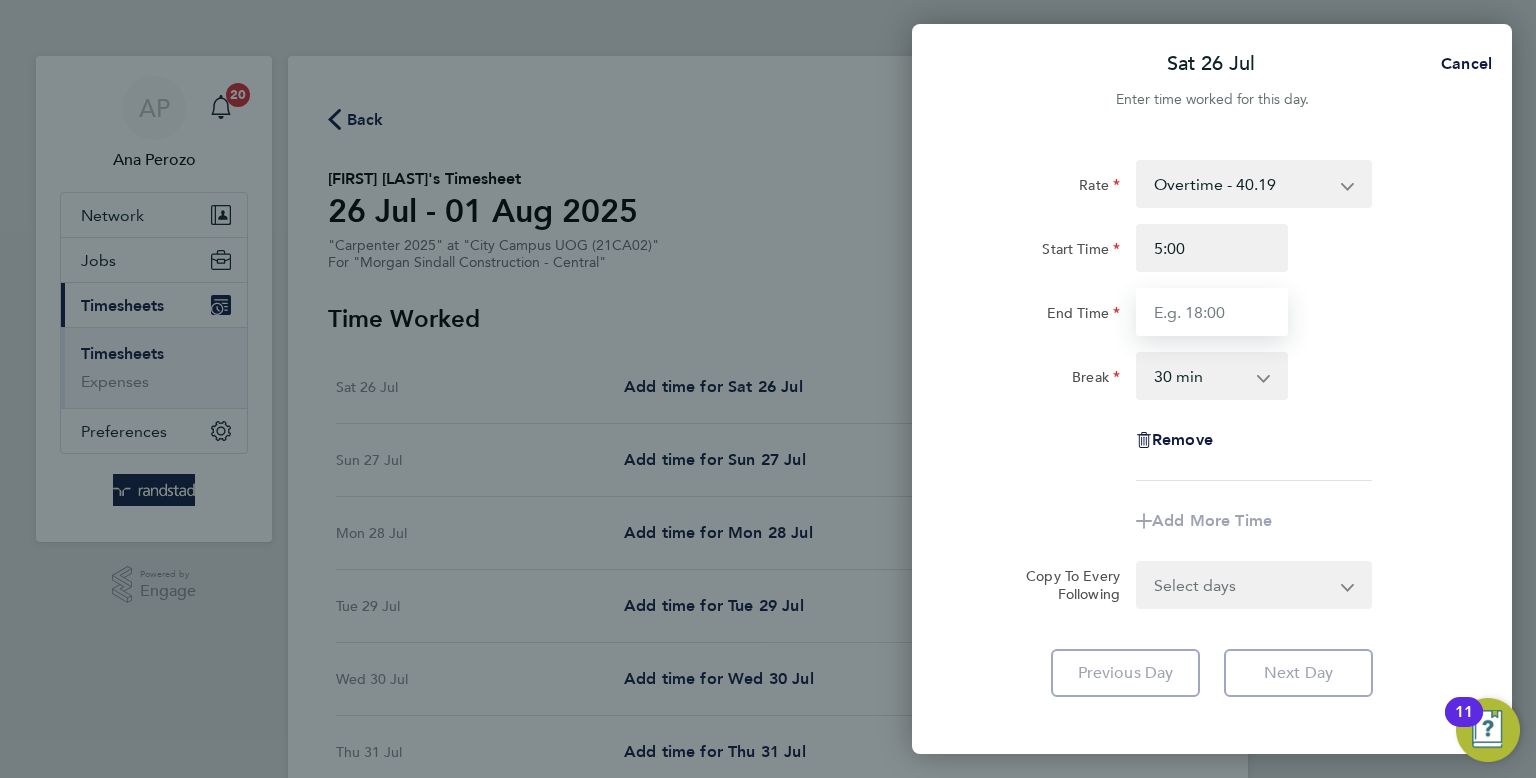 type on "05:00" 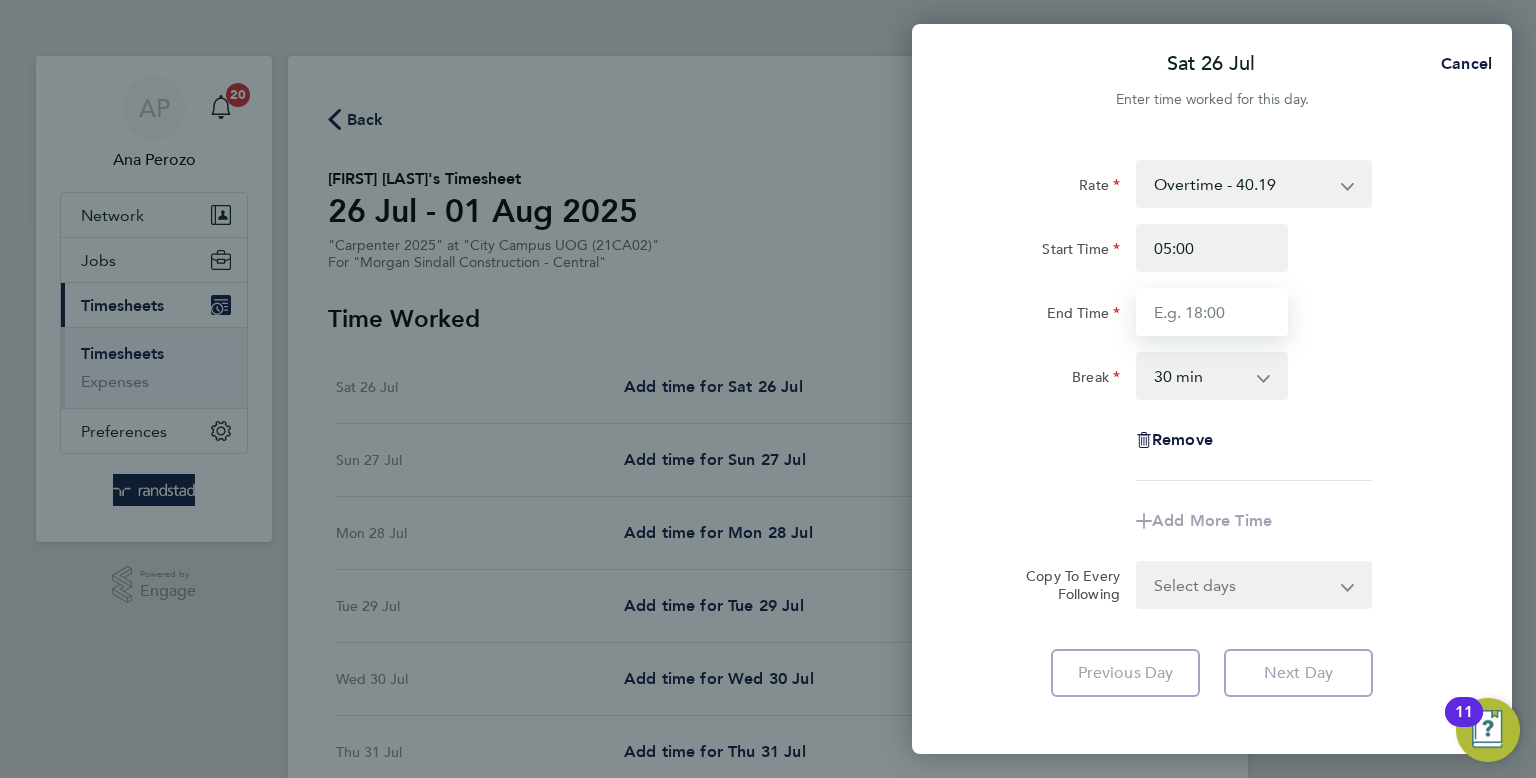 click on "End Time" at bounding box center (1212, 312) 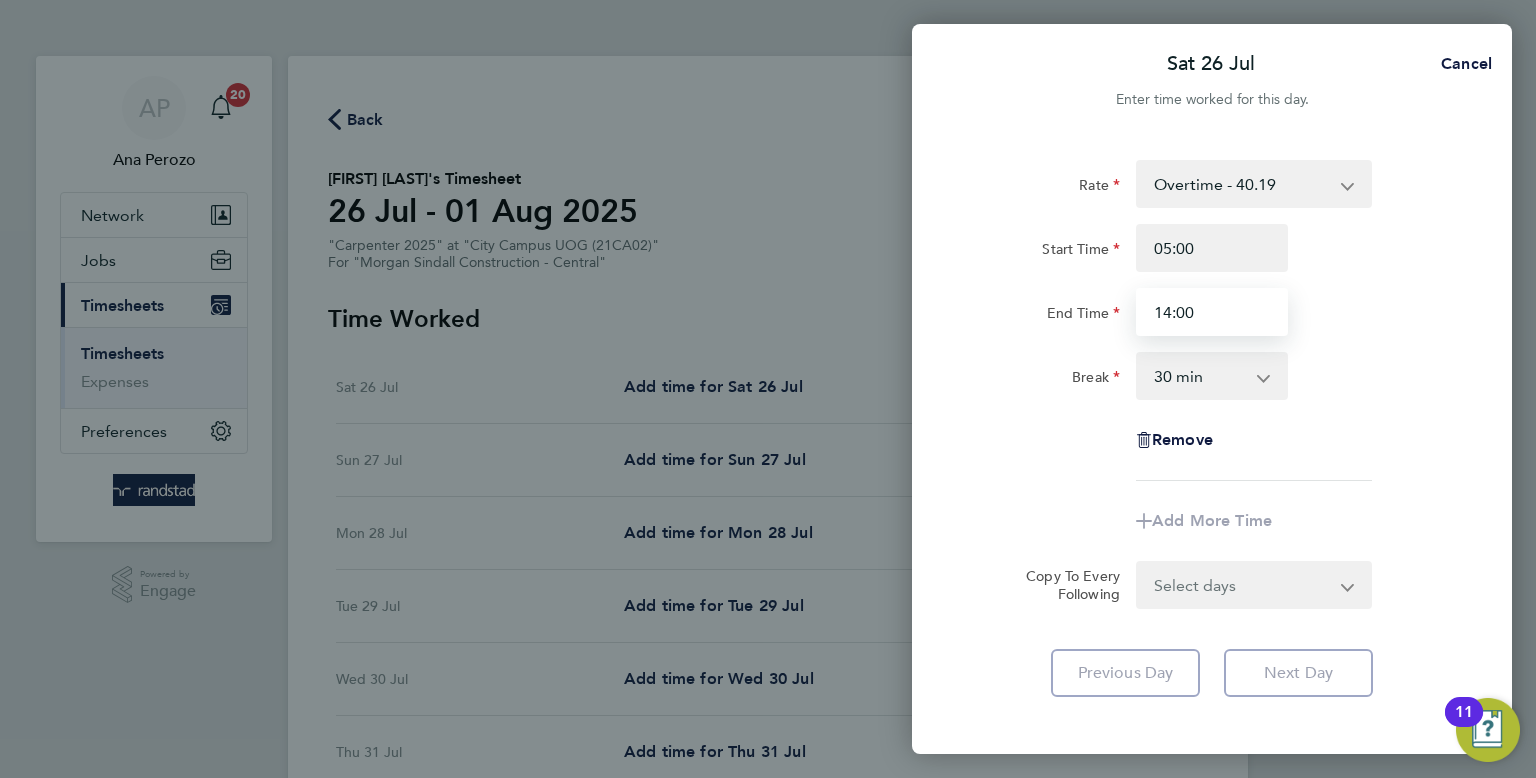 type on "14:00" 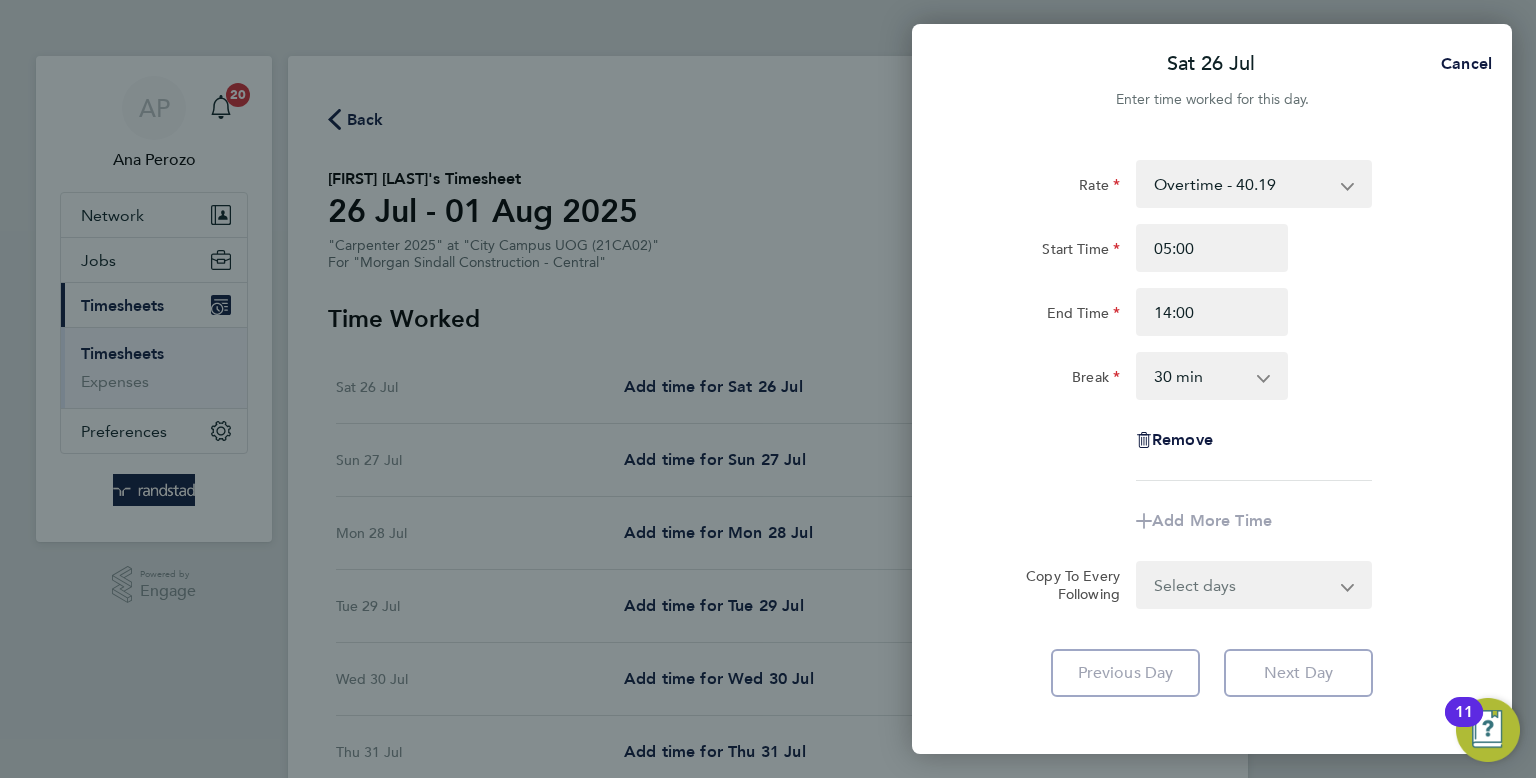 click on "Remove" 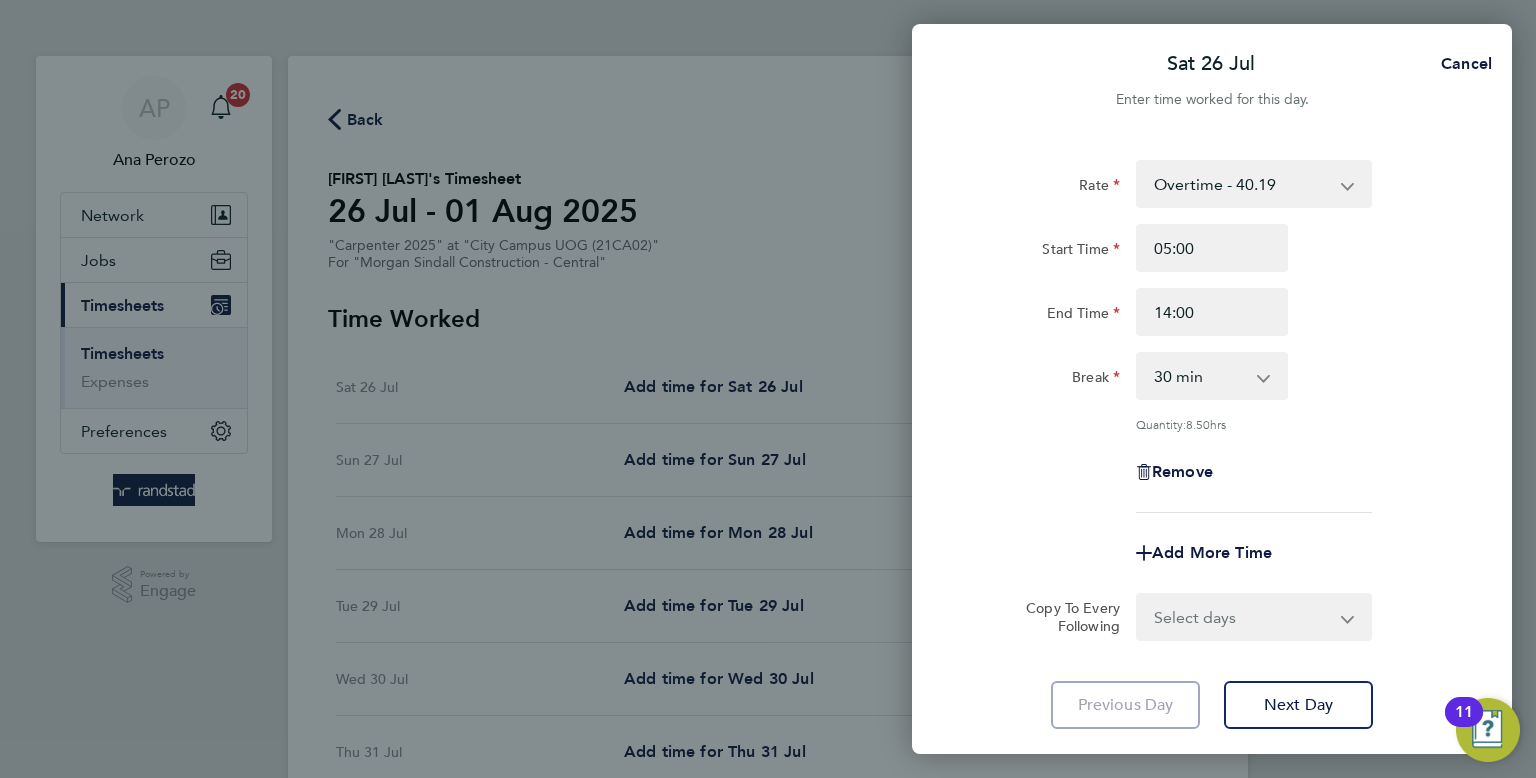 click on "Rate  Overtime - 40.19   Weekday  - 27.66
Start Time 05:00 End Time 14:00 Break  0 min   15 min   30 min   45 min   60 min   75 min   90 min
Quantity:  8.50  hrs
Remove
Add More Time  Copy To Every Following  Select days   Day   Weekday (Mon-Fri)   Monday   Tuesday   Wednesday   Thursday   Friday   Sunday
Previous Day   Next Day" 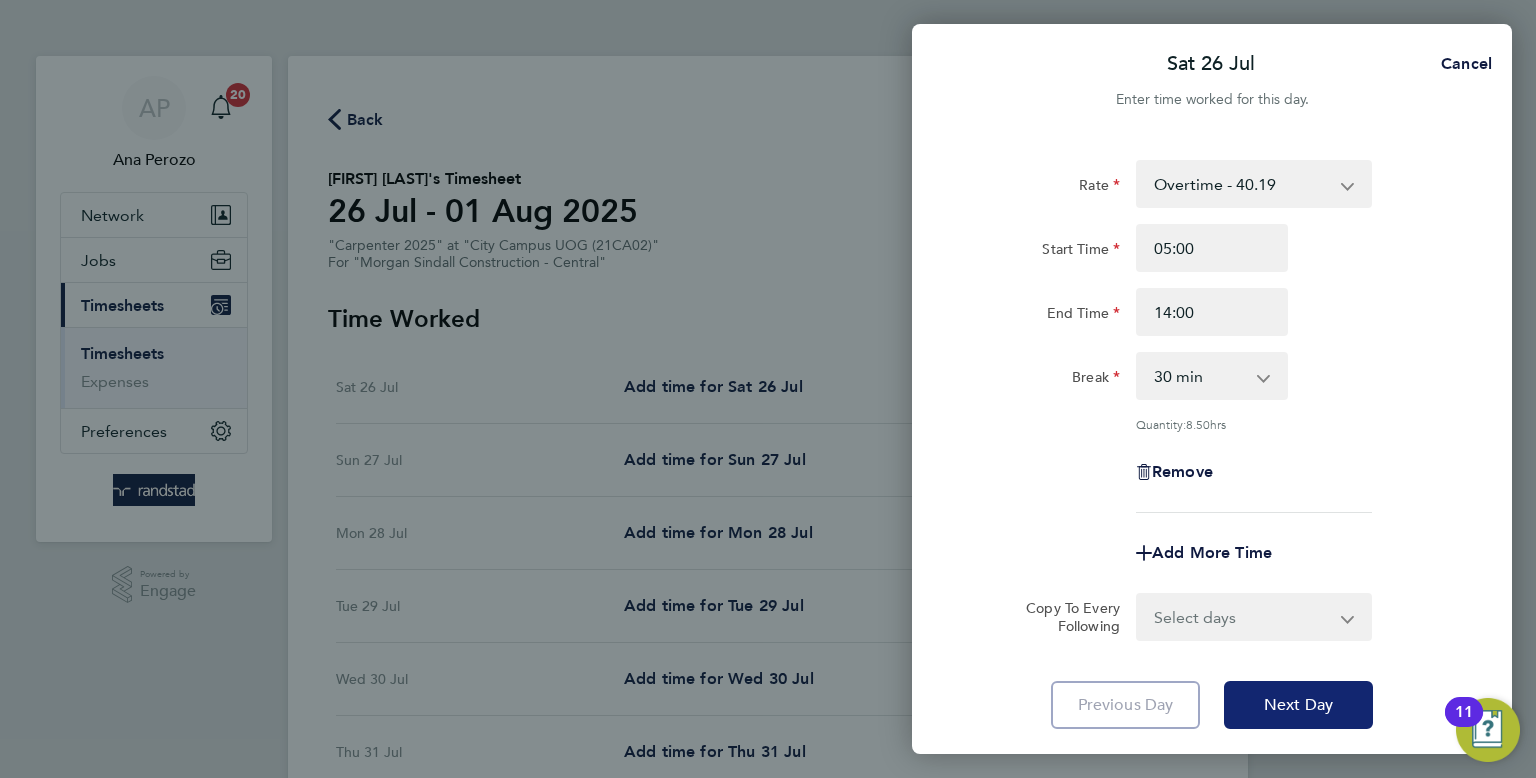click on "Next Day" 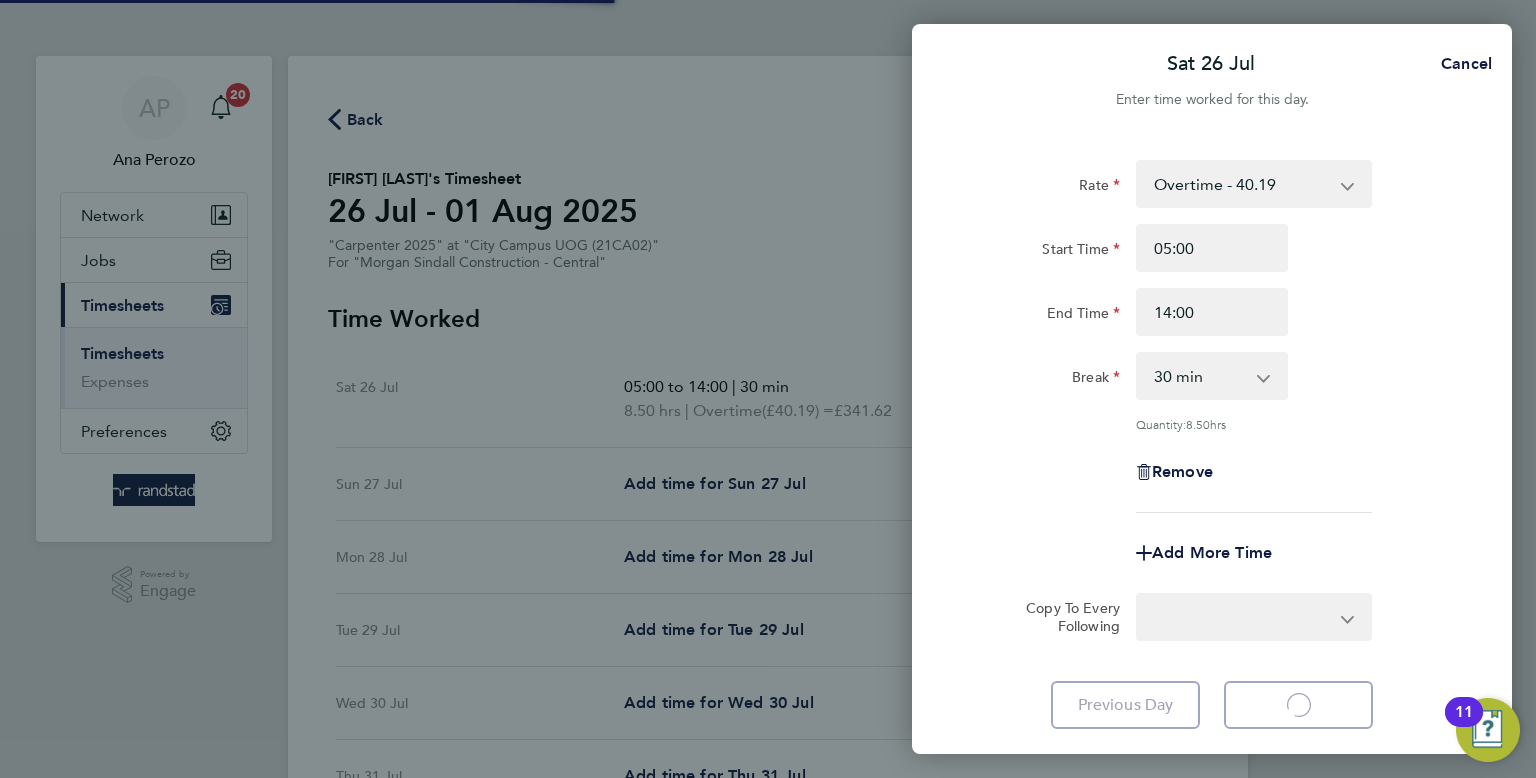 select on "30" 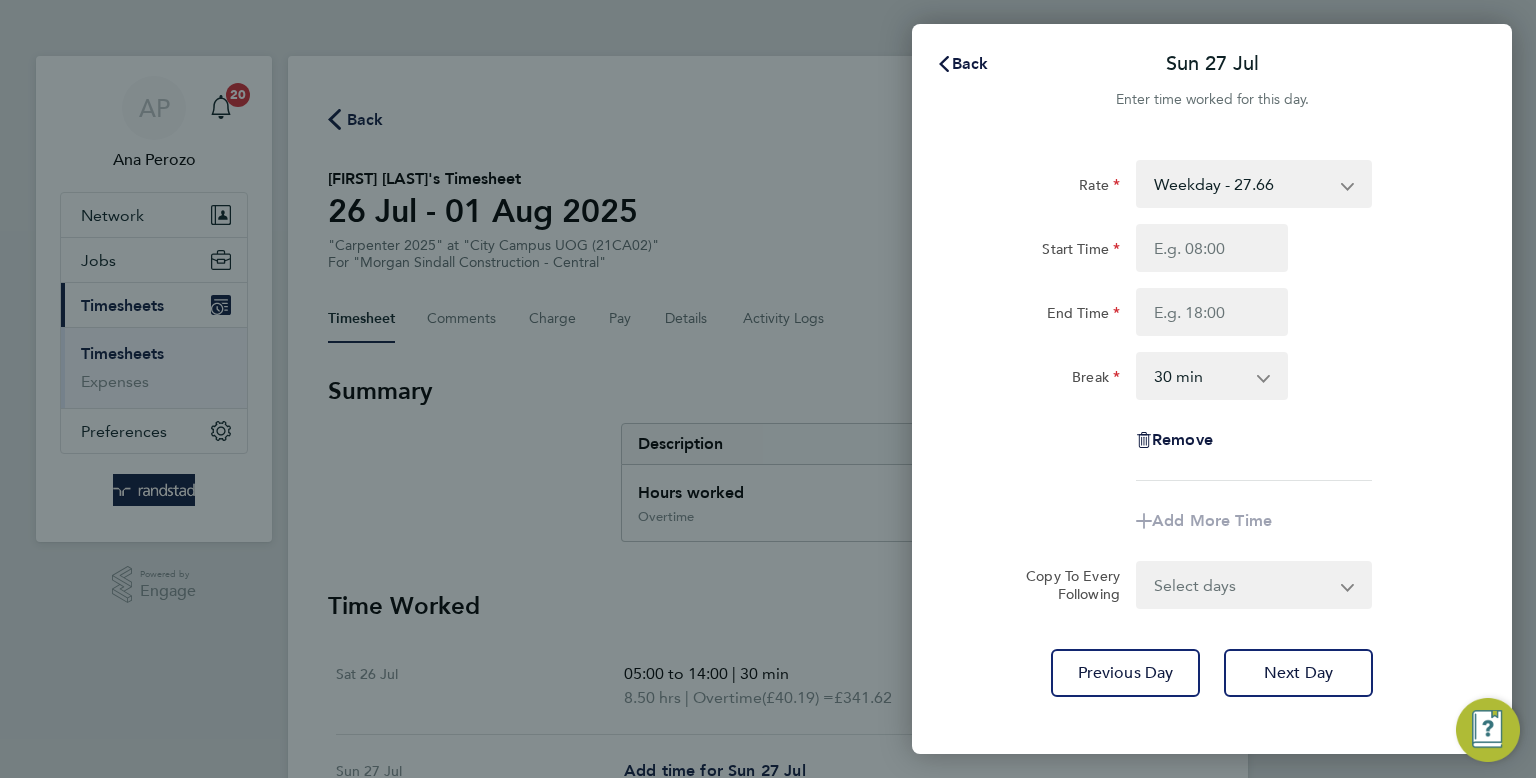 click on "Rate  Weekday  - 27.66   Overtime - 40.19
Start Time End Time Break  0 min   15 min   30 min   45 min   60 min   75 min   90 min
Remove
Add More Time  Copy To Every Following  Select days   Day   Monday   Tuesday   Wednesday   Thursday   Friday
Previous Day   Next Day" 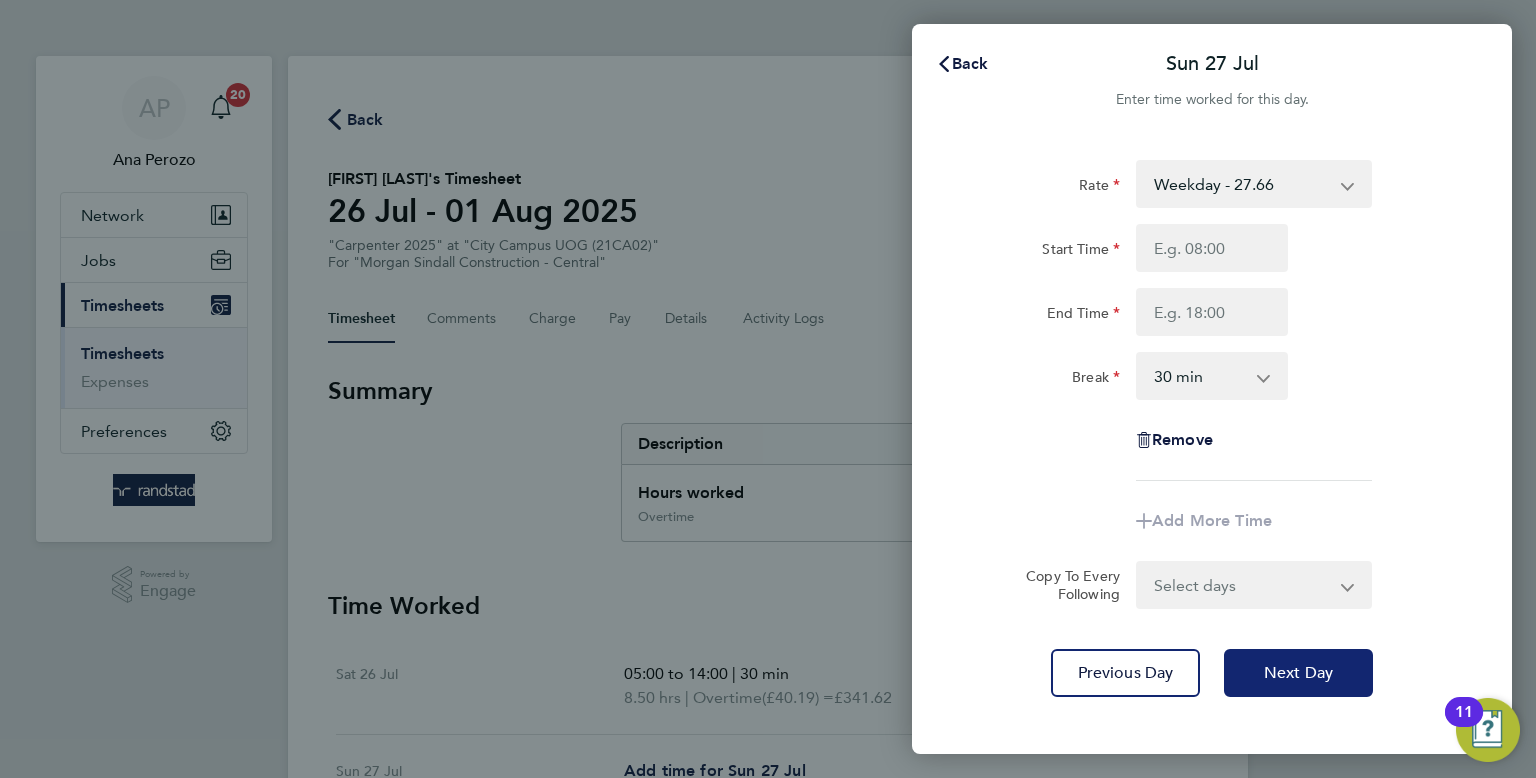 click on "Next Day" 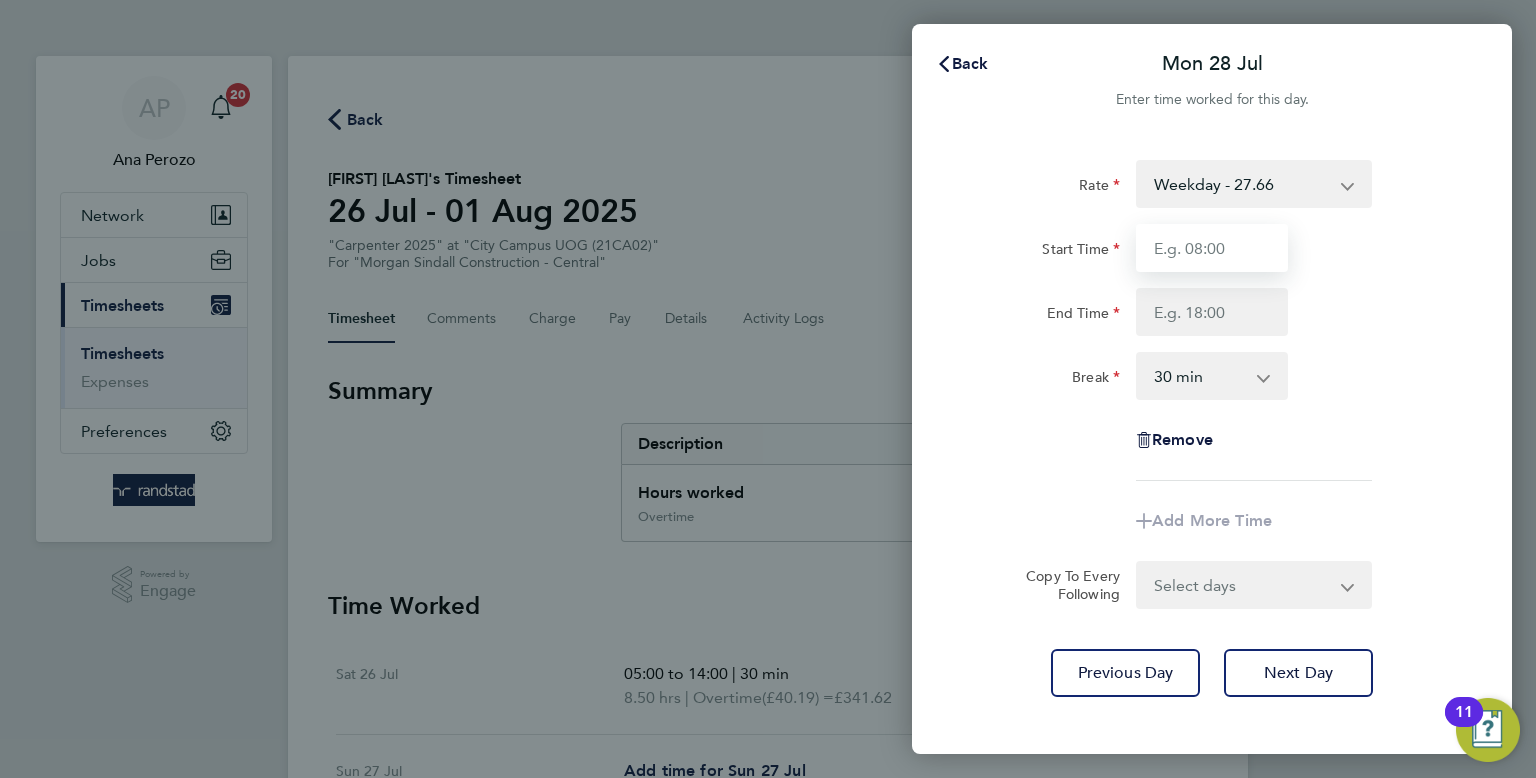 click on "Start Time" at bounding box center [1212, 248] 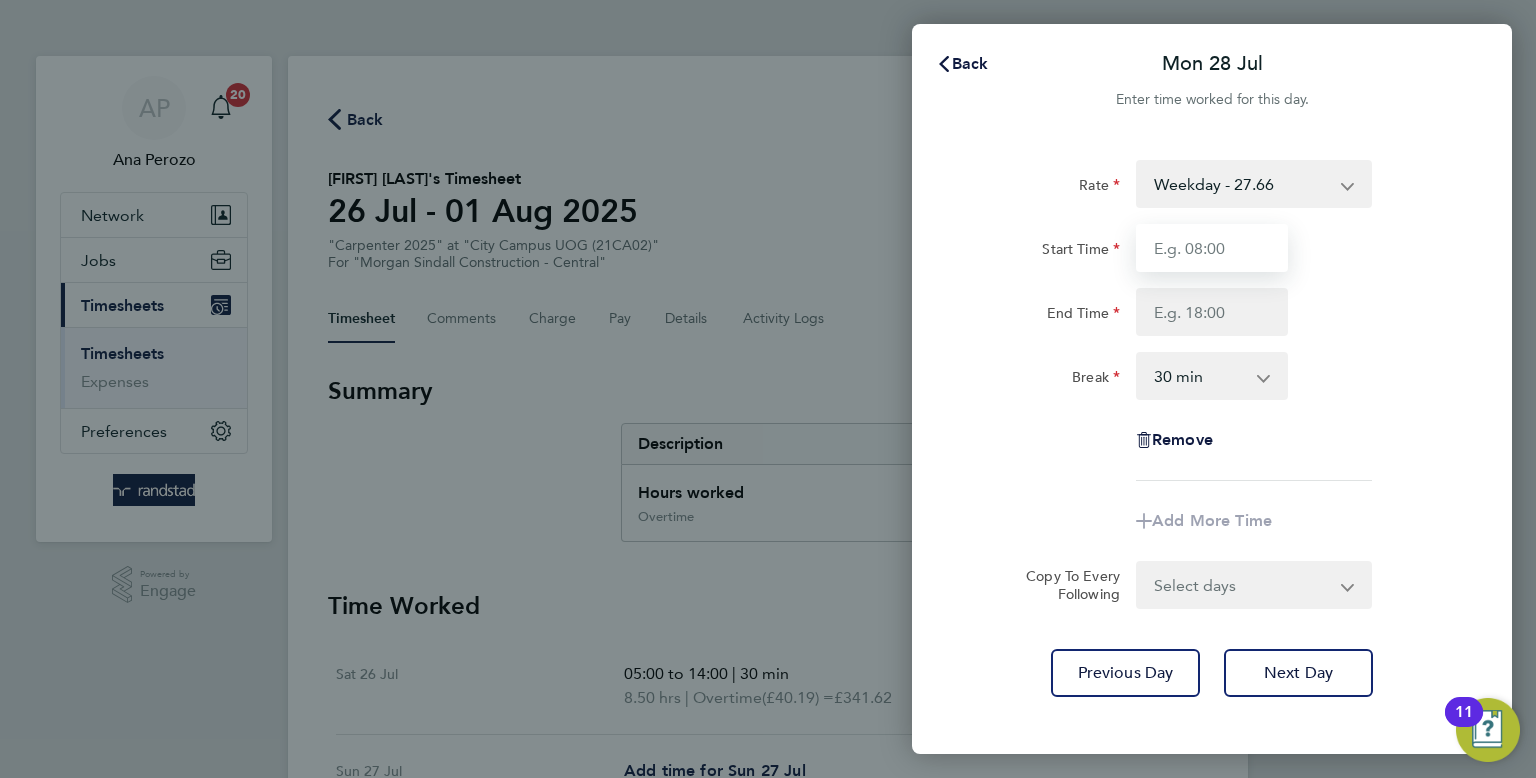 type on "6" 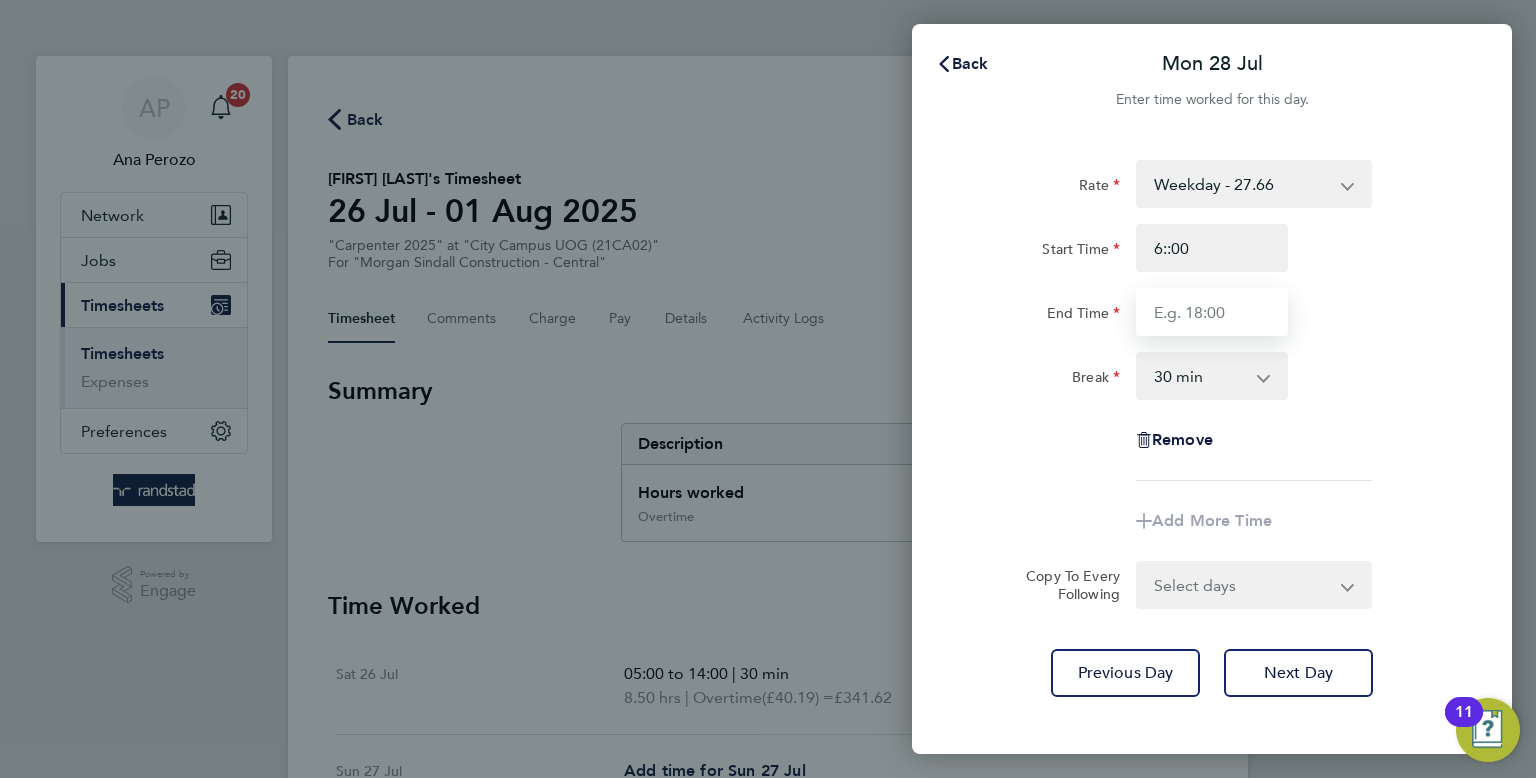 type on "06:00" 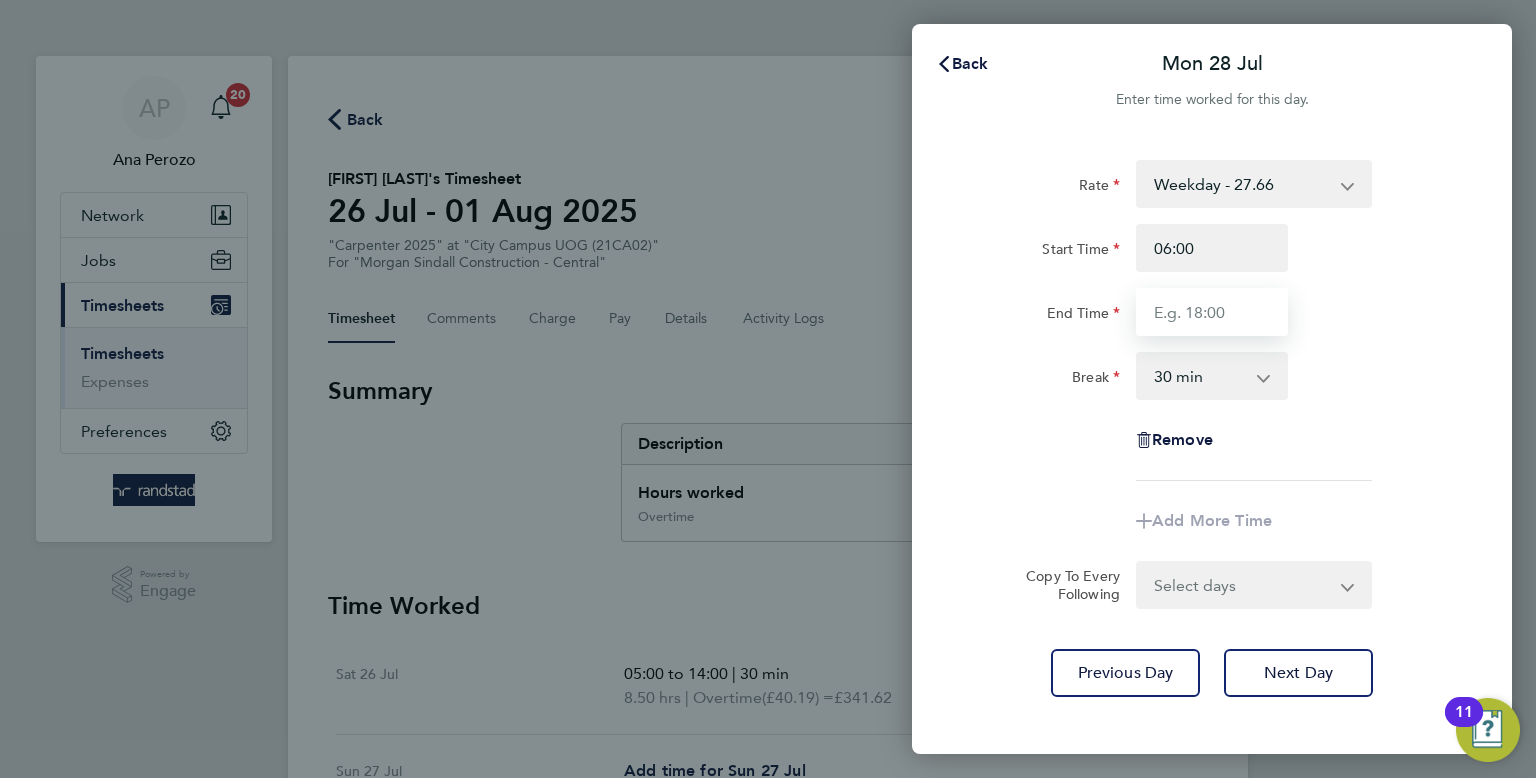 click on "End Time" at bounding box center [1212, 312] 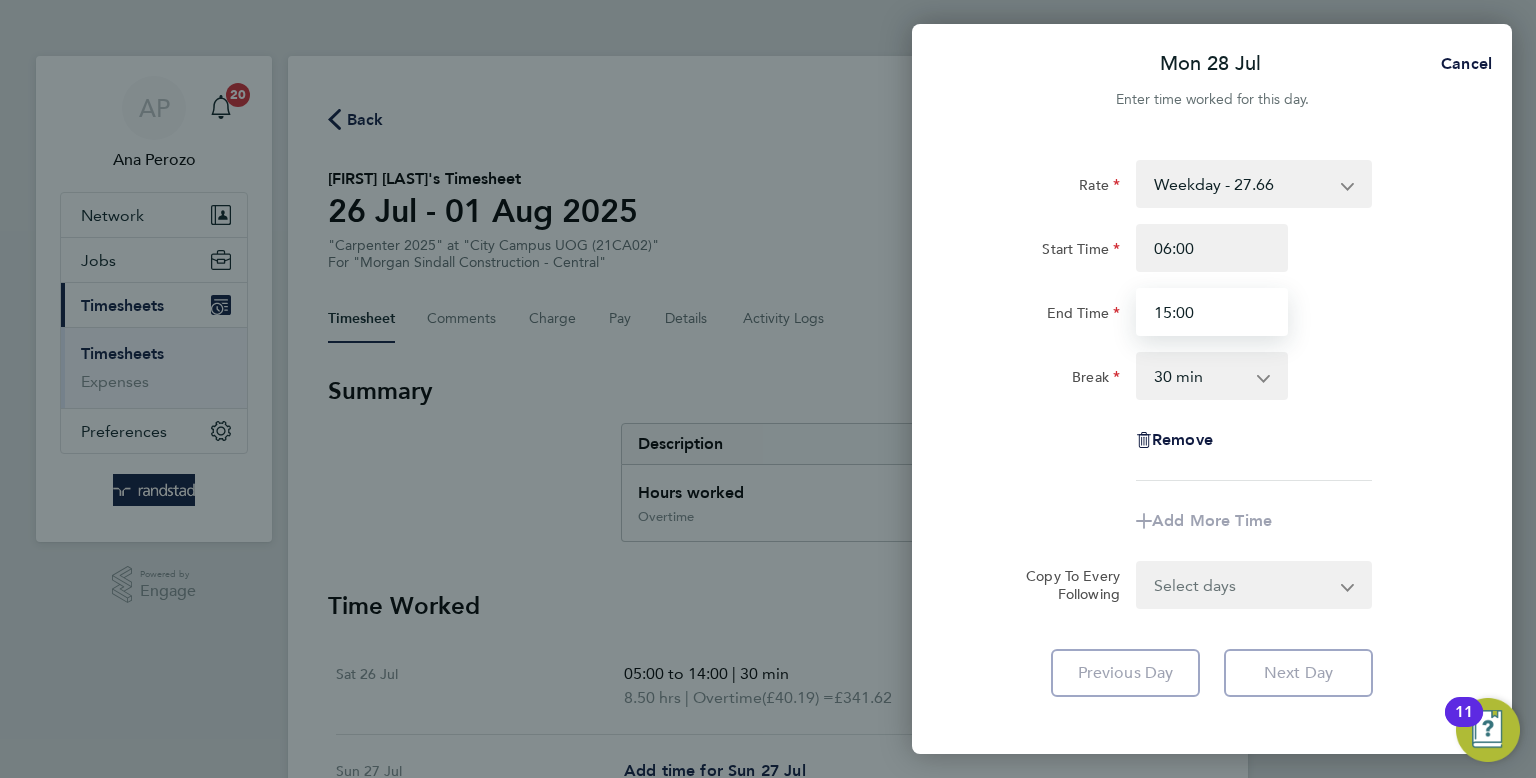 type on "15:00" 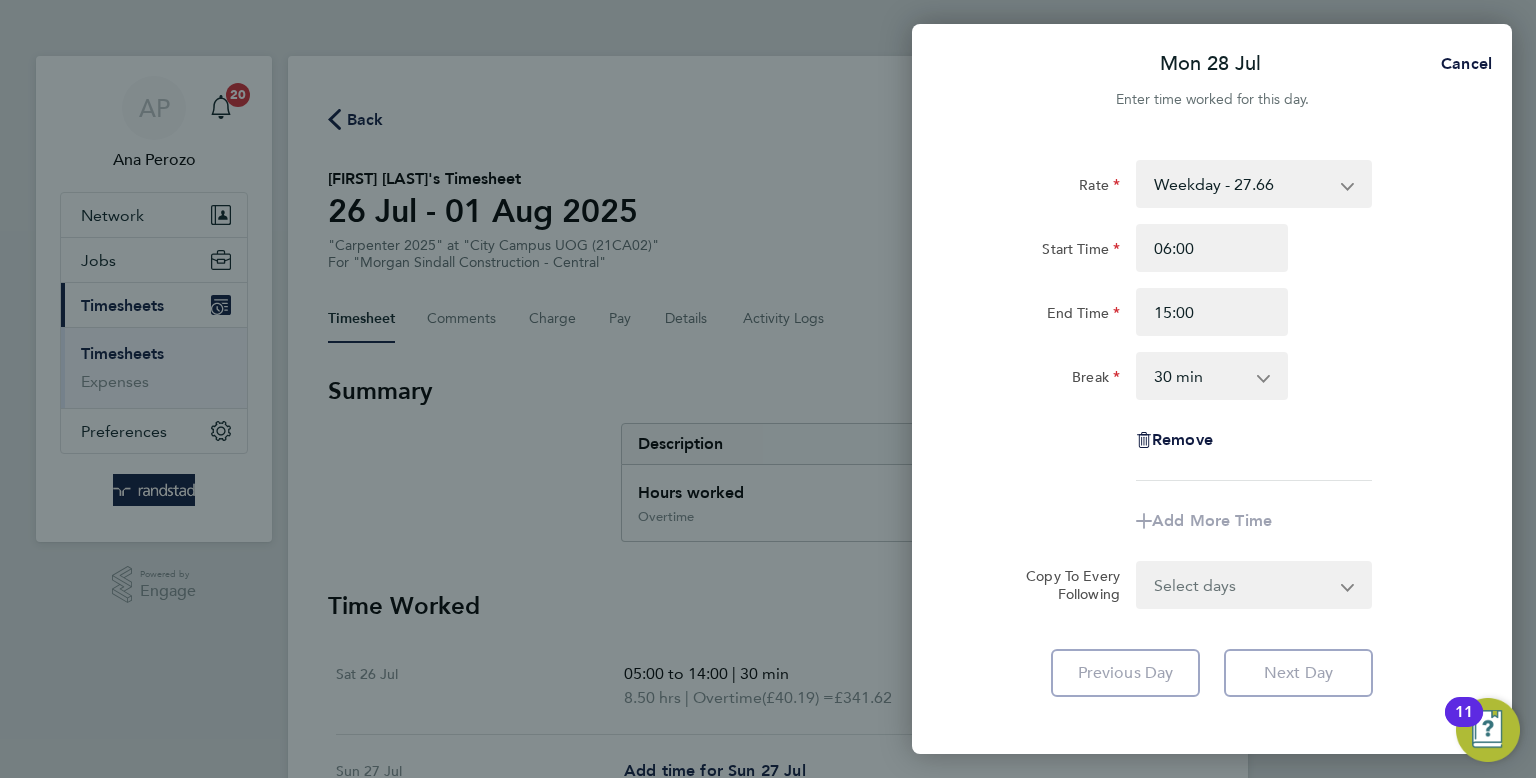 click on "Rate  Weekday  - 27.66   Overtime - 40.19
Start Time 06:00 End Time 15:00 Break  0 min   15 min   30 min   45 min   60 min   75 min   90 min
Remove
Add More Time  Copy To Every Following  Select days   Day   Tuesday   Wednesday   Thursday   Friday
Previous Day   Next Day" 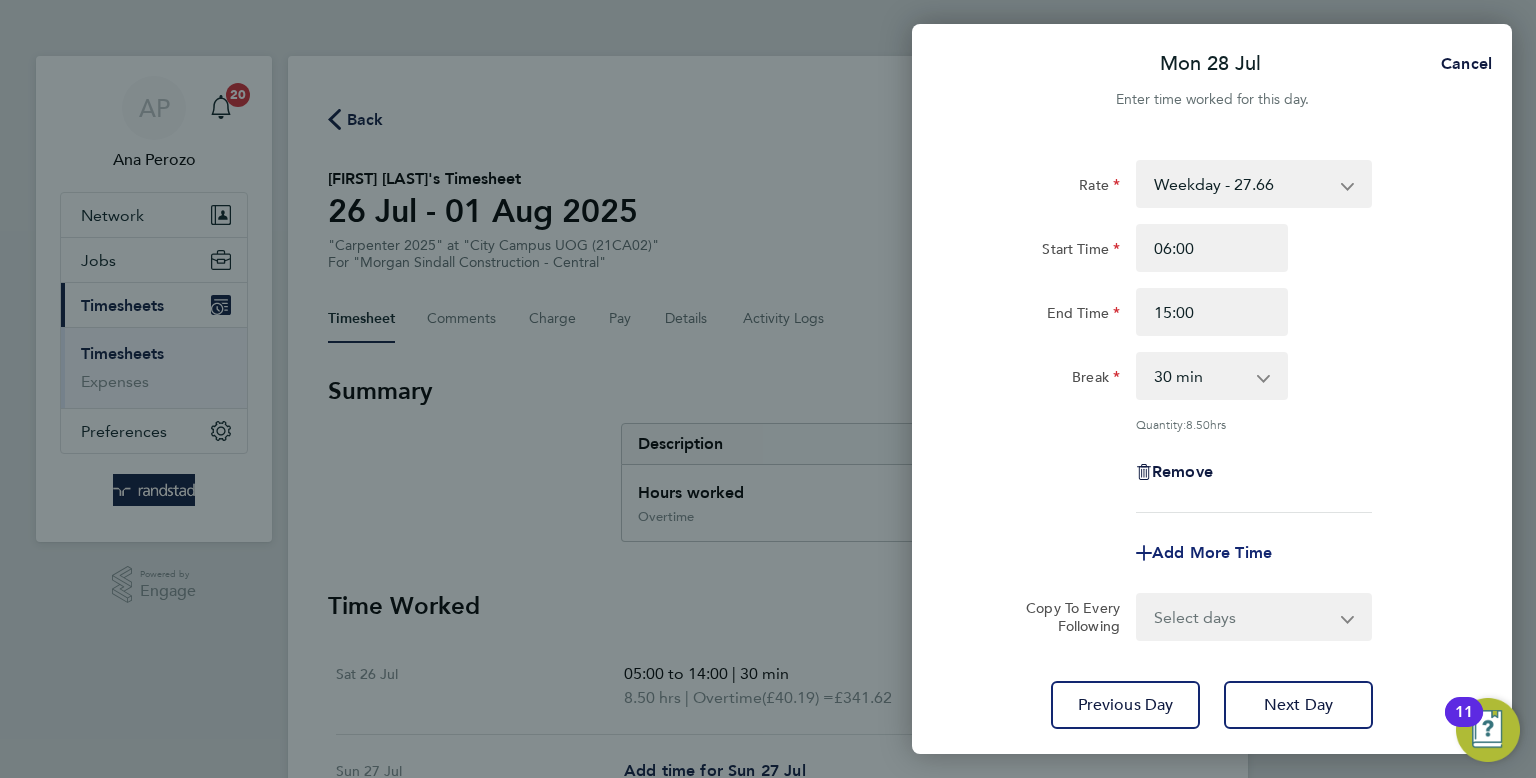 click on "Add More Time" 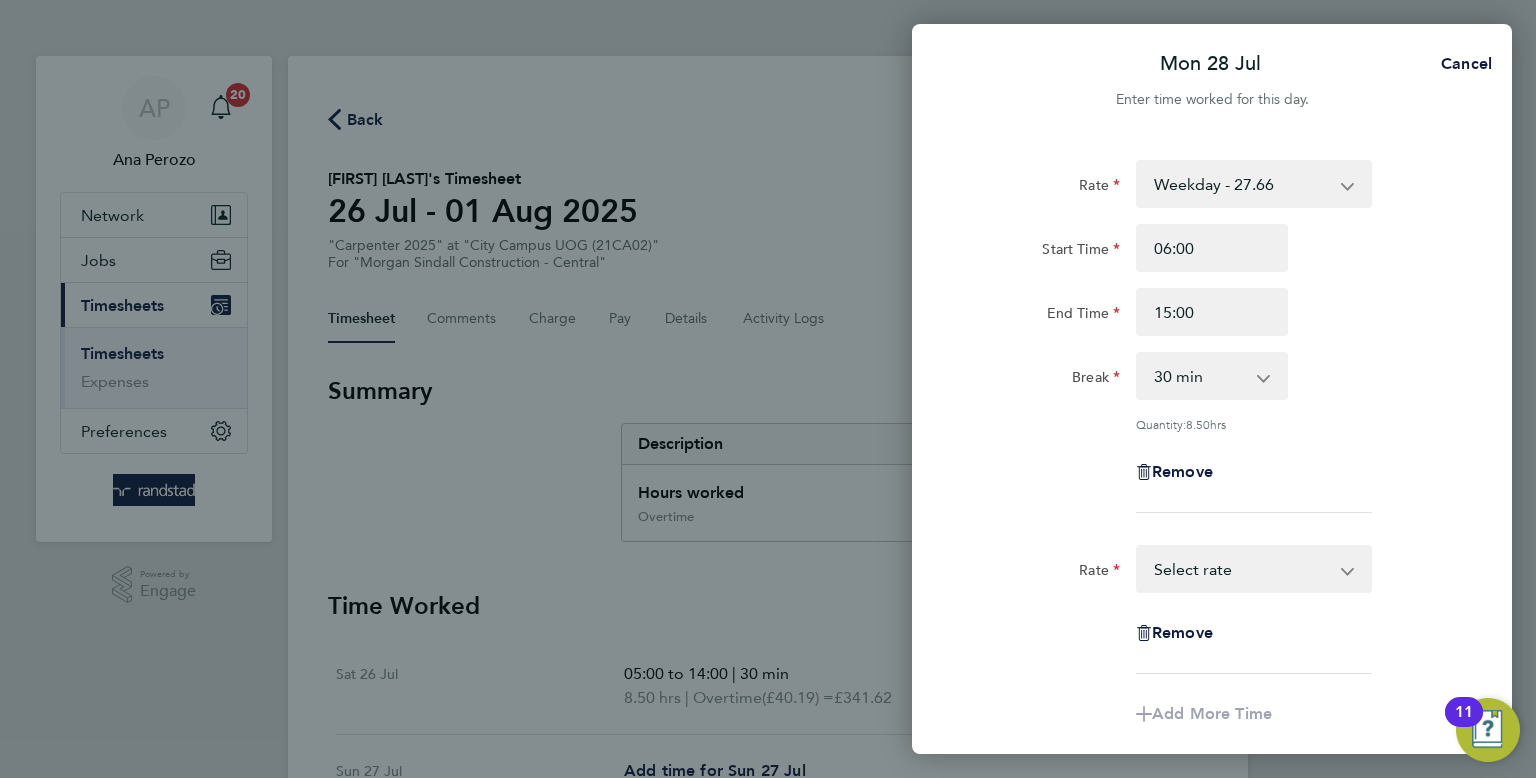 click on "Overtime - 40.19   Weekday  - 27.66   Select rate" at bounding box center [1242, 569] 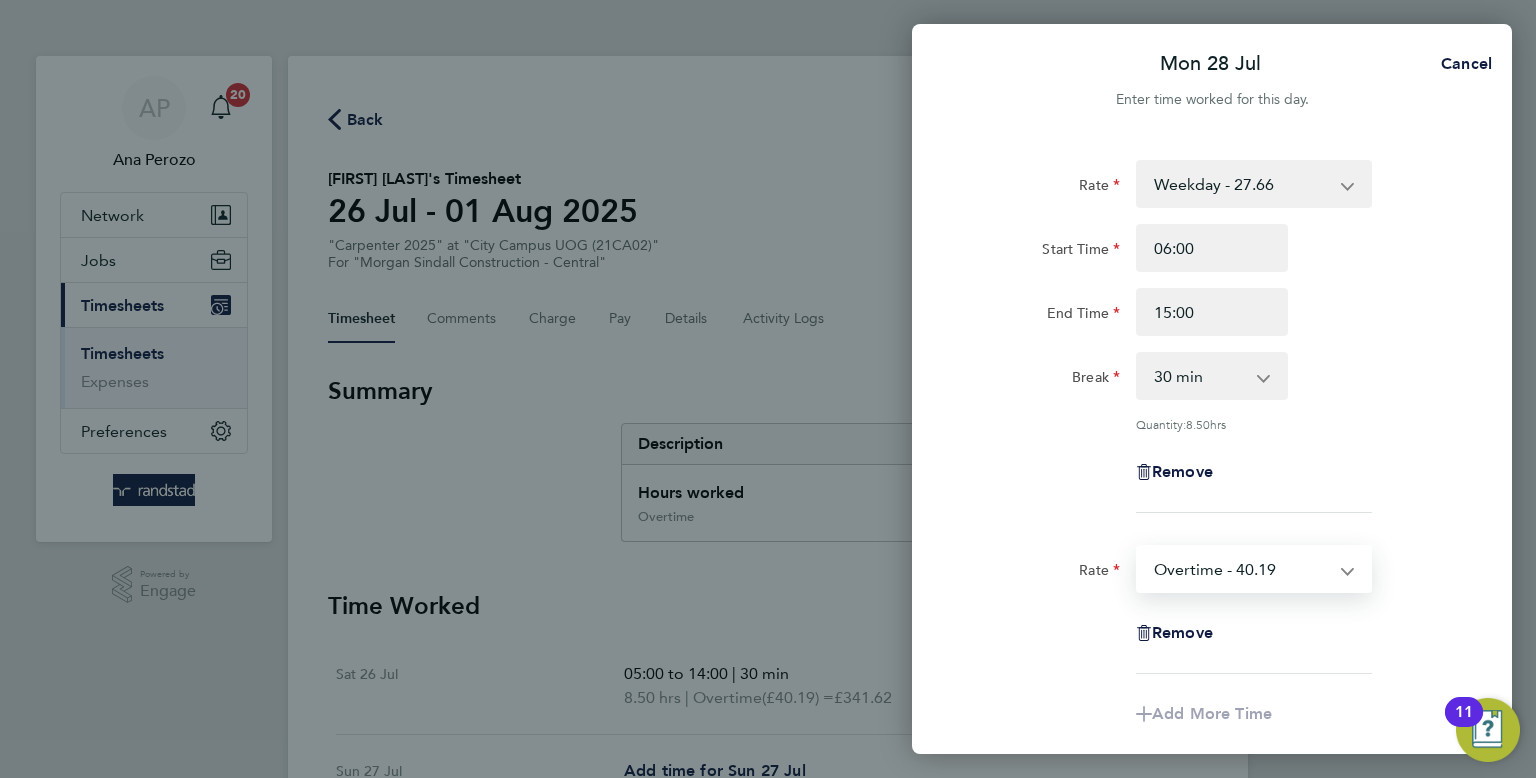 select on "30" 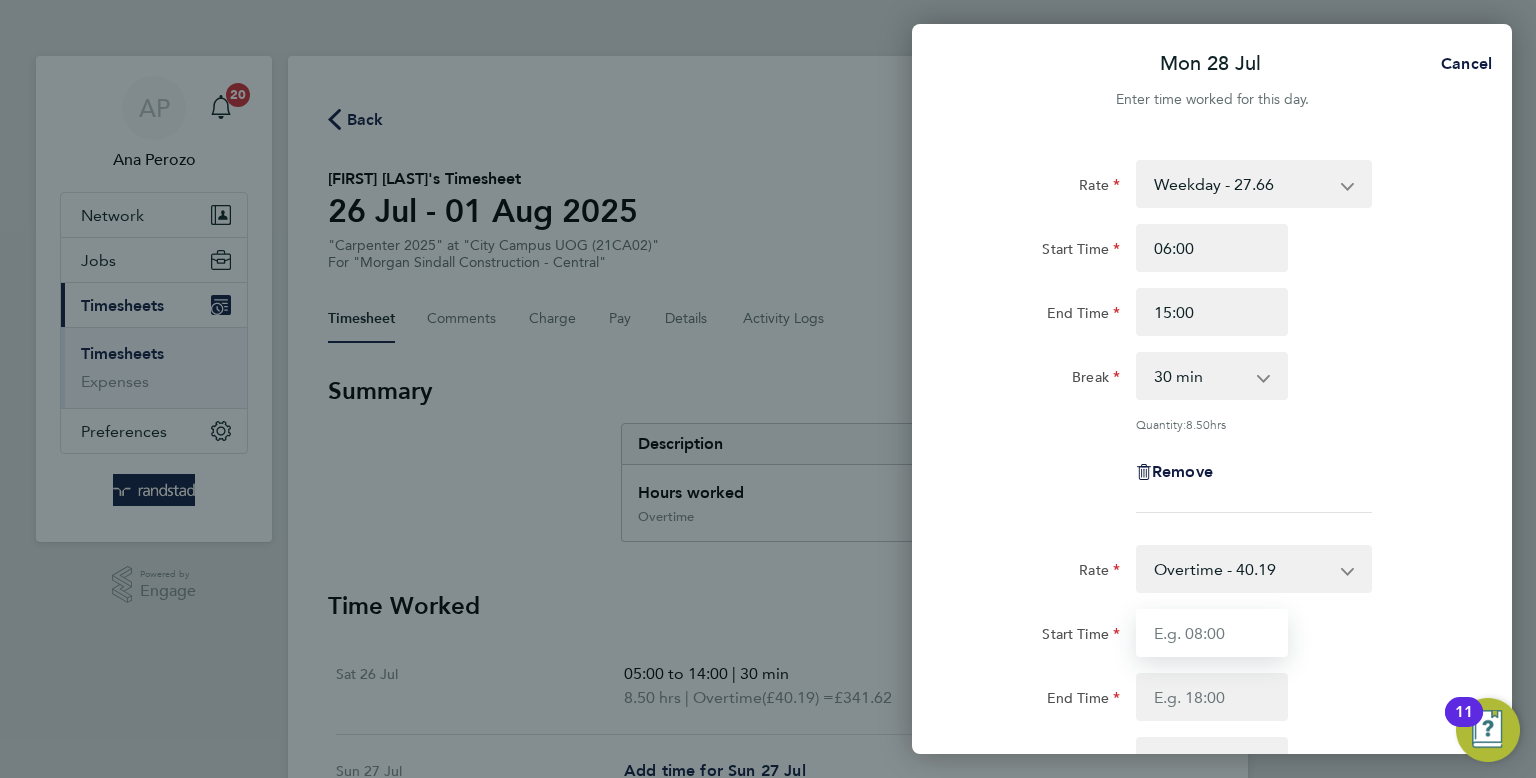 click on "Start Time" at bounding box center (1212, 633) 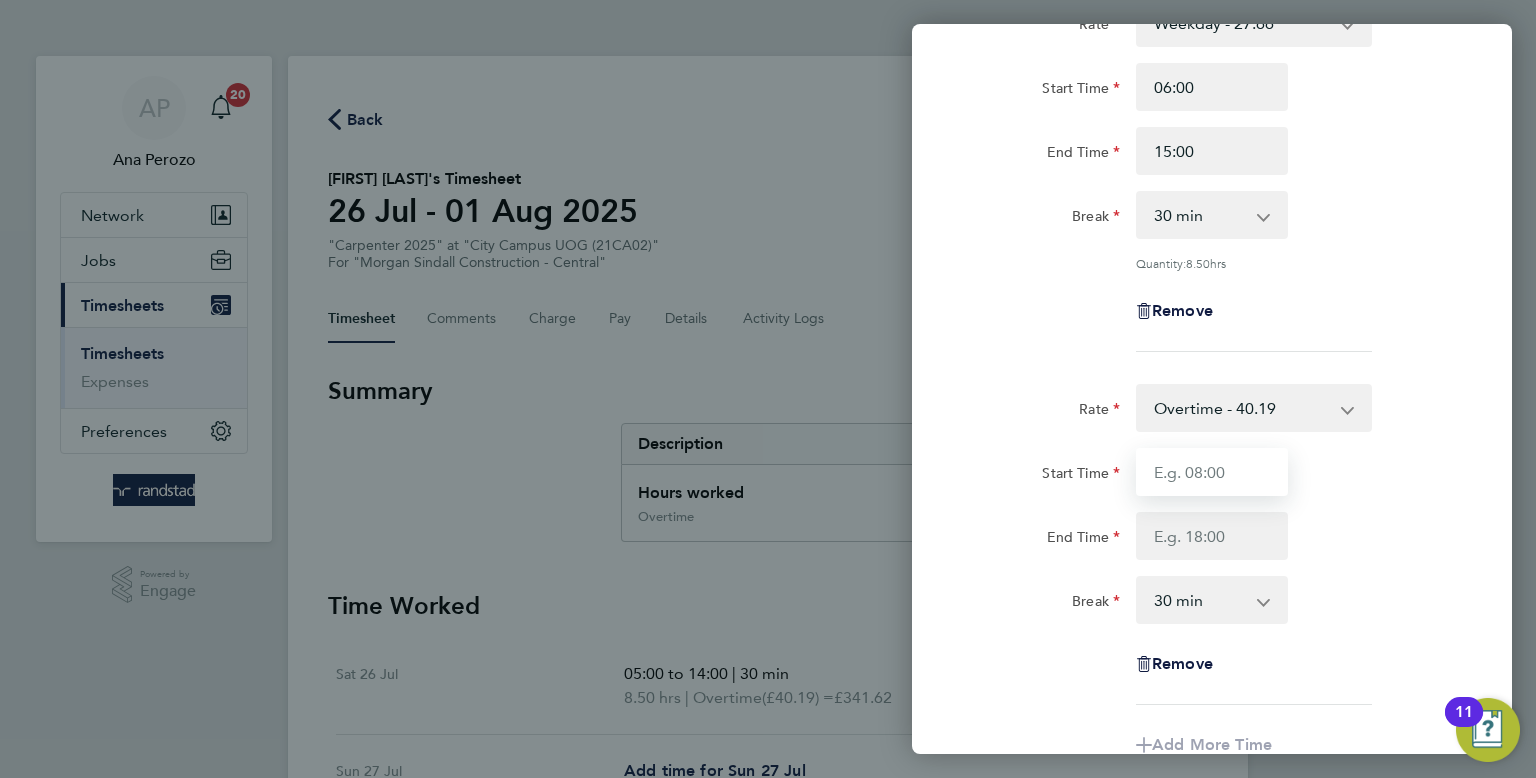 scroll, scrollTop: 141, scrollLeft: 0, axis: vertical 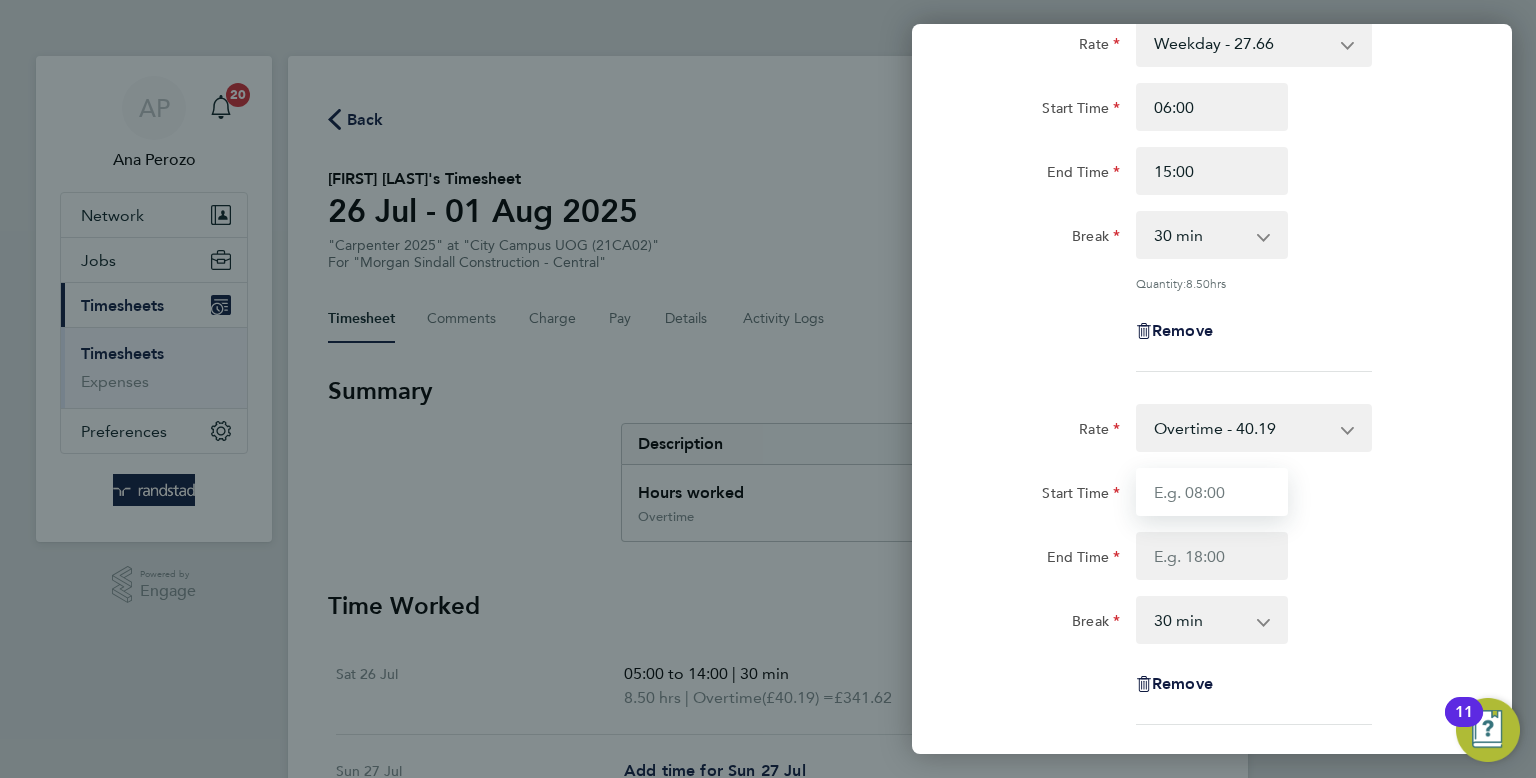 click on "Start Time" at bounding box center [1212, 492] 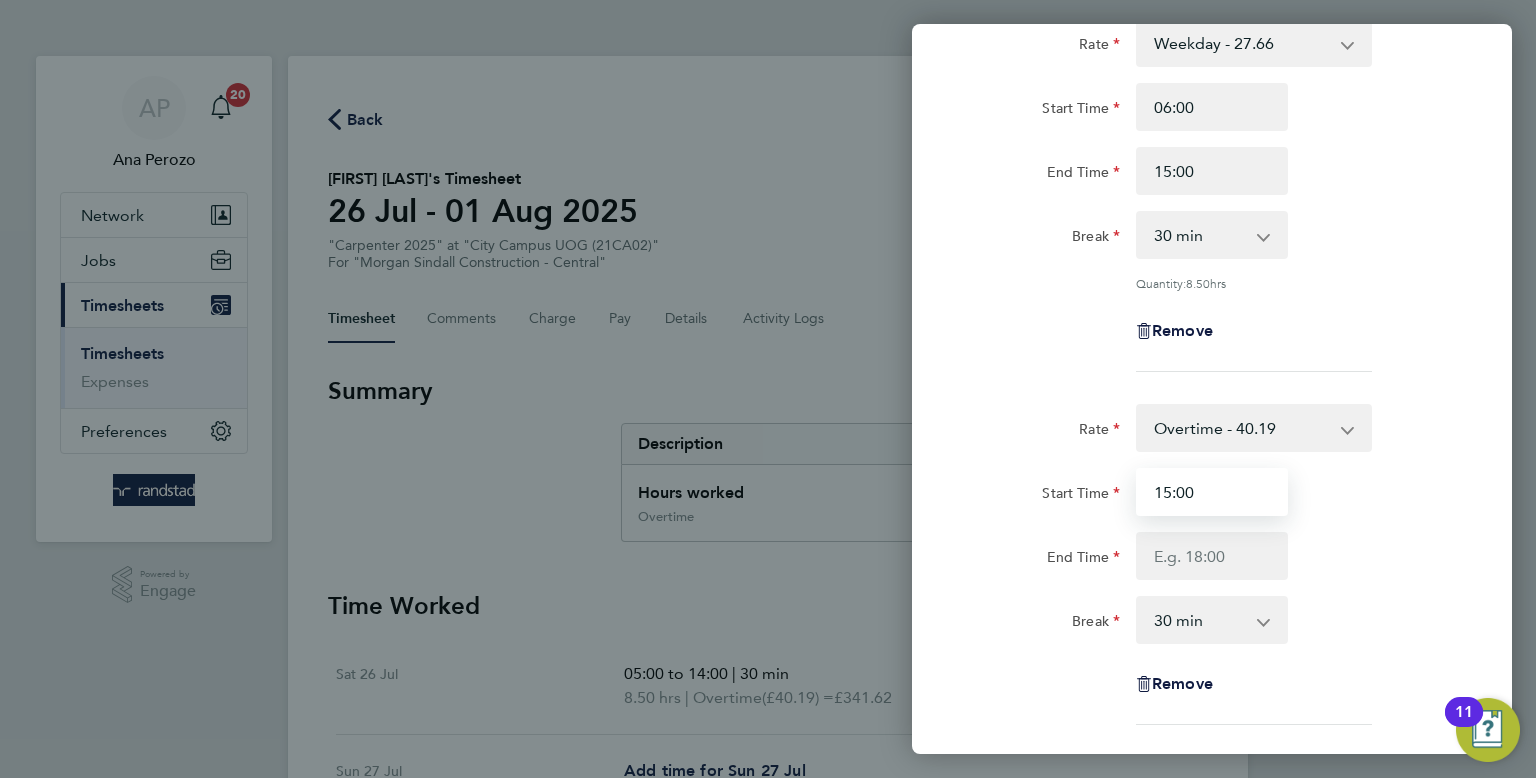 type on "15:00" 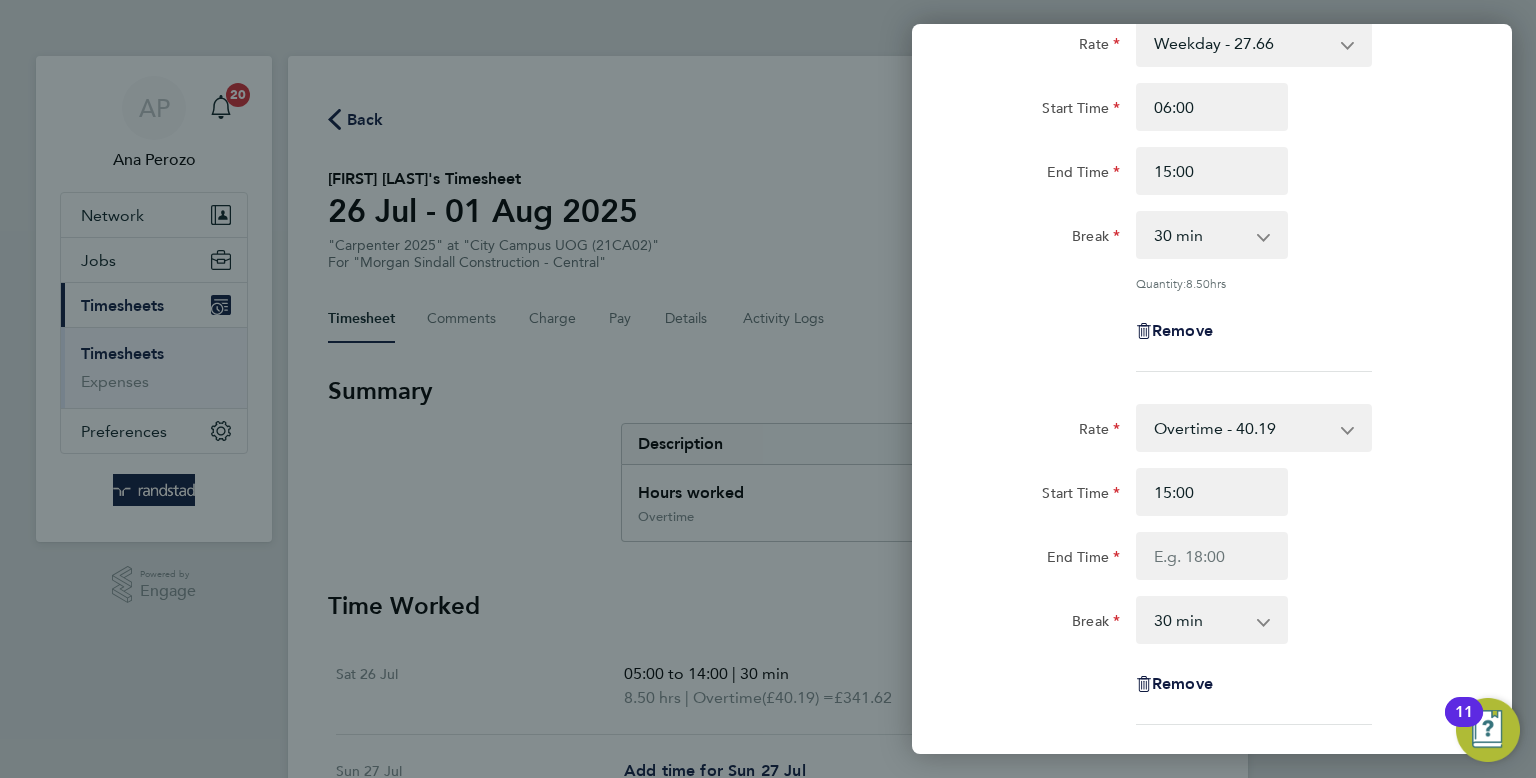 click on "Start Time 15:00 End Time" 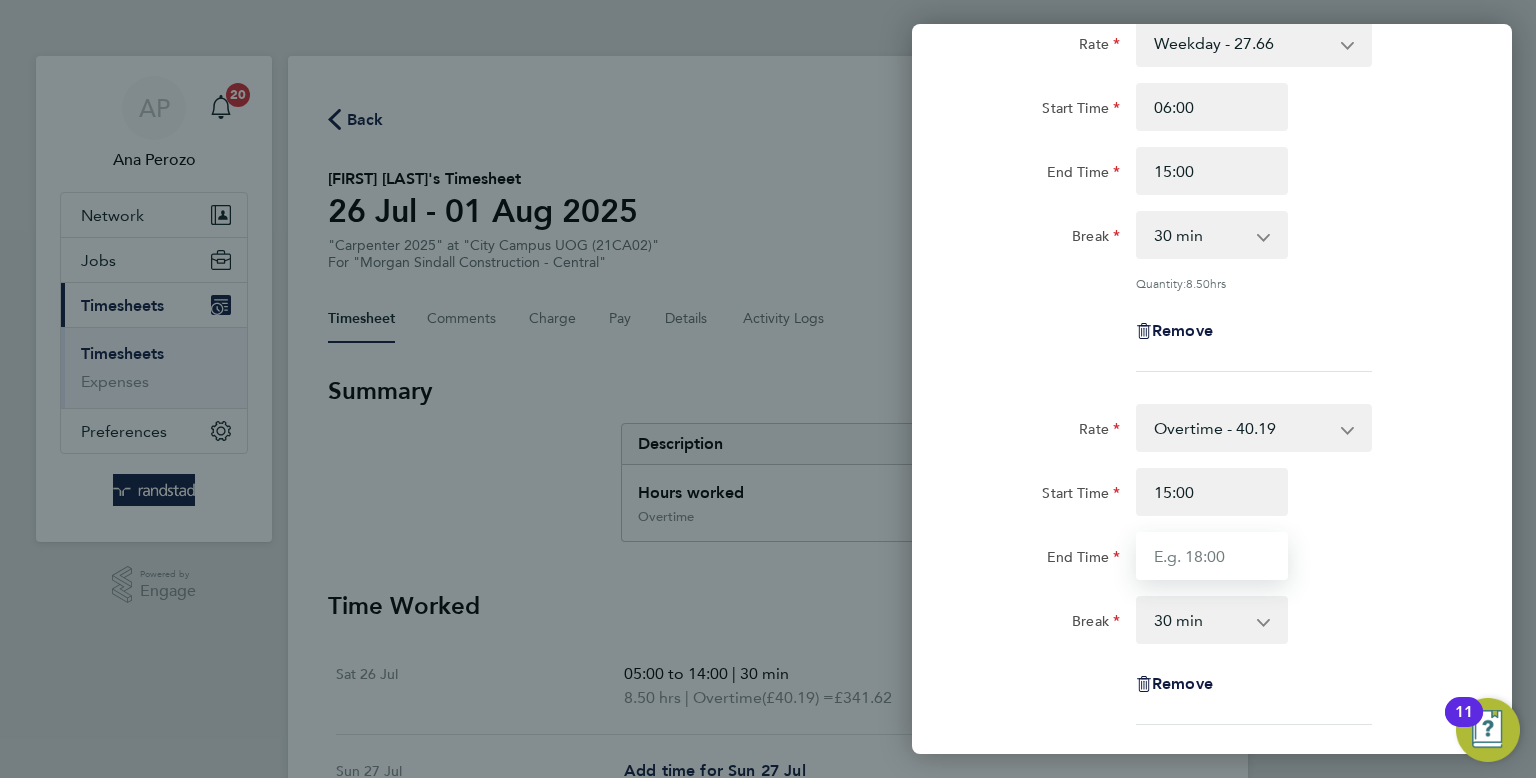 click on "End Time" at bounding box center [1212, 556] 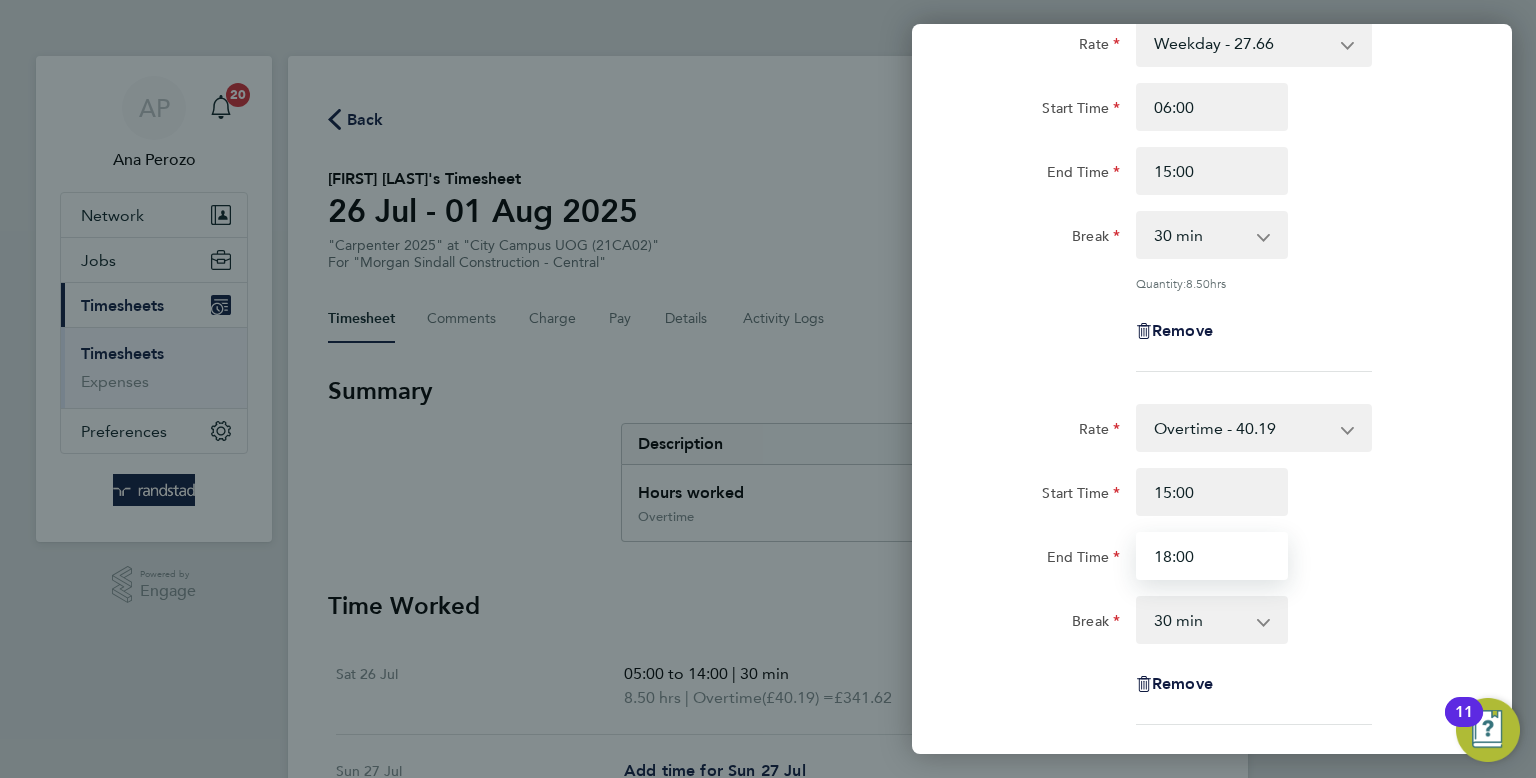 type on "18:00" 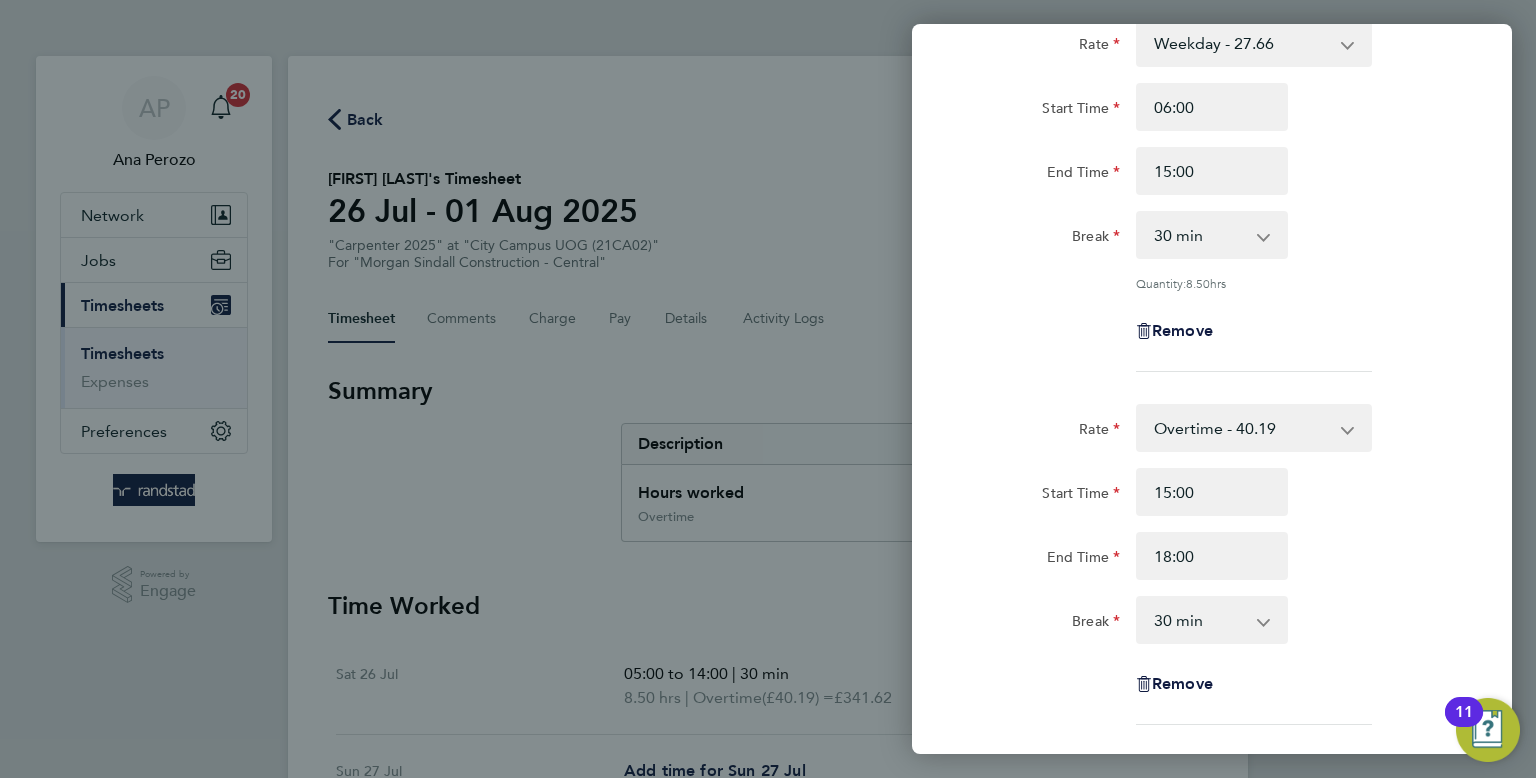 click on "0 min   15 min   30 min   45 min   60 min   75 min   90 min" at bounding box center (1200, 620) 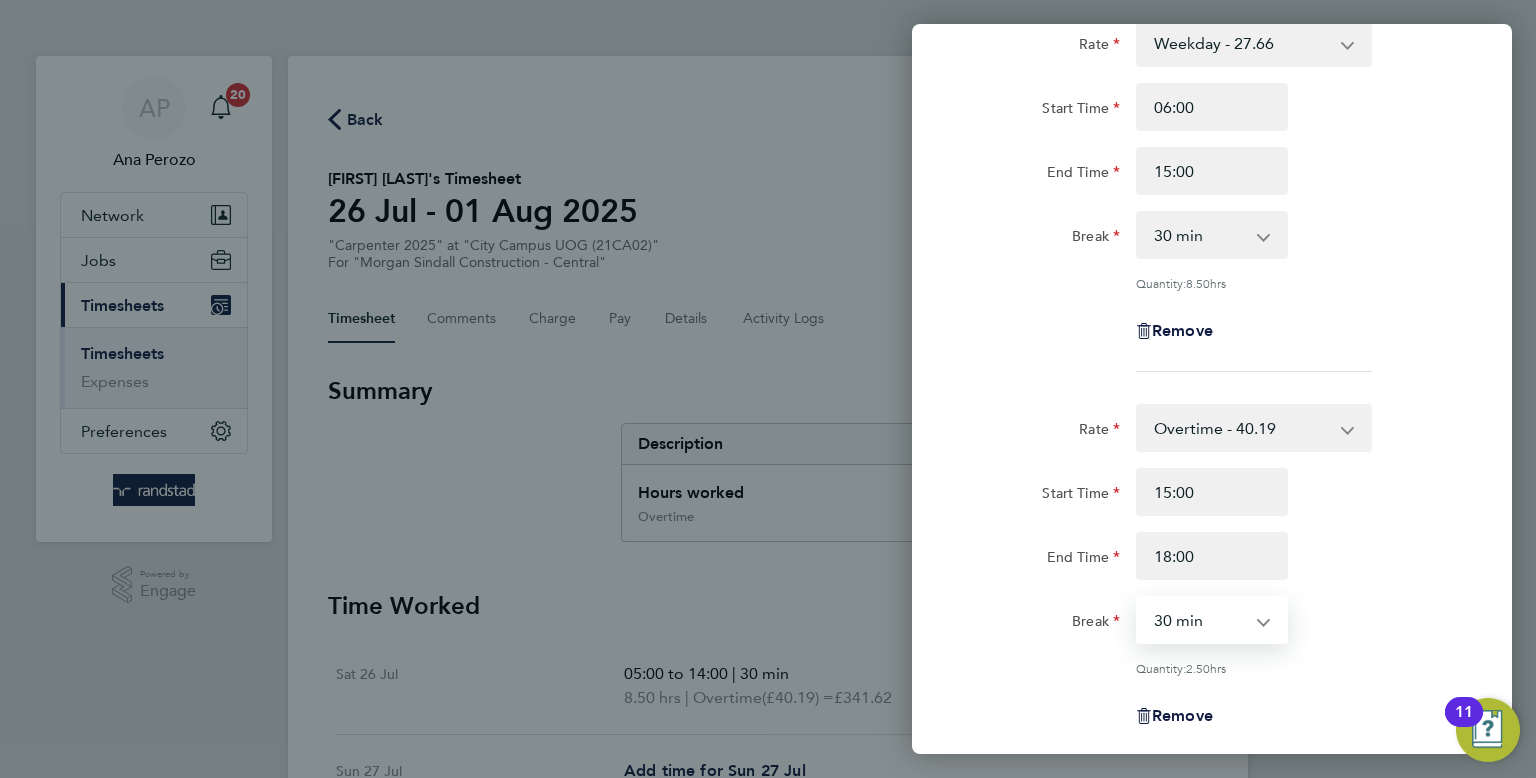 select on "0" 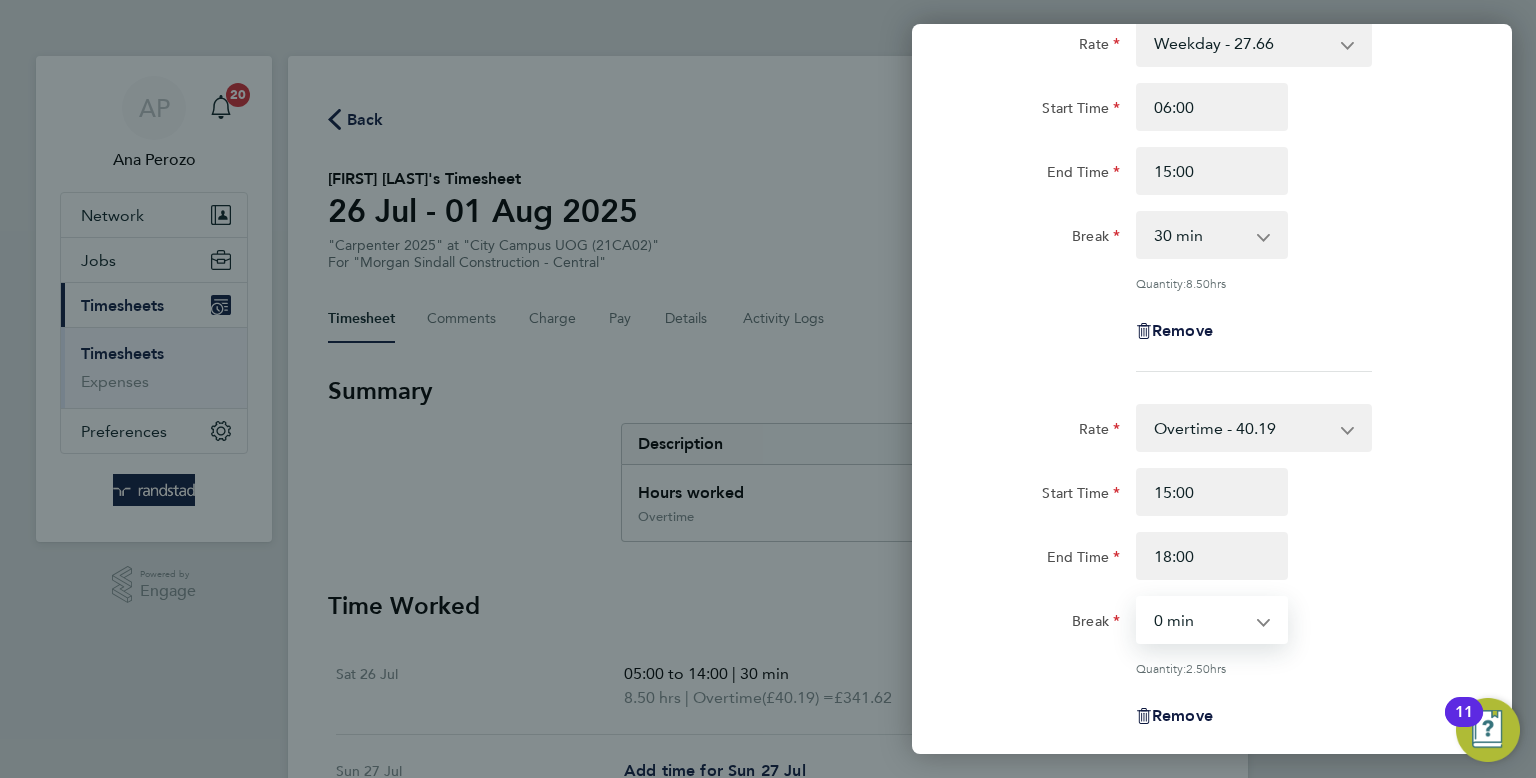 click on "0 min   15 min   30 min   45 min   60 min   75 min   90 min" at bounding box center (1200, 620) 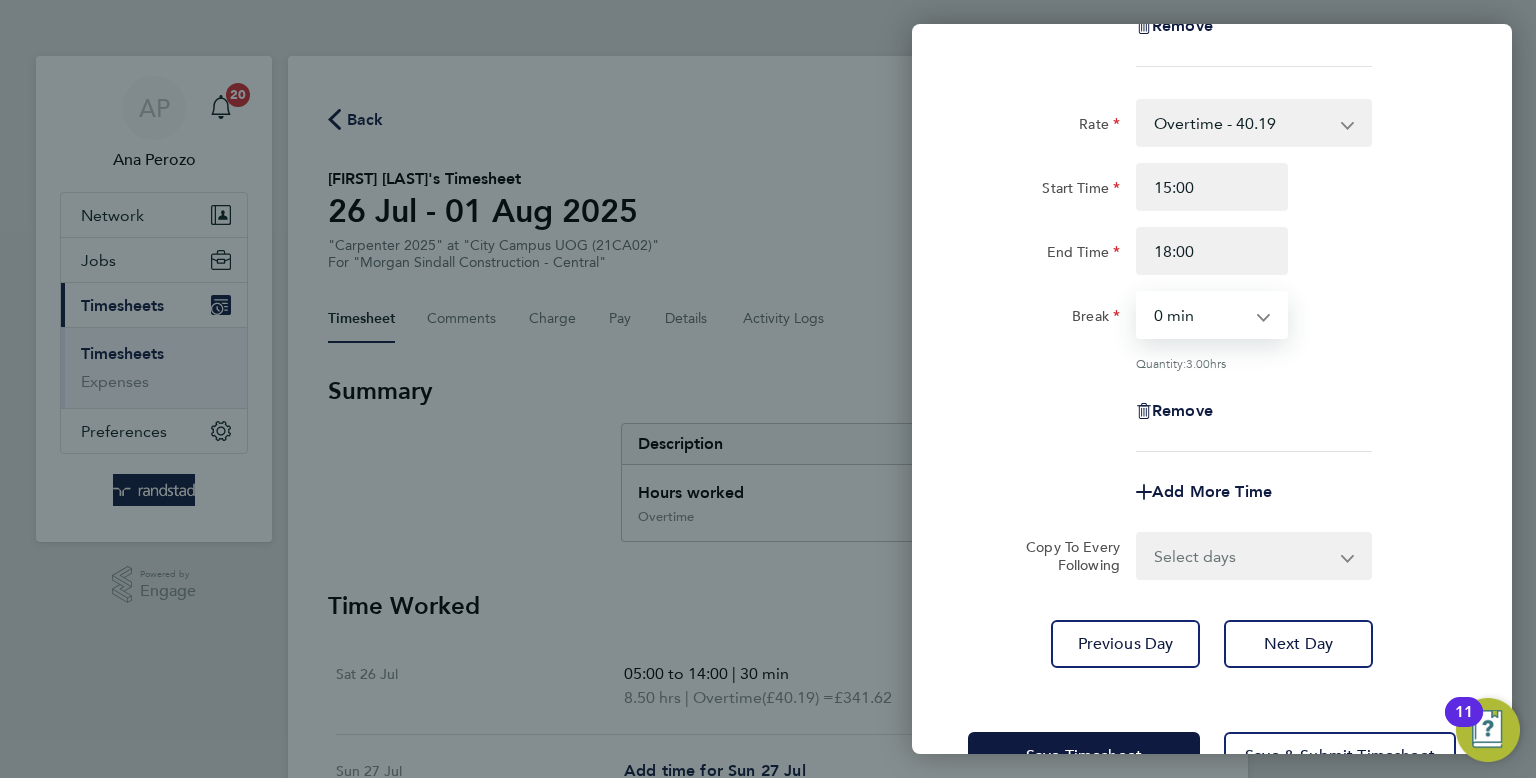scroll, scrollTop: 456, scrollLeft: 0, axis: vertical 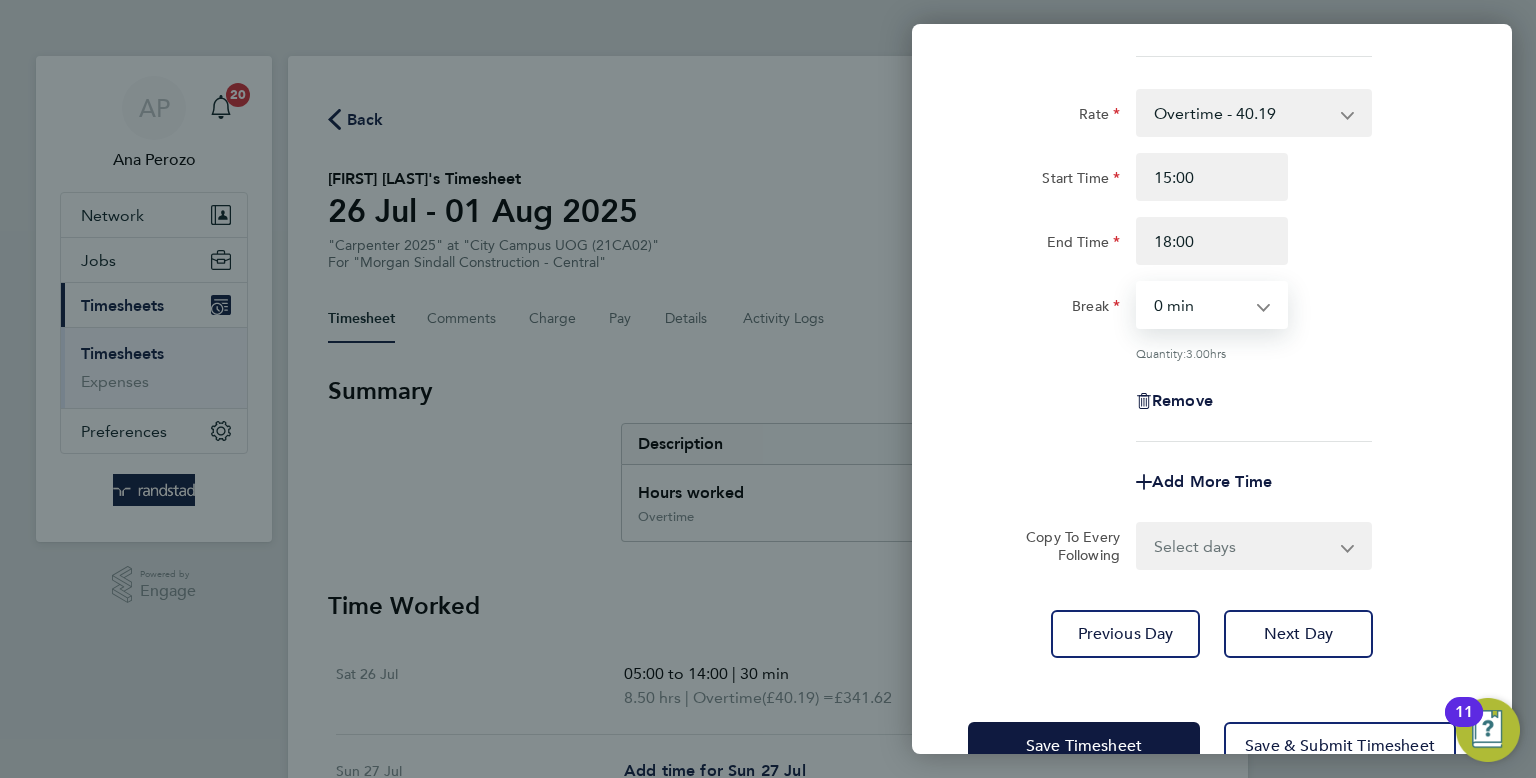 click on "Select days   Day   Tuesday   Wednesday   Thursday   Friday" at bounding box center [1243, 546] 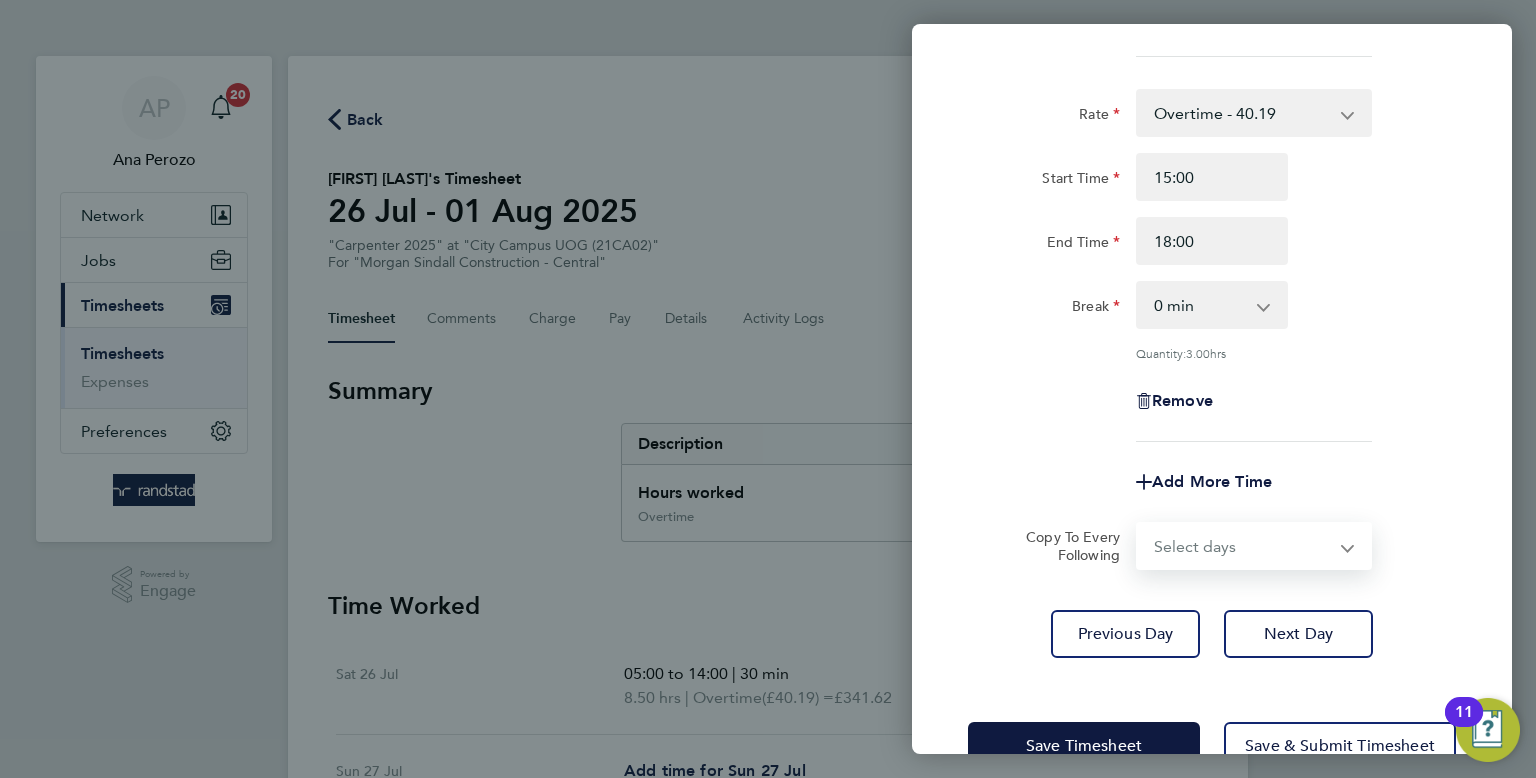 select on "DAY" 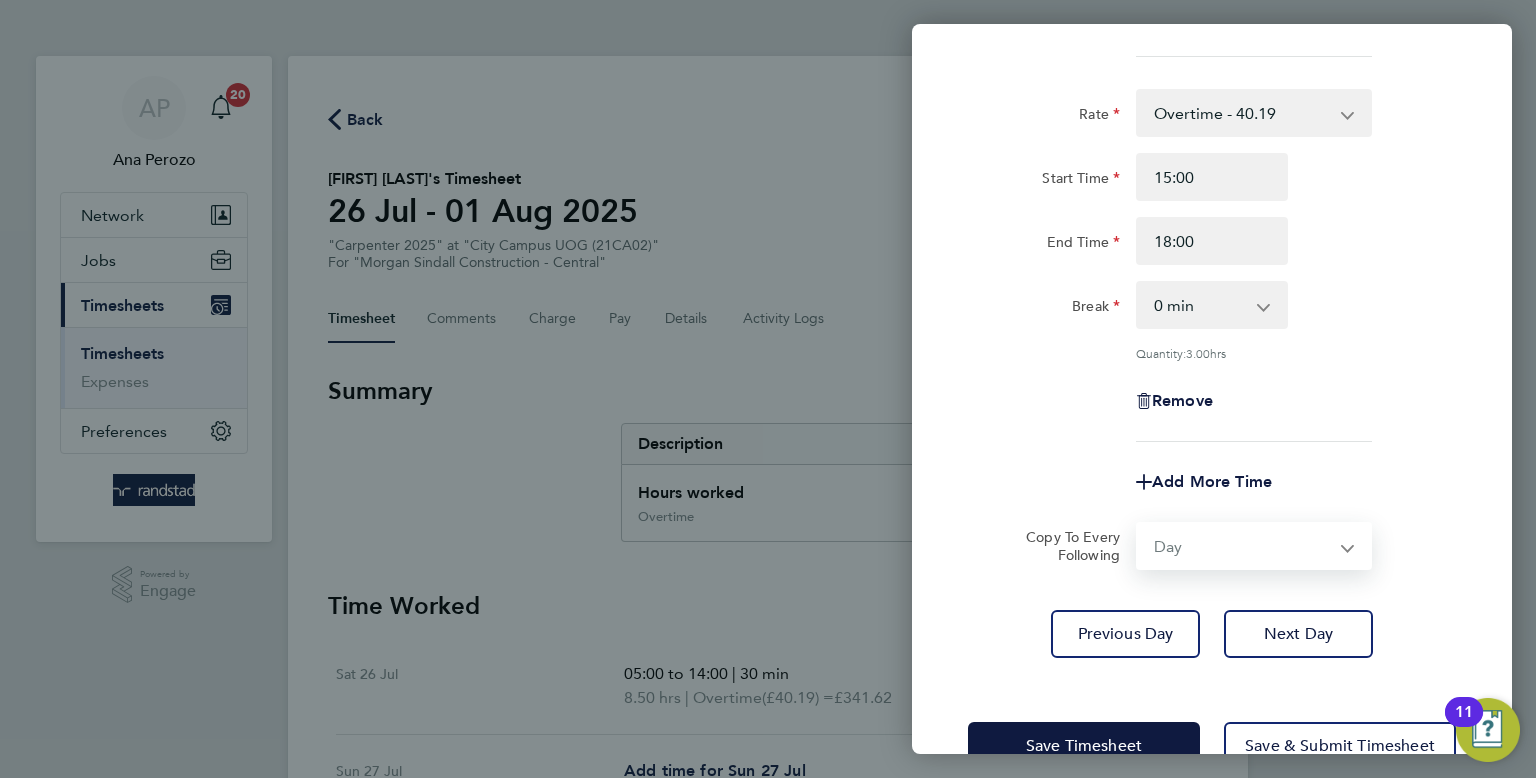 click on "Select days   Day   Tuesday   Wednesday   Thursday   Friday" at bounding box center [1243, 546] 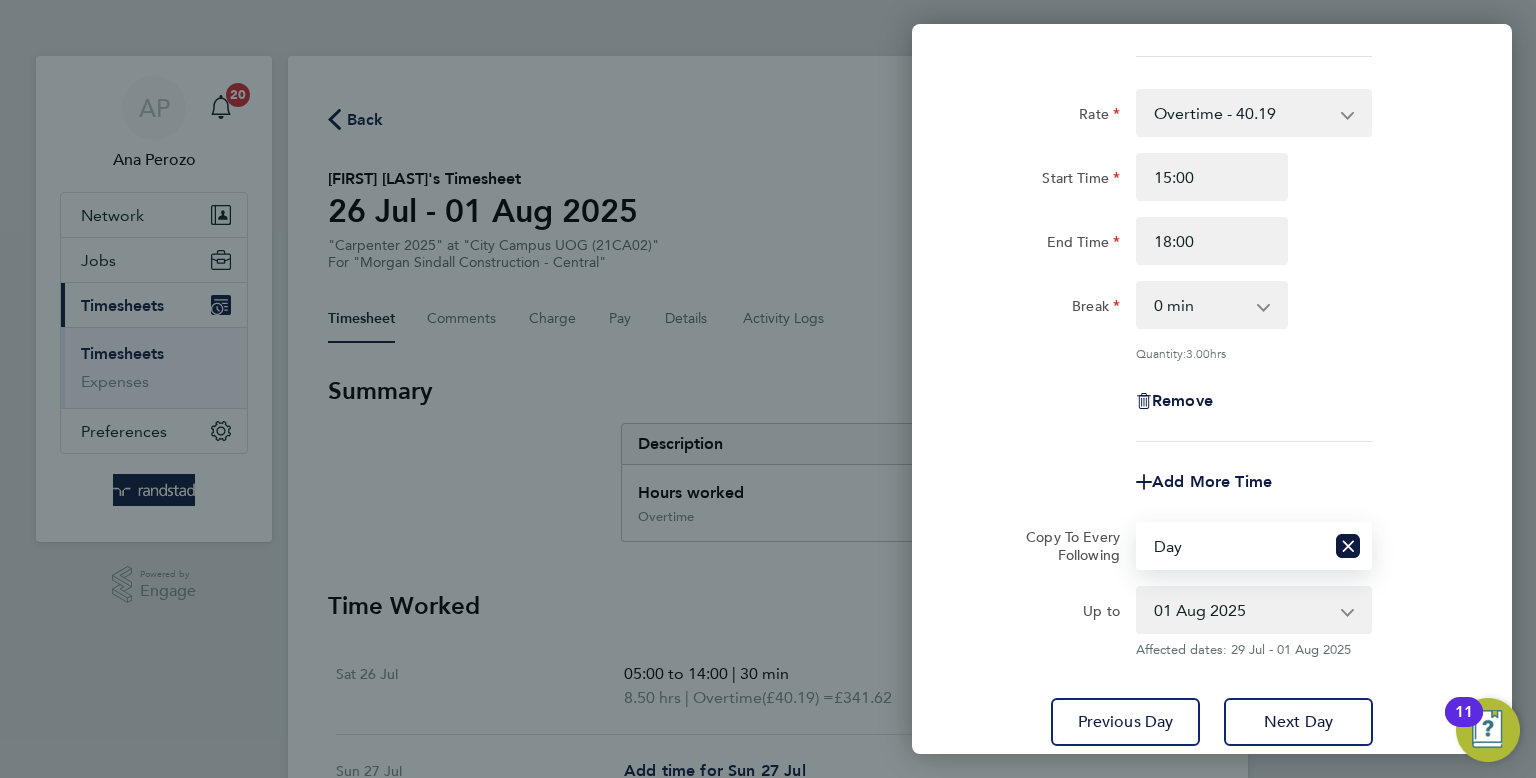 scroll, scrollTop: 596, scrollLeft: 0, axis: vertical 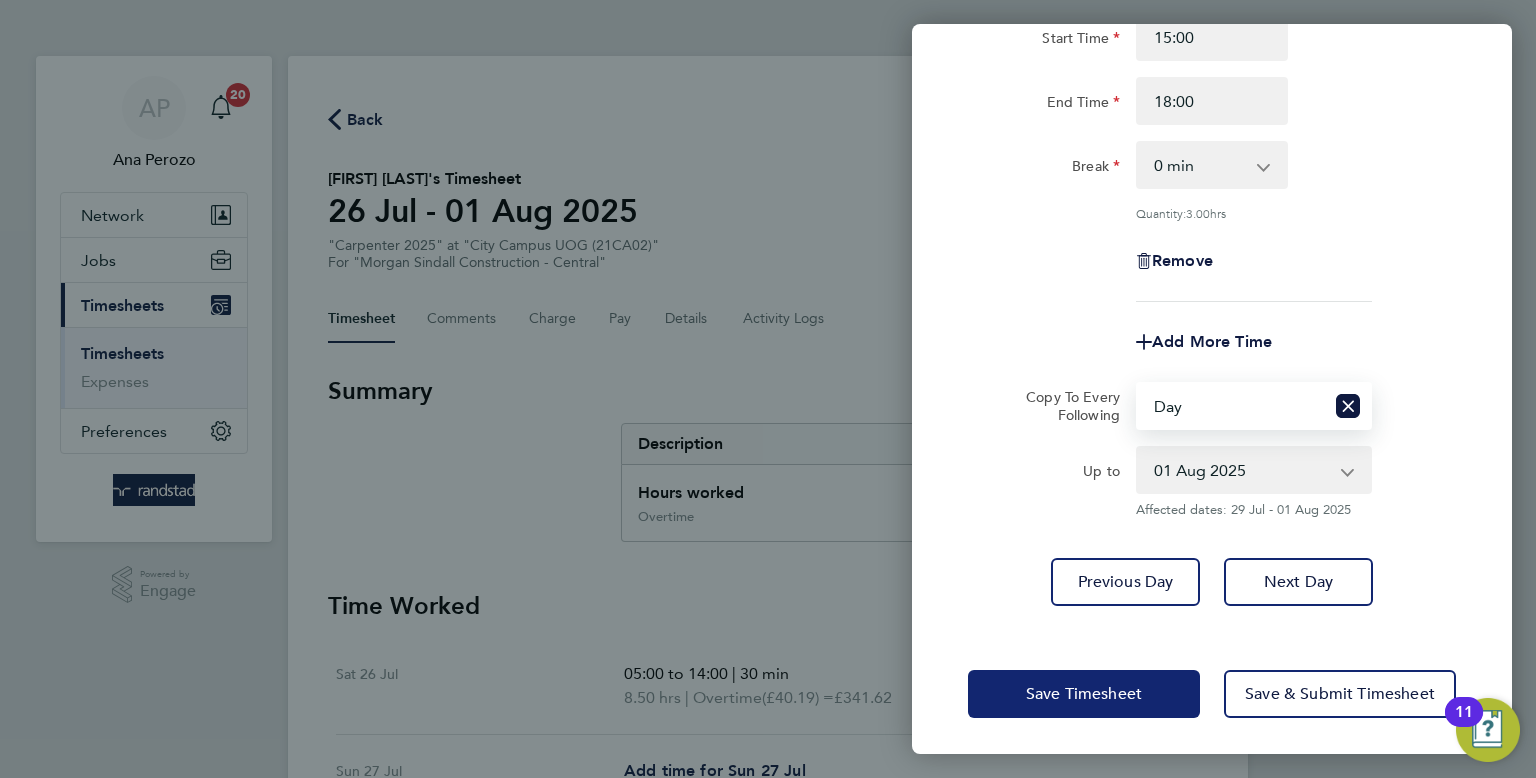 click on "Save Timesheet" 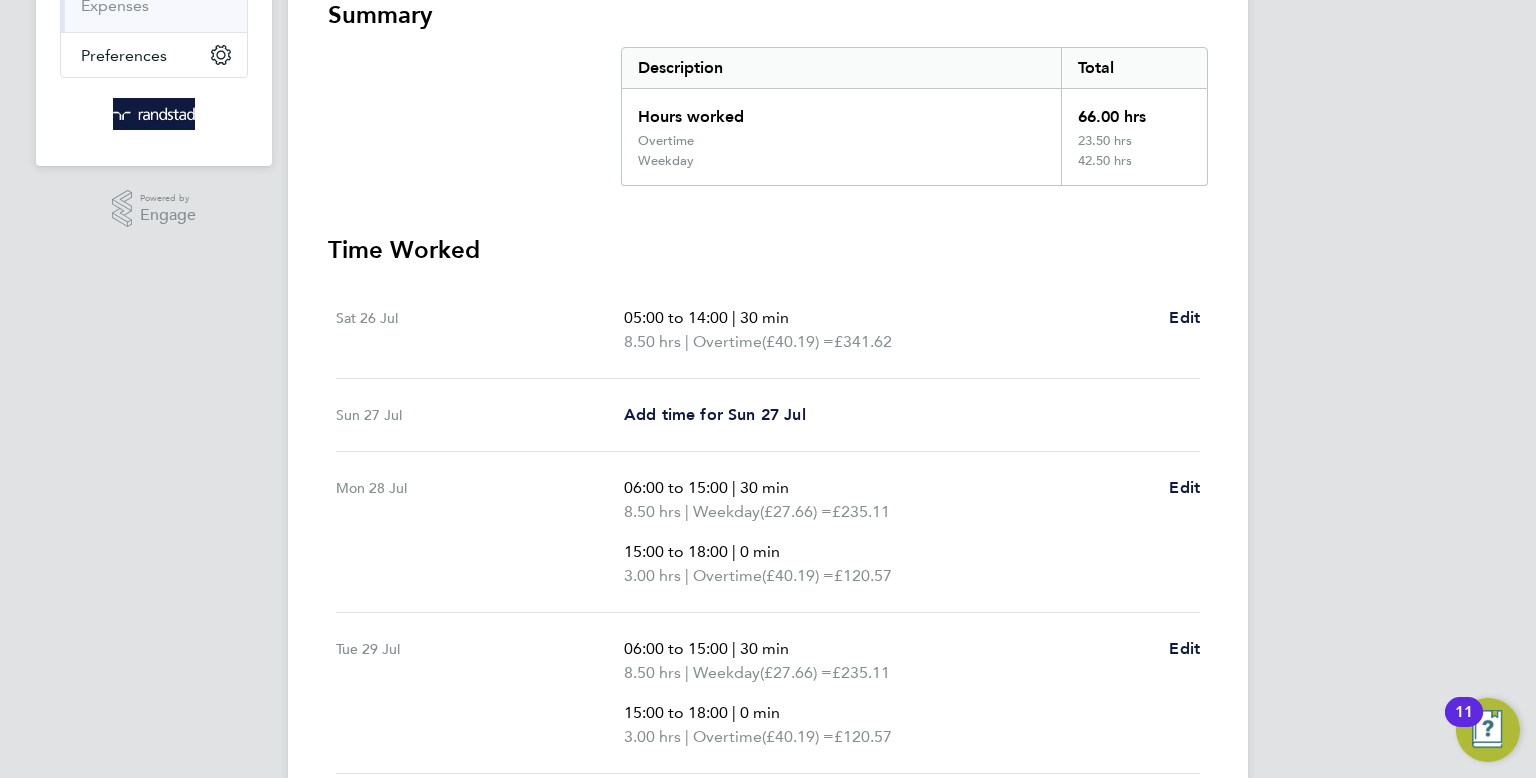 scroll, scrollTop: 373, scrollLeft: 0, axis: vertical 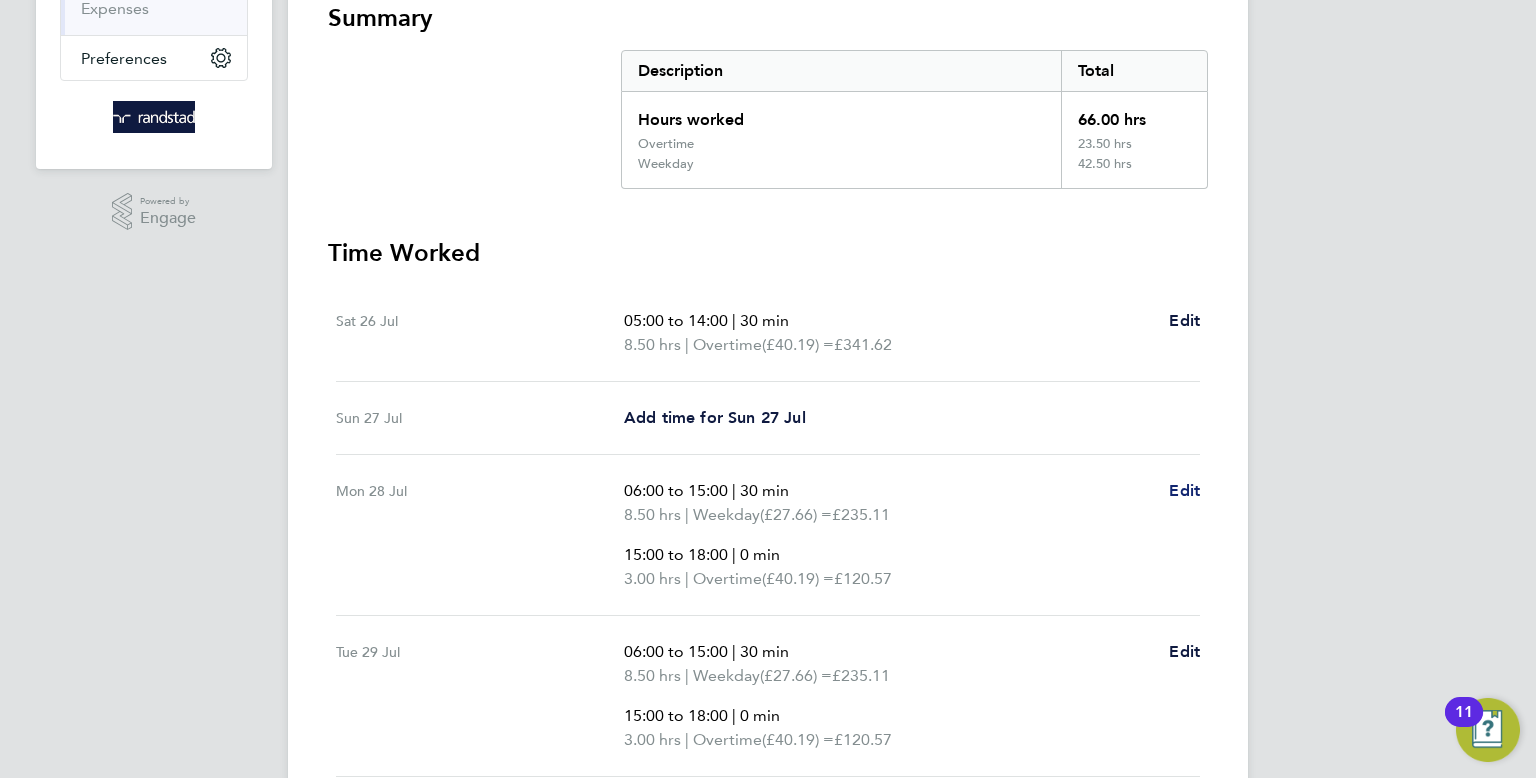 click on "Edit" at bounding box center (1184, 490) 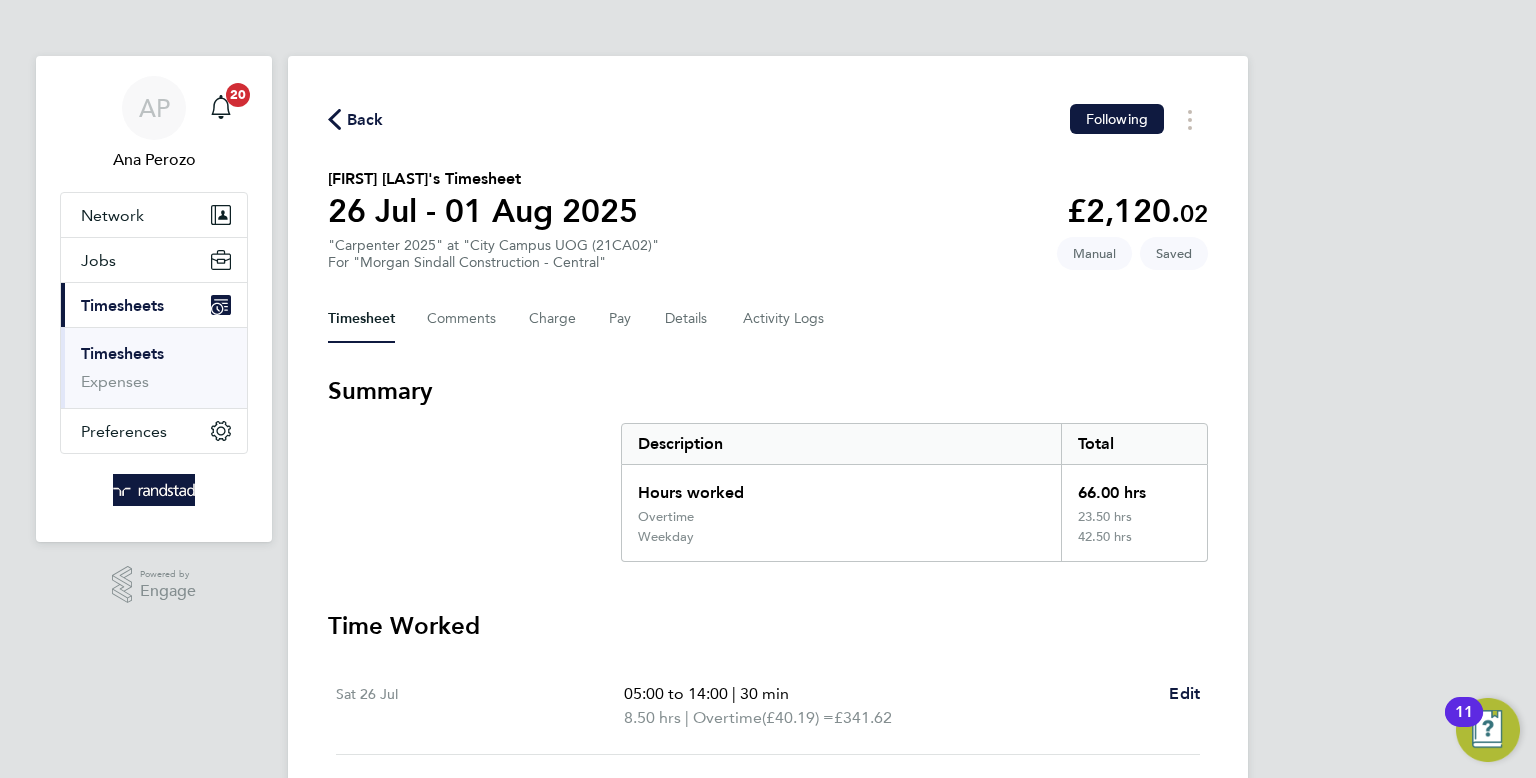 select on "30" 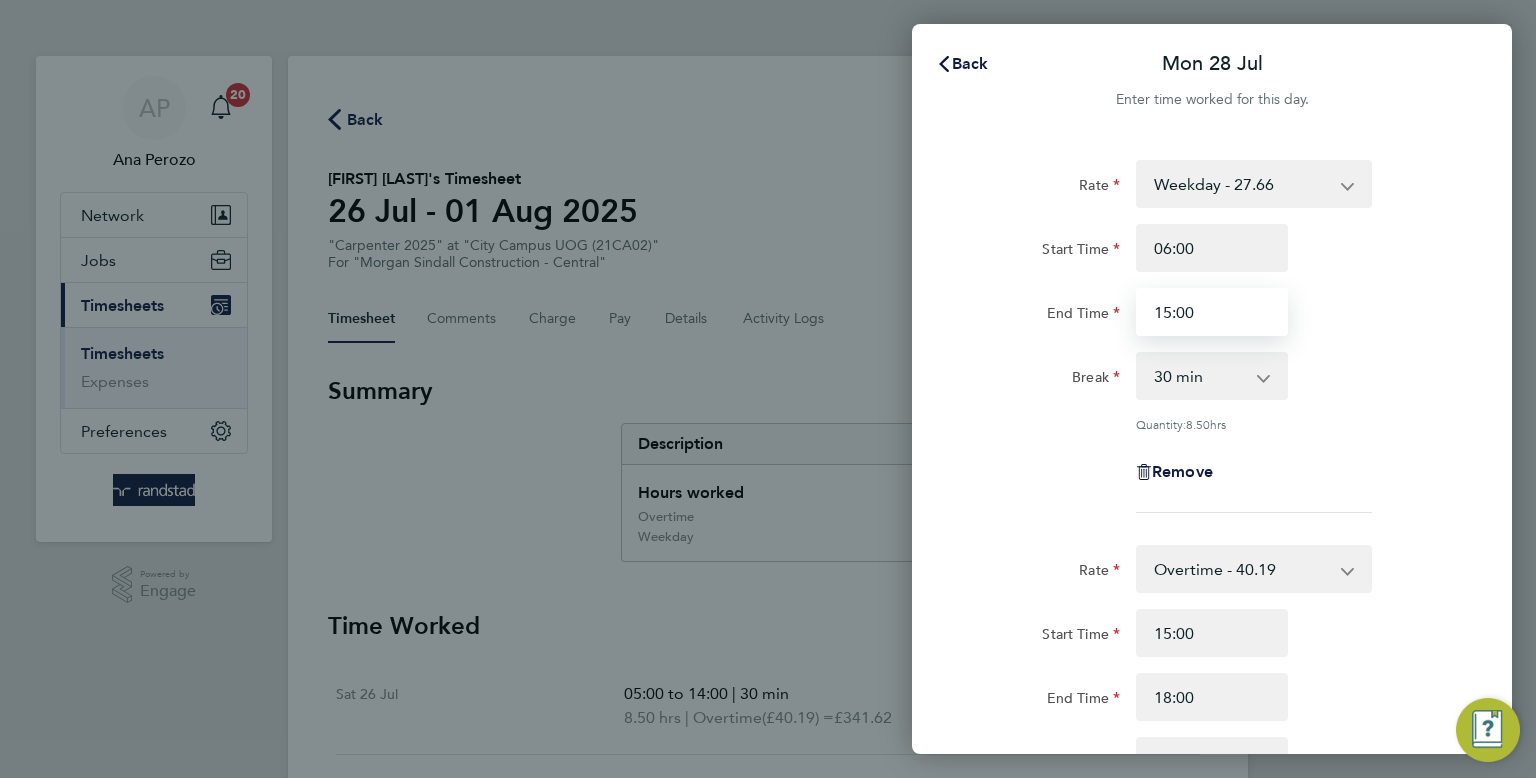 click on "15:00" at bounding box center [1212, 312] 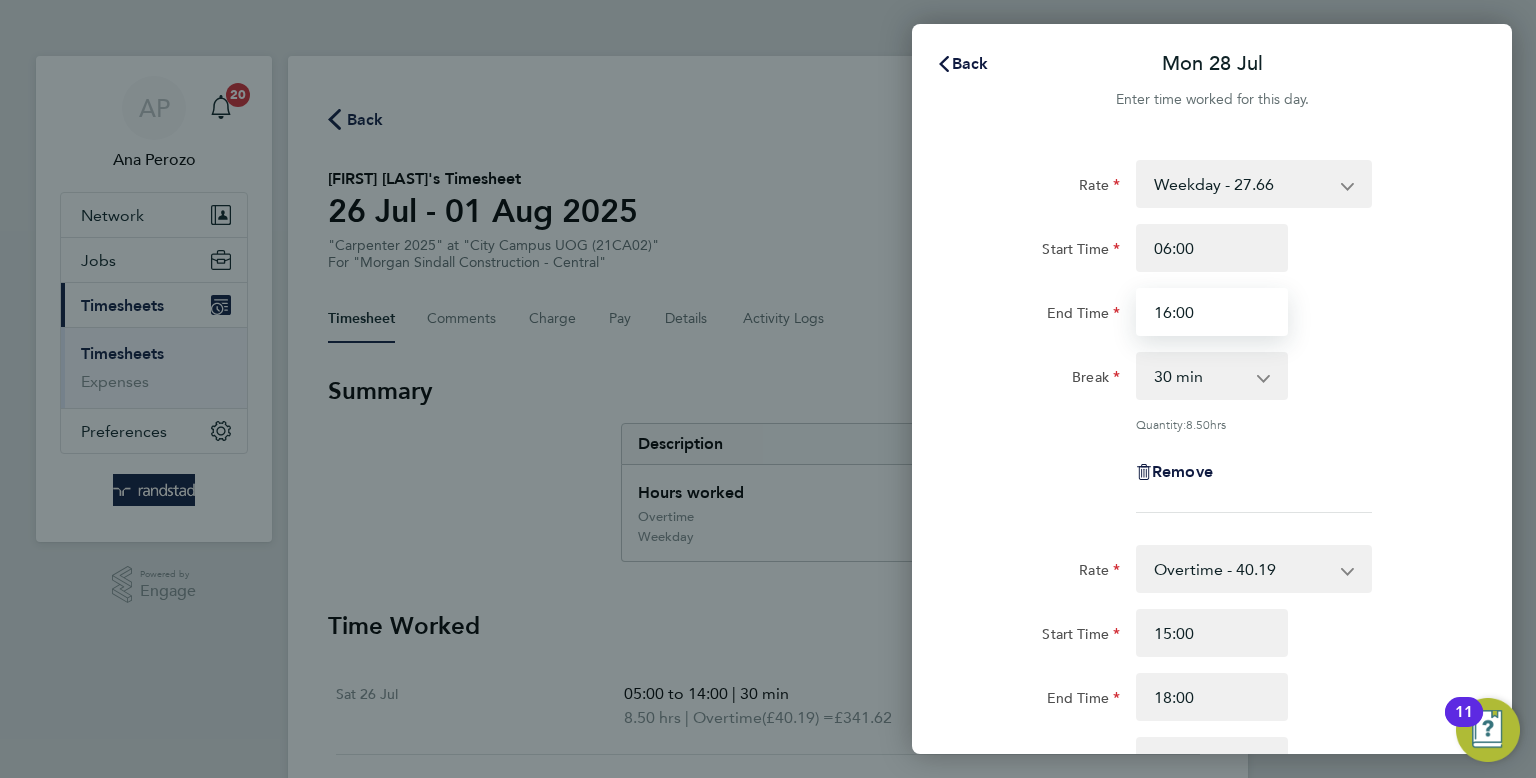 type on "16:00" 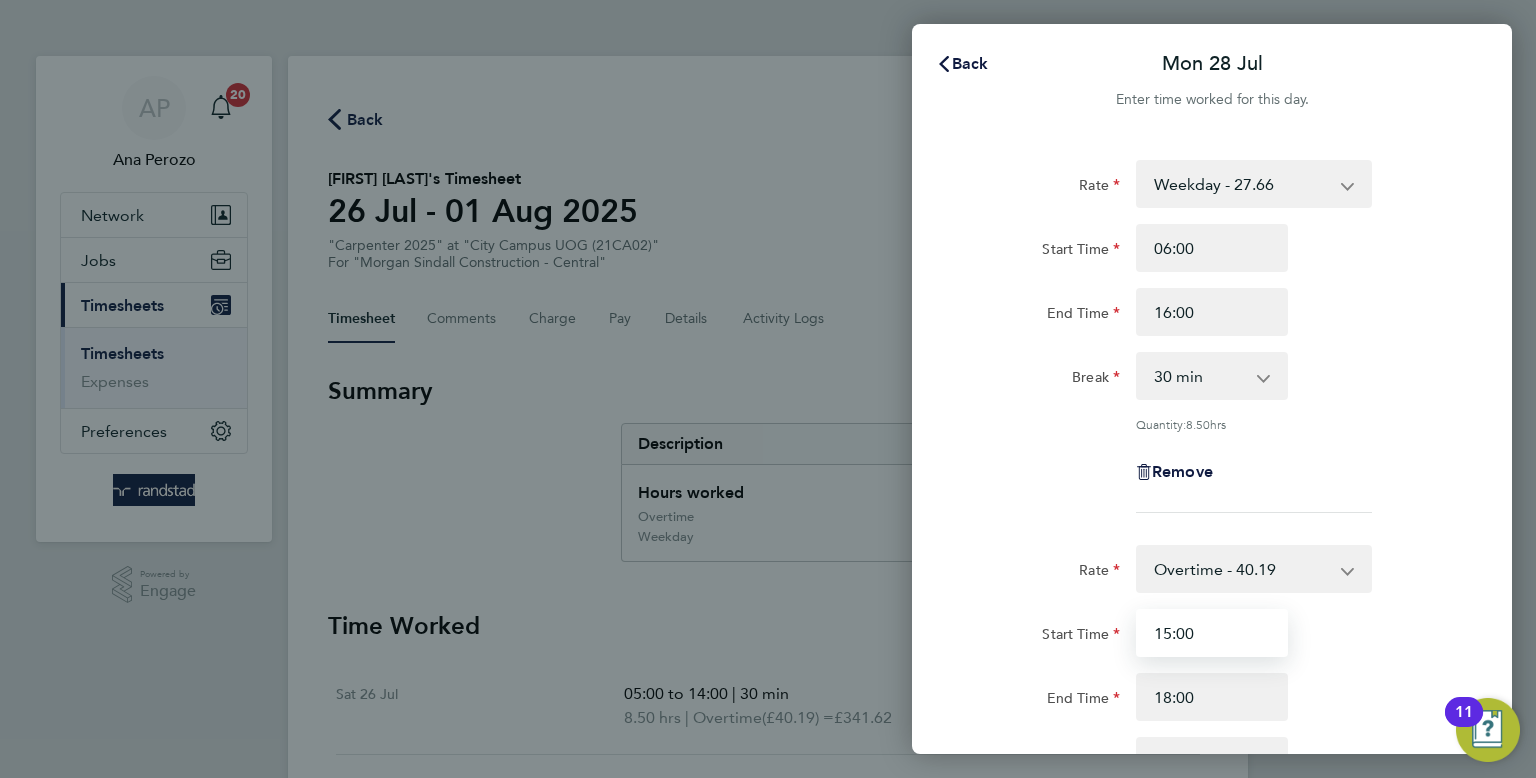 click on "Rate  Overtime - 40.19   Weekday  - 27.66
Start Time 15:00 End Time 18:00 Break  0 min   15 min   30 min   45 min   60 min   75 min   90 min
Quantity:  3.00  hrs
Remove" 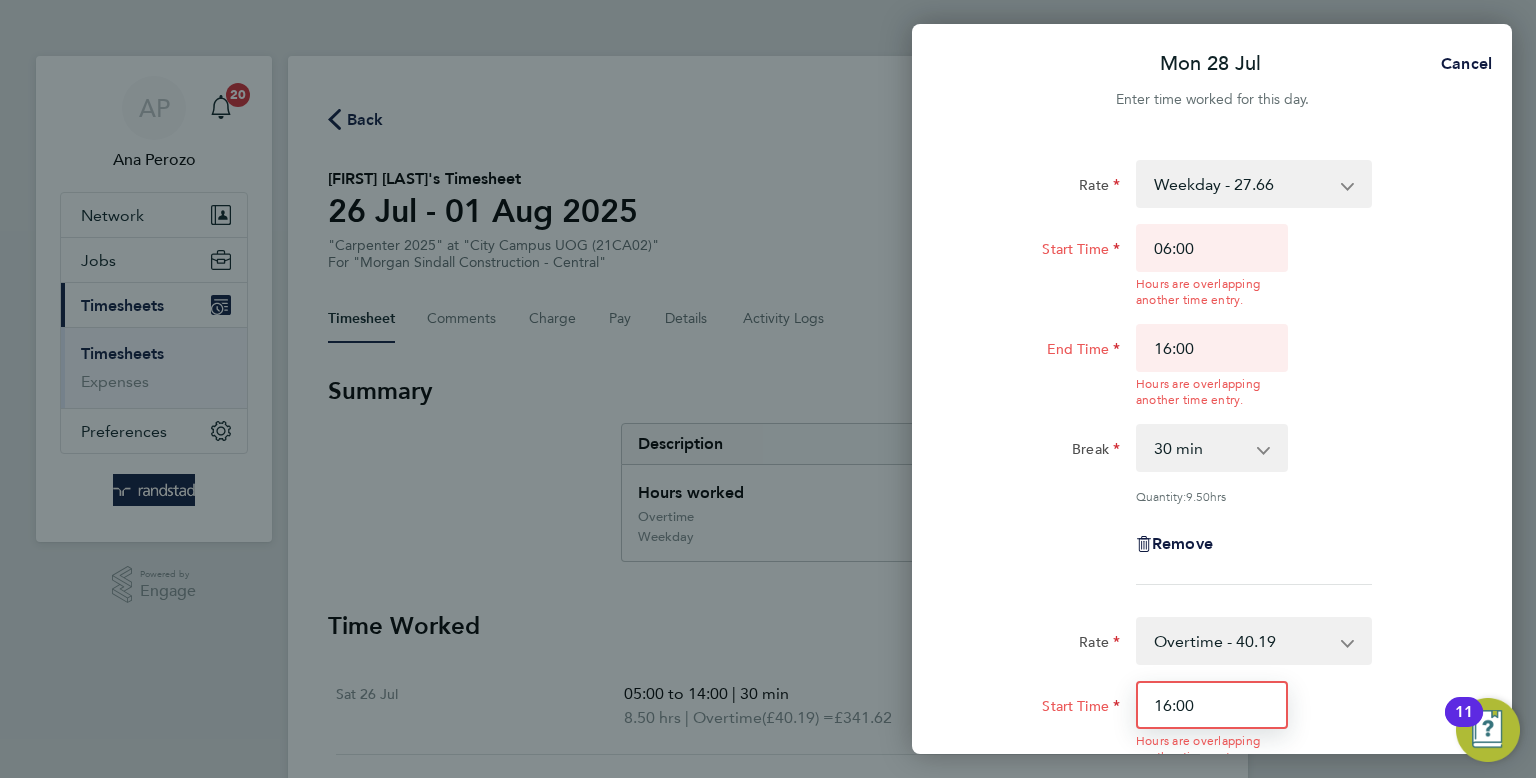 type on "16:00" 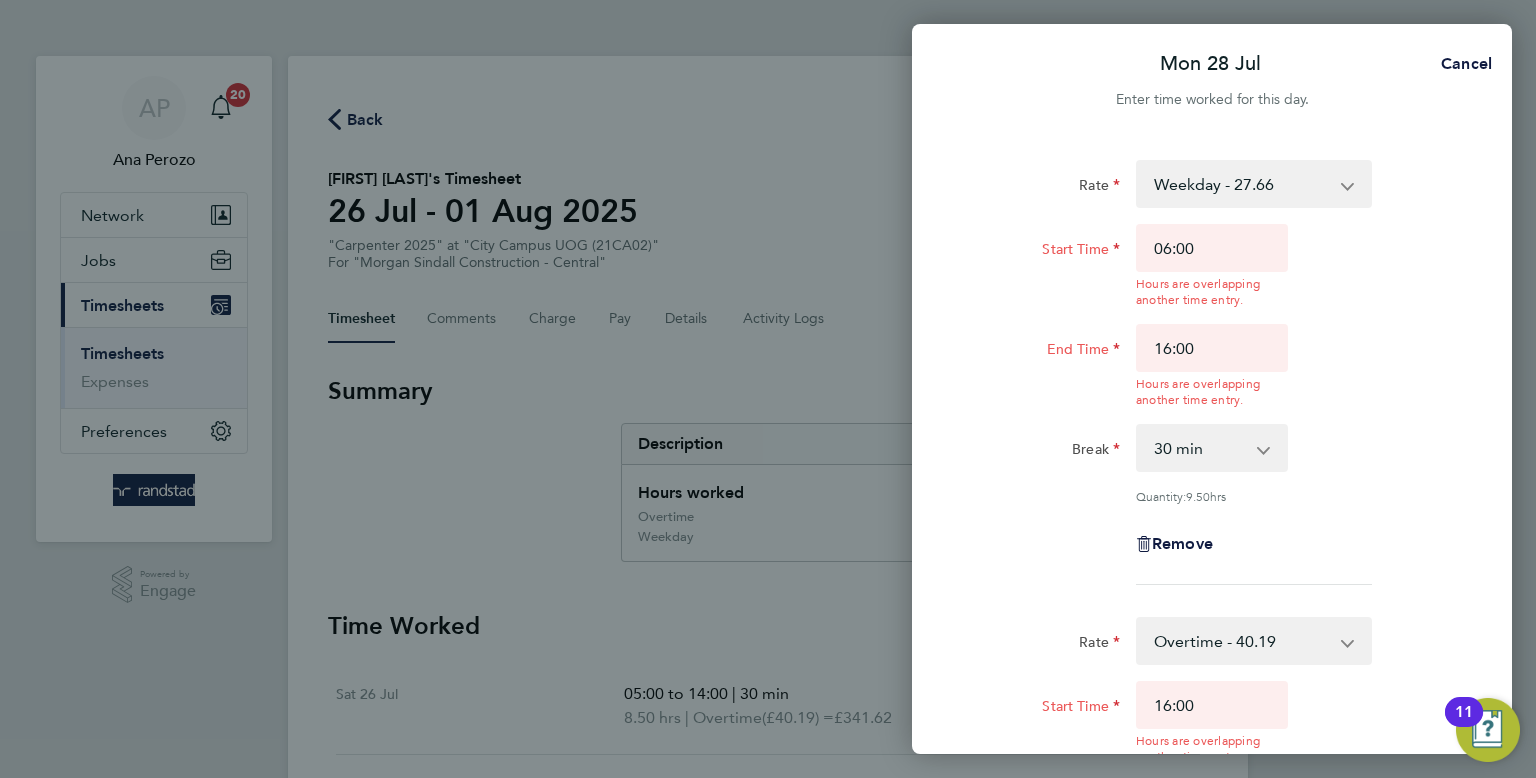 click on "Start Time 16:00  Hours are overlapping another time entry.  End Time 18:00  Hours are overlapping another time entry." 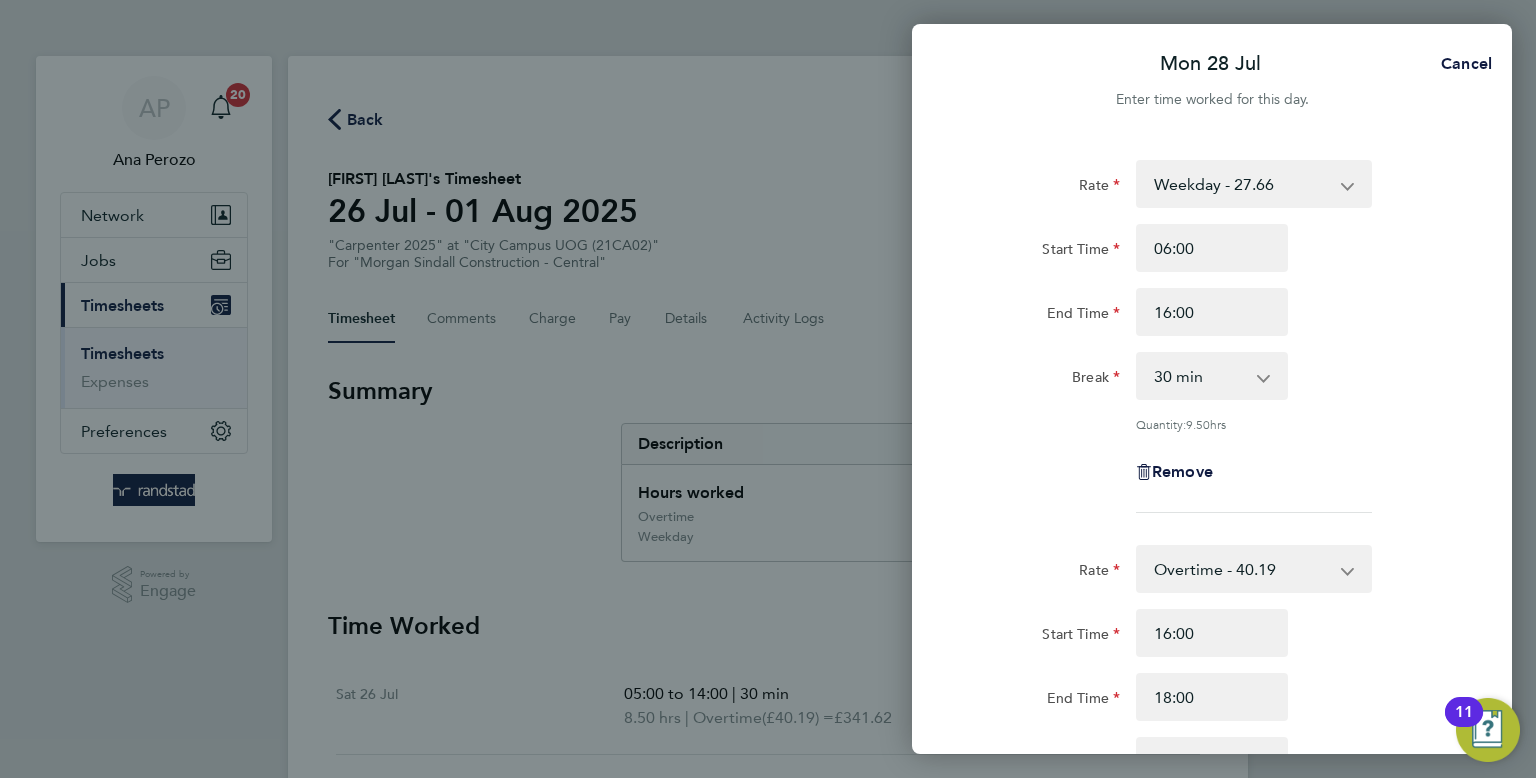 scroll, scrollTop: 508, scrollLeft: 0, axis: vertical 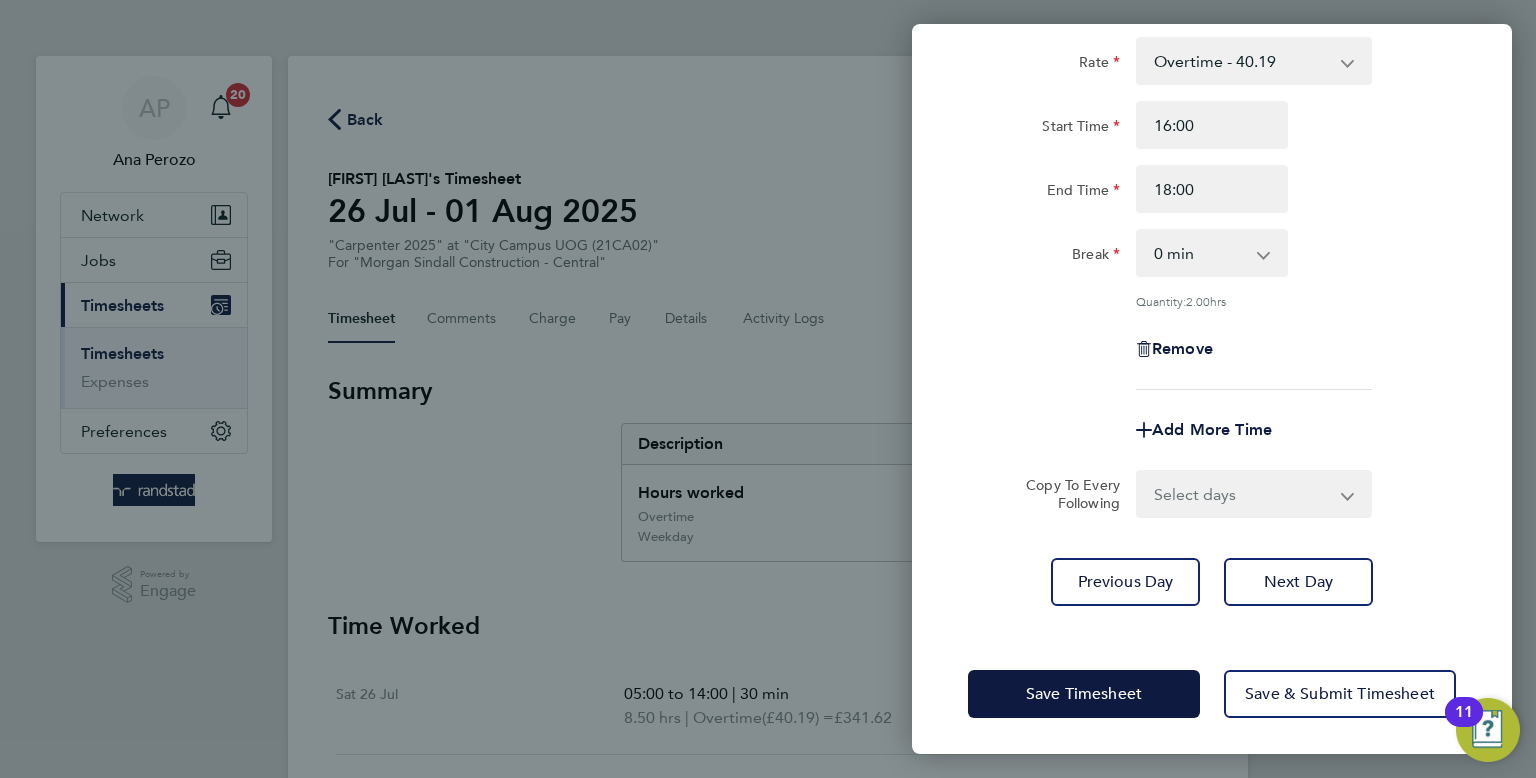 click on "Select days   Day   Tuesday   Wednesday   Thursday   Friday" at bounding box center [1243, 494] 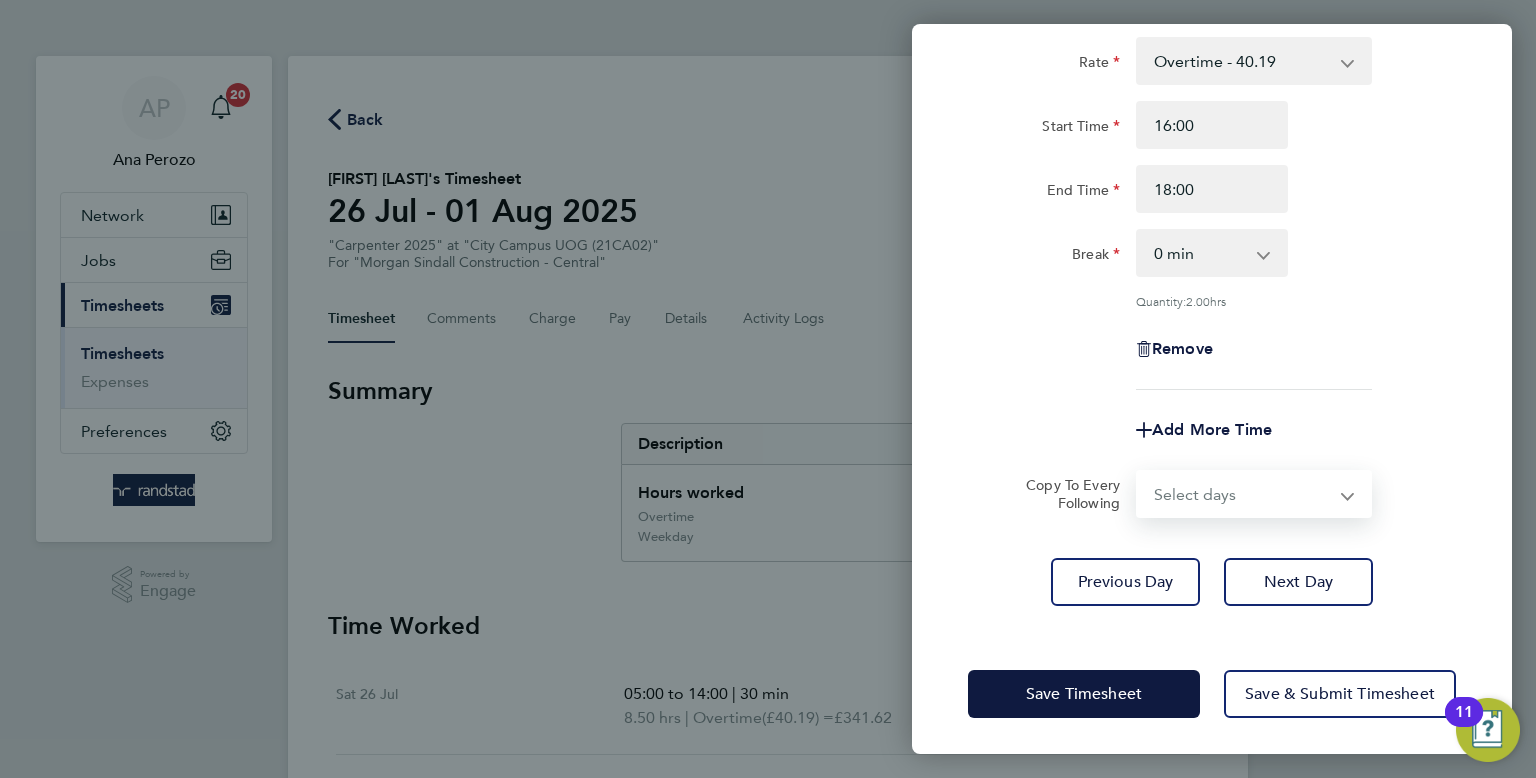 select on "DAY" 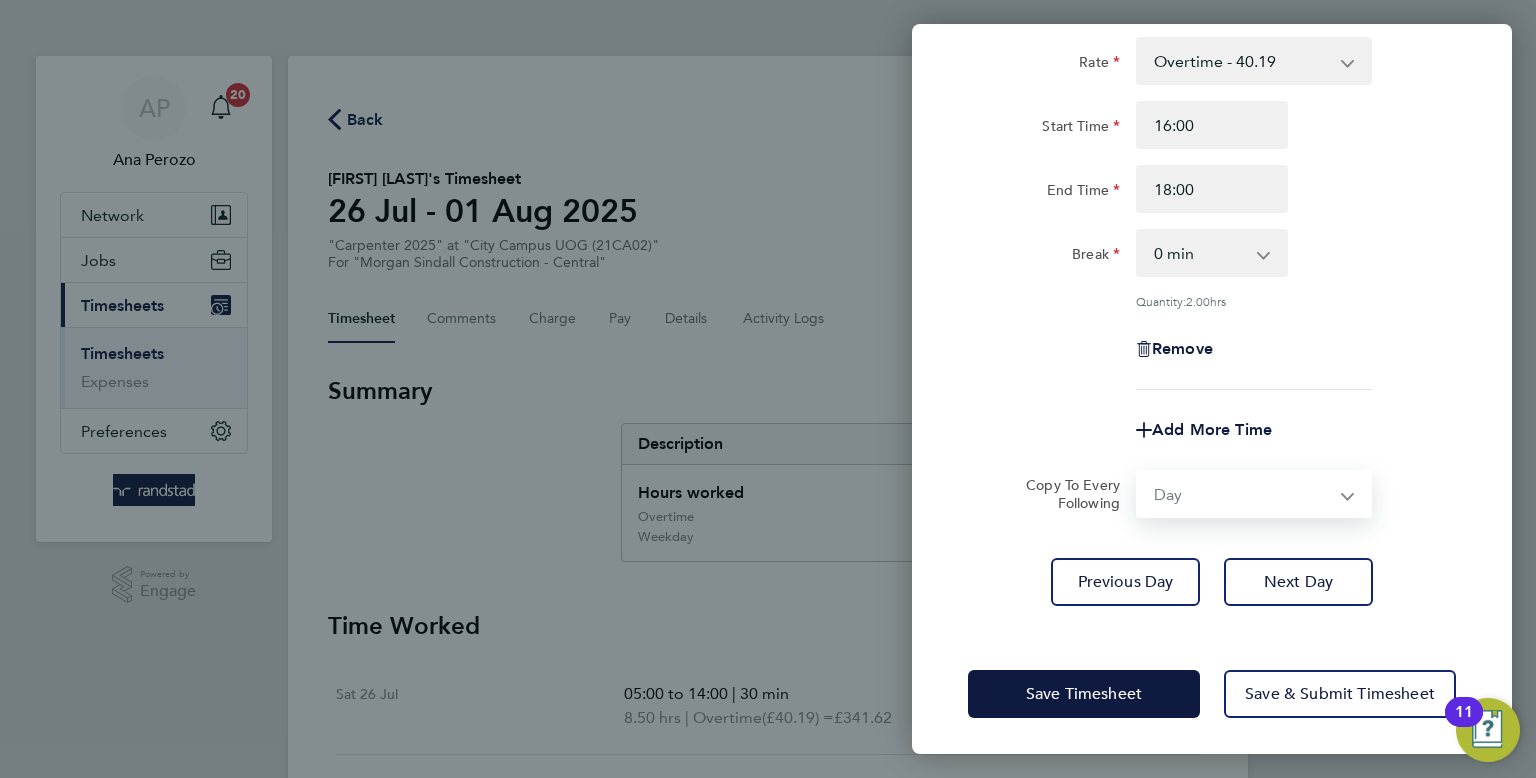click on "Select days   Day   Tuesday   Wednesday   Thursday   Friday" at bounding box center [1243, 494] 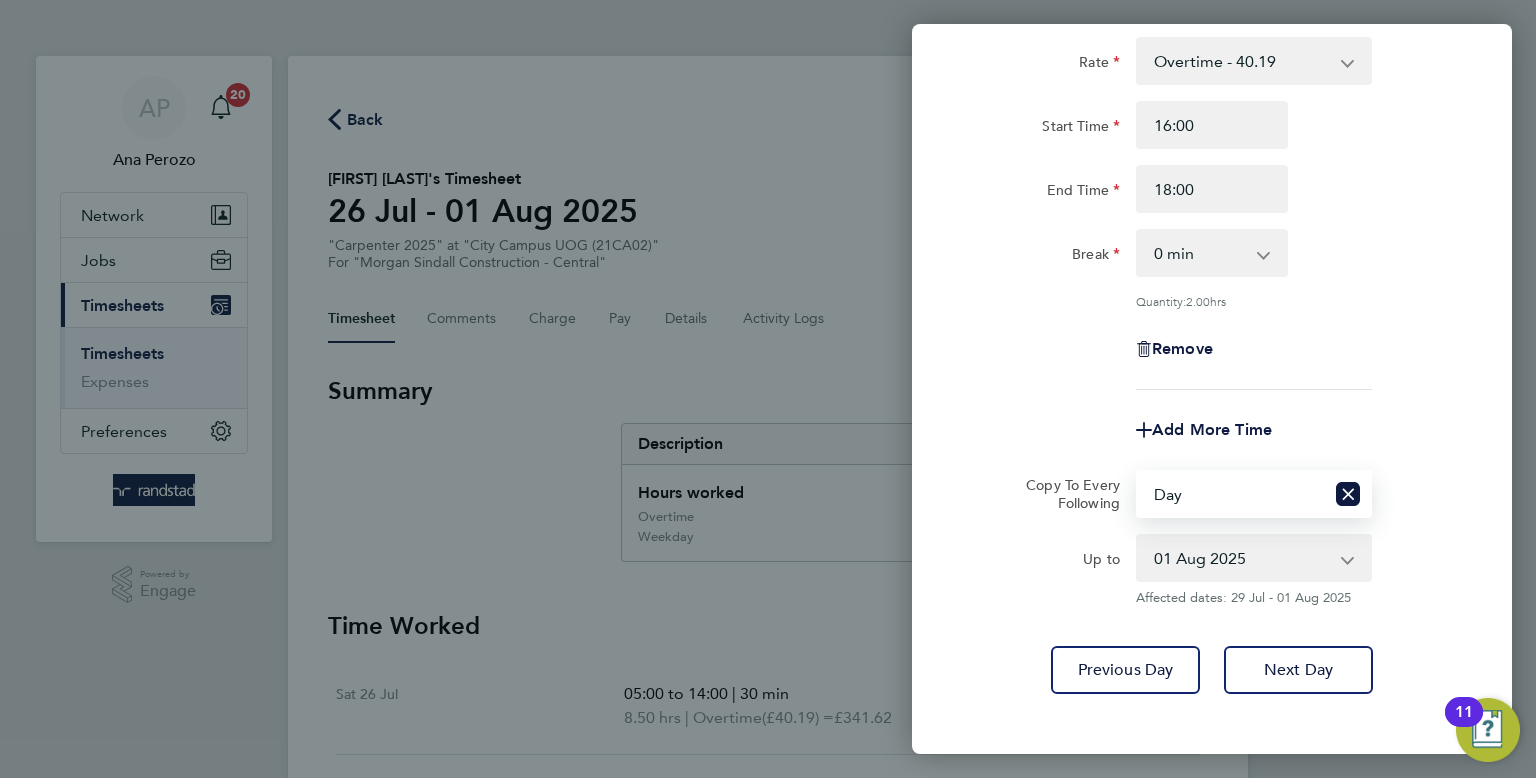 scroll, scrollTop: 596, scrollLeft: 0, axis: vertical 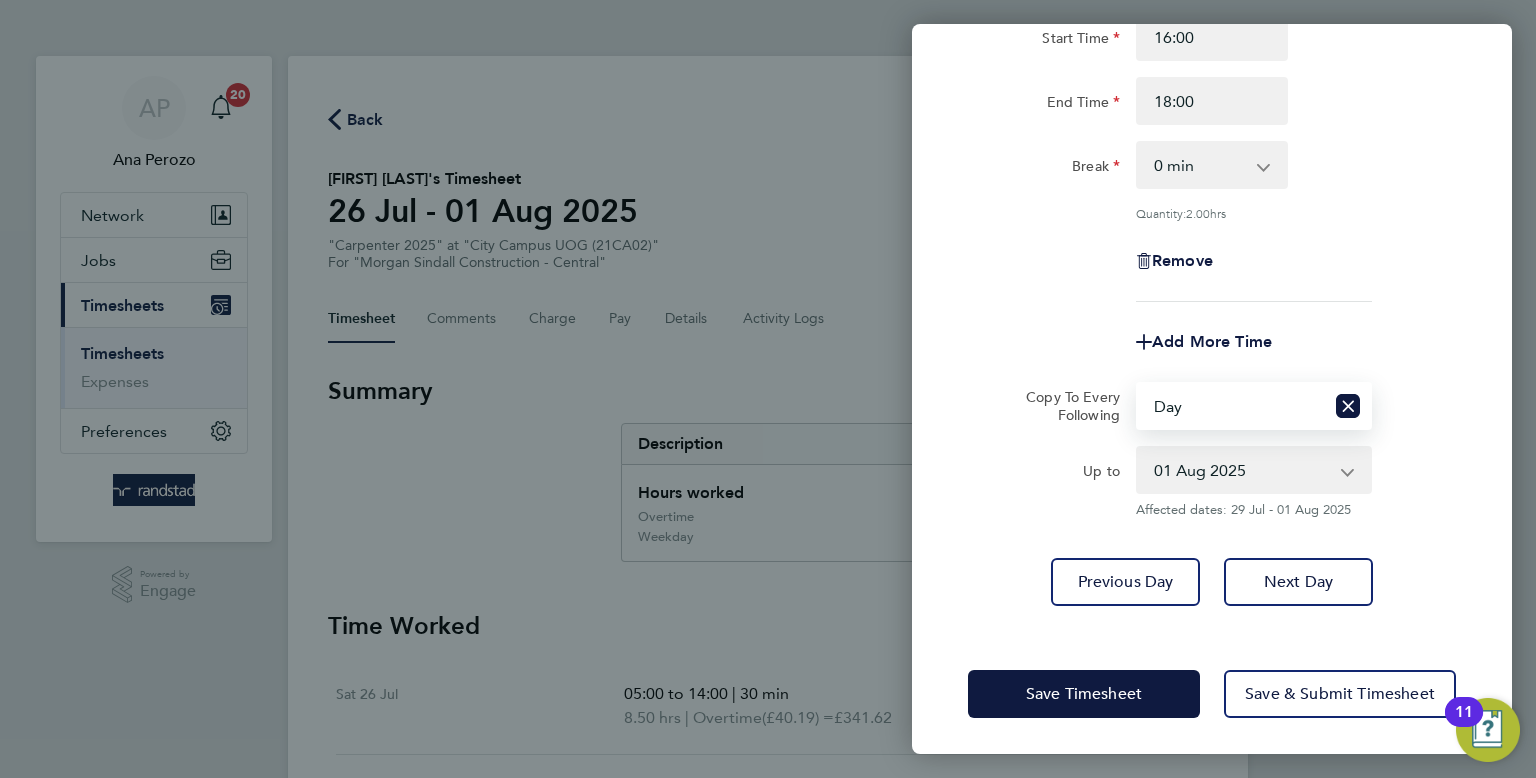 click on "Save Timesheet   Save & Submit Timesheet" 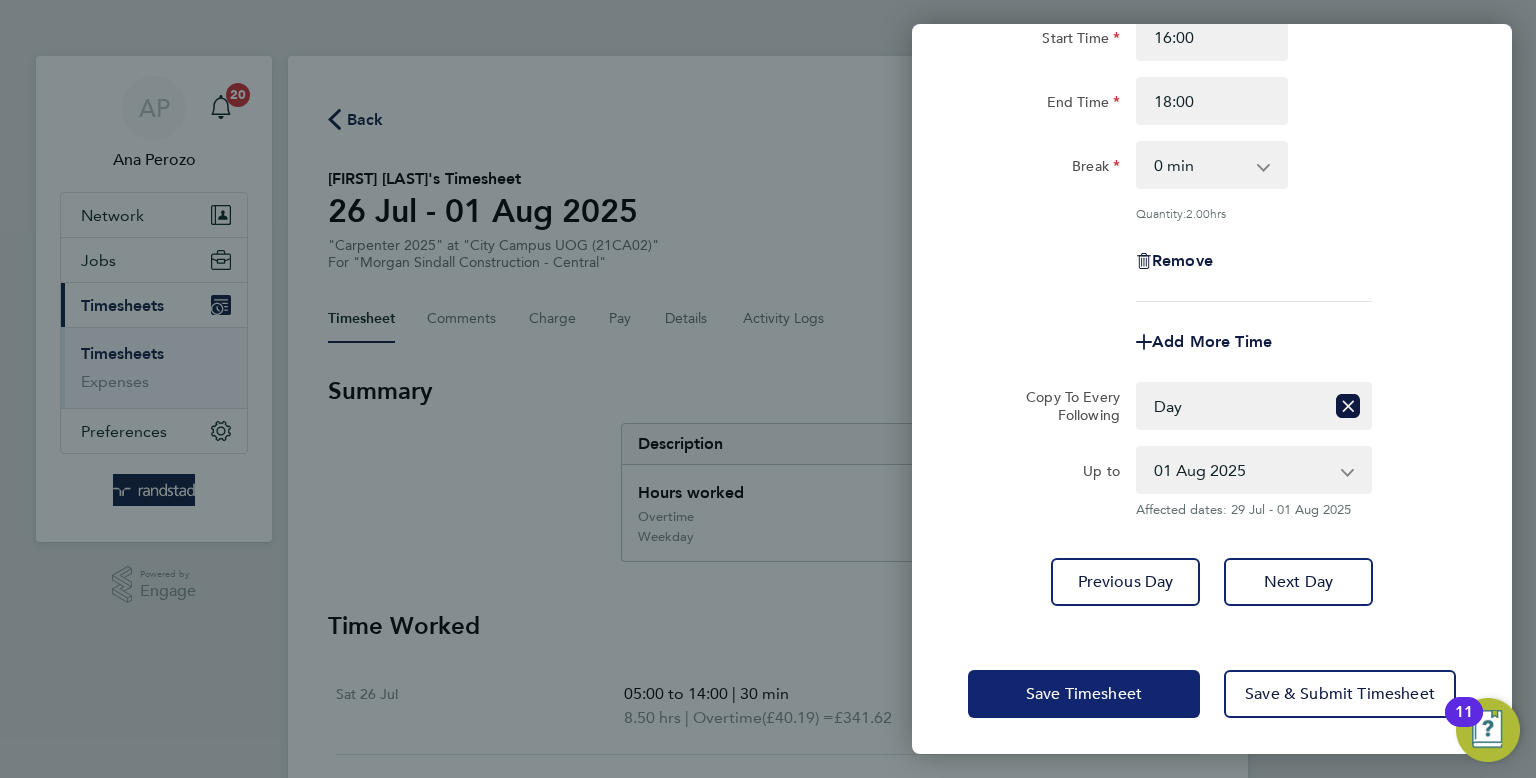 click on "Save Timesheet" 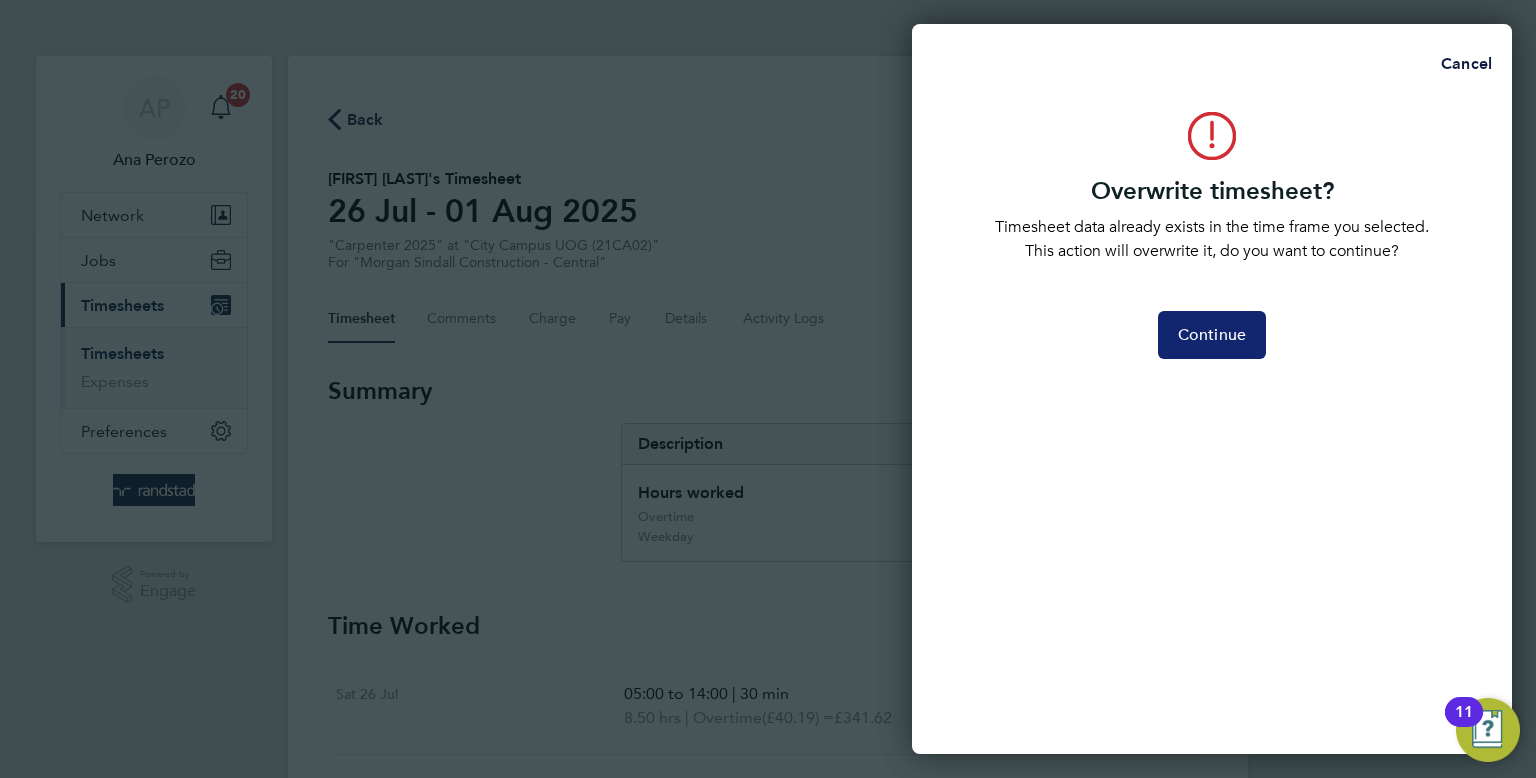 click on "Continue" 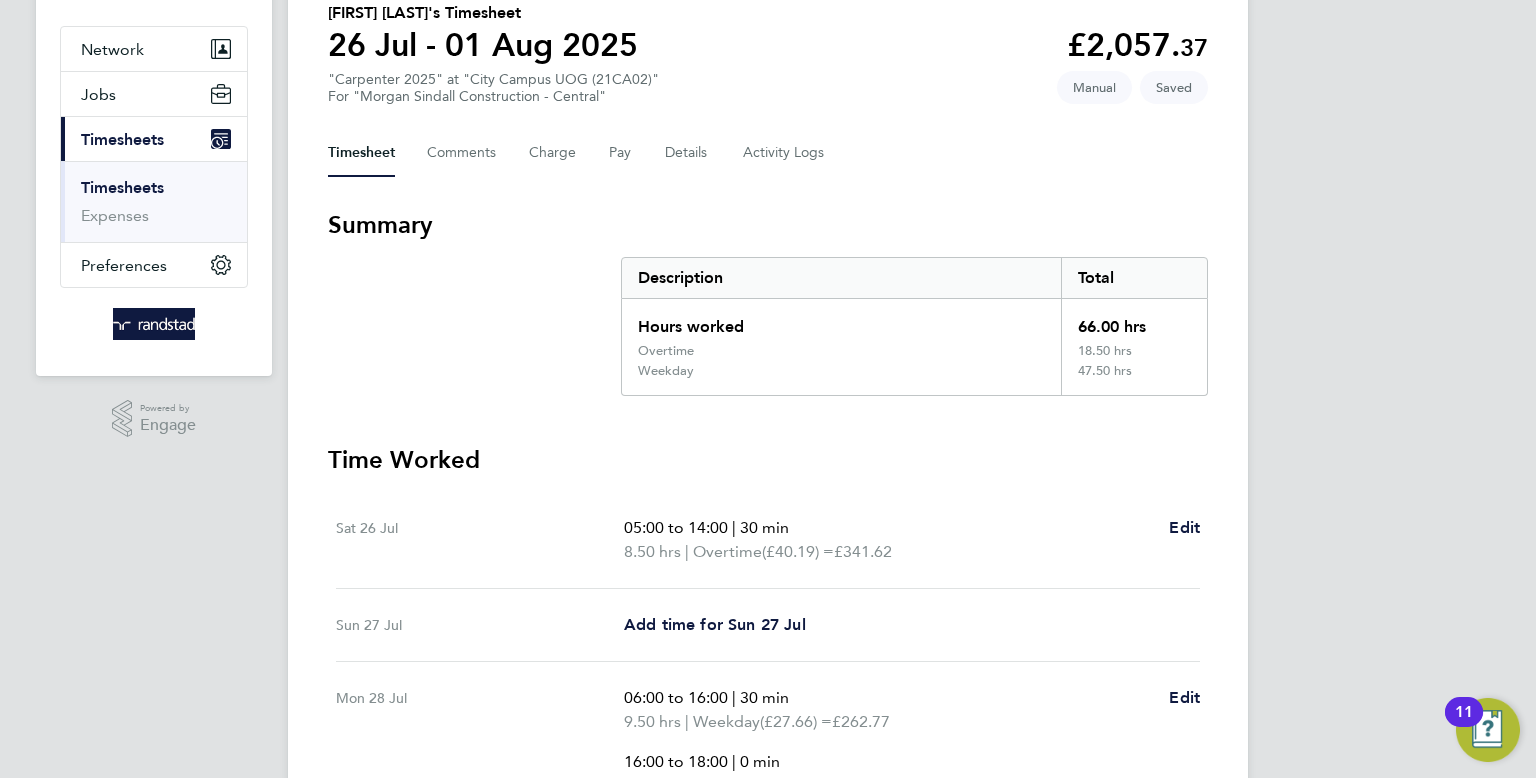 scroll, scrollTop: 1028, scrollLeft: 0, axis: vertical 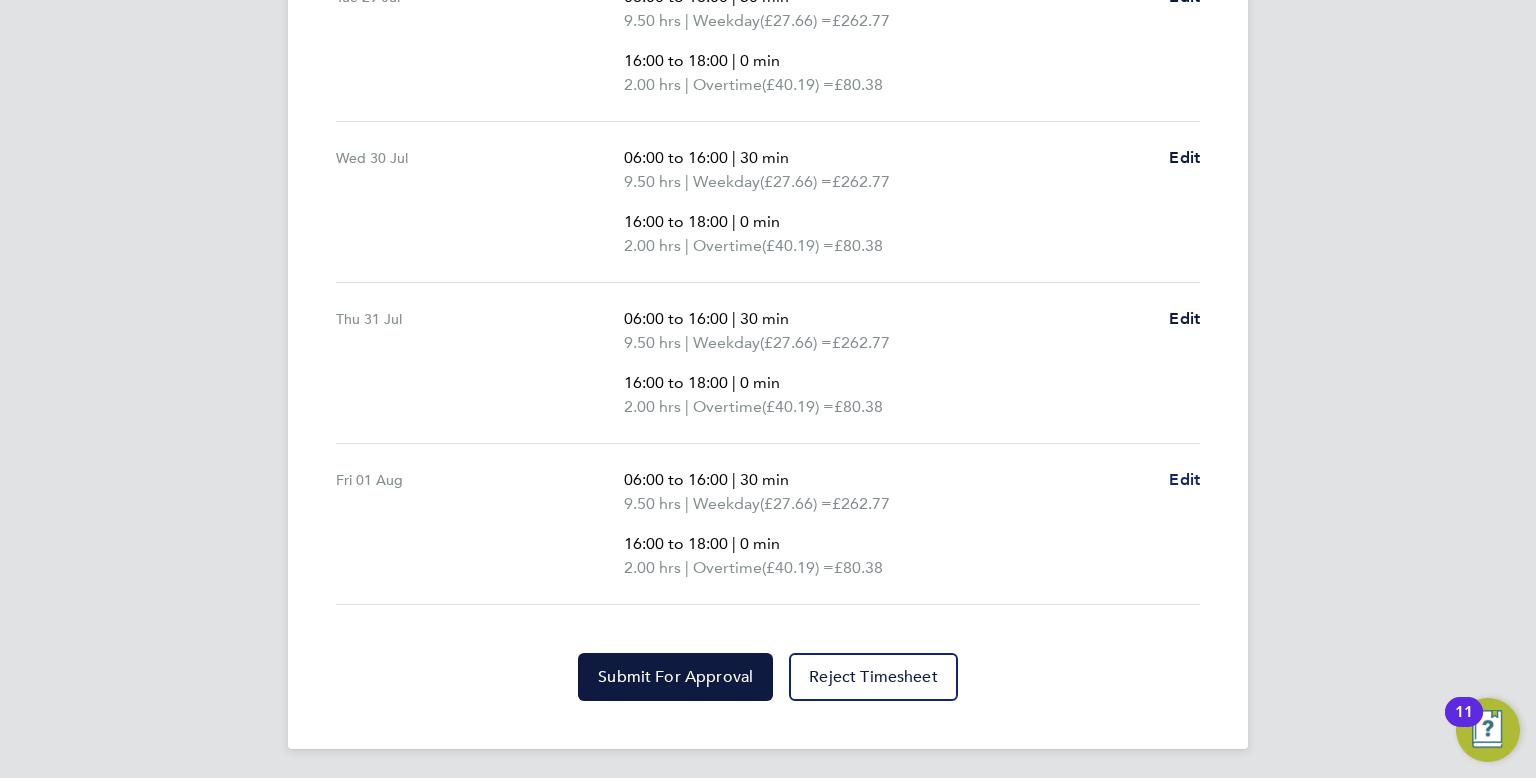 click on "Edit" at bounding box center (1184, 479) 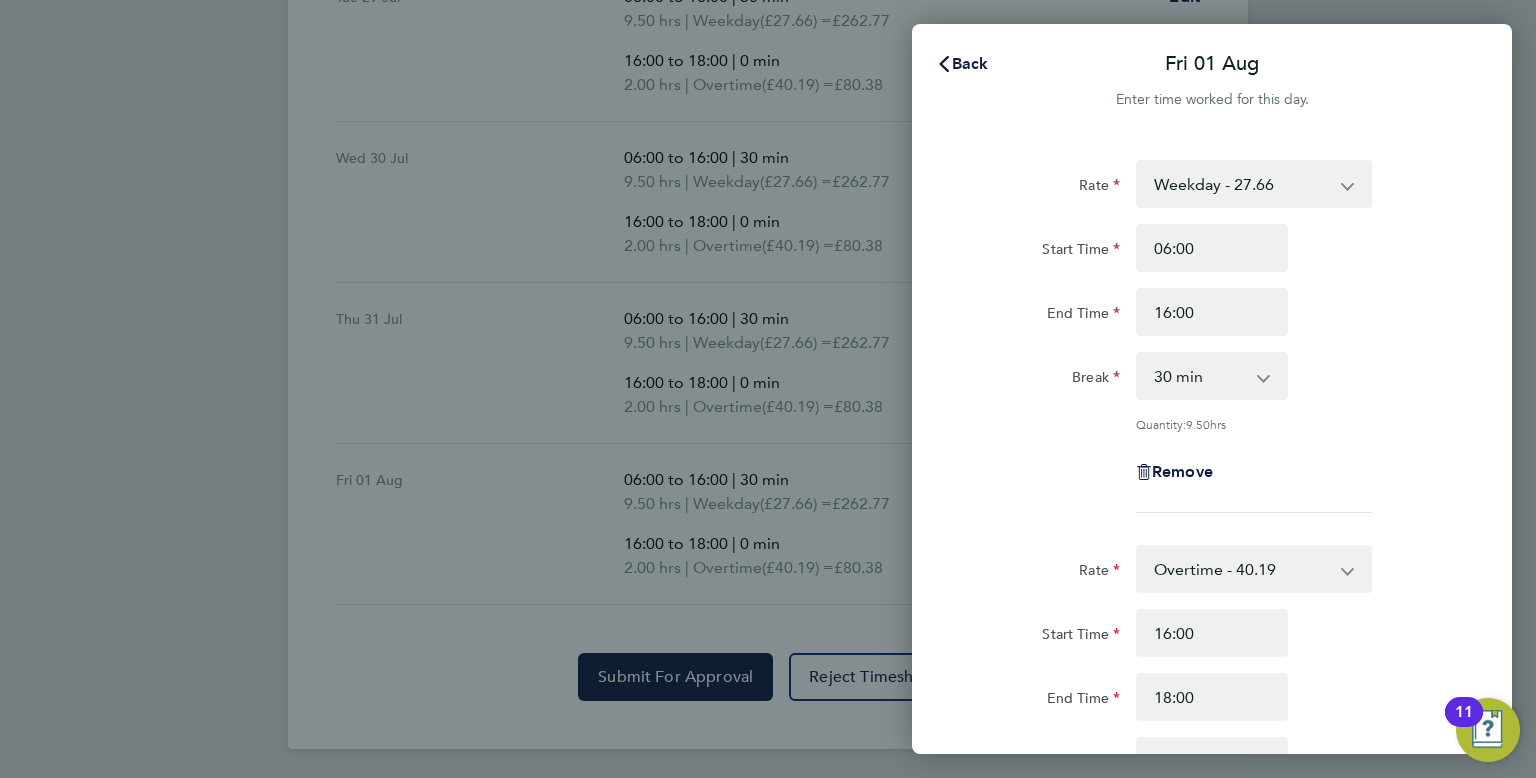 scroll, scrollTop: 0, scrollLeft: 0, axis: both 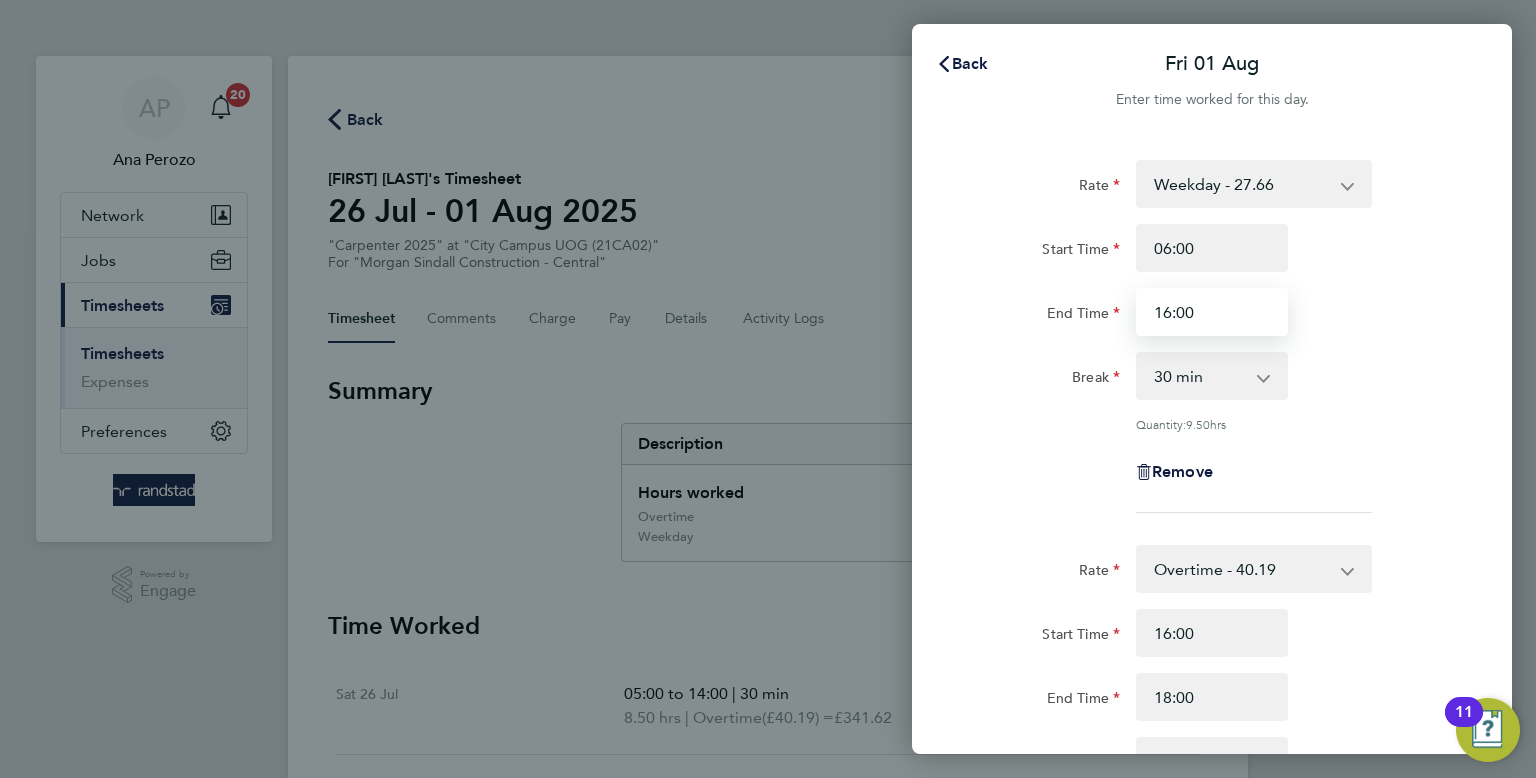 click on "16:00" at bounding box center [1212, 312] 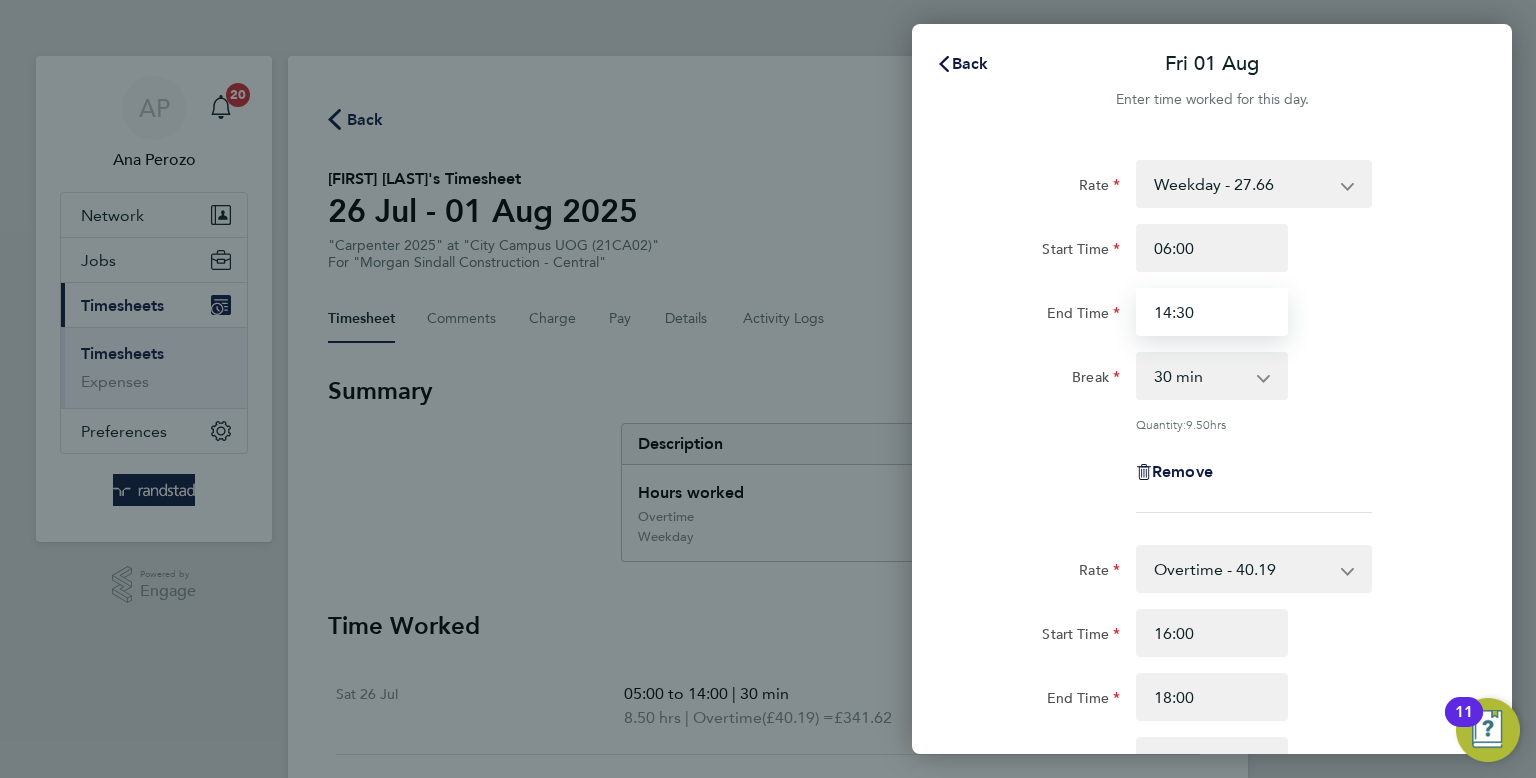 type on "14:30" 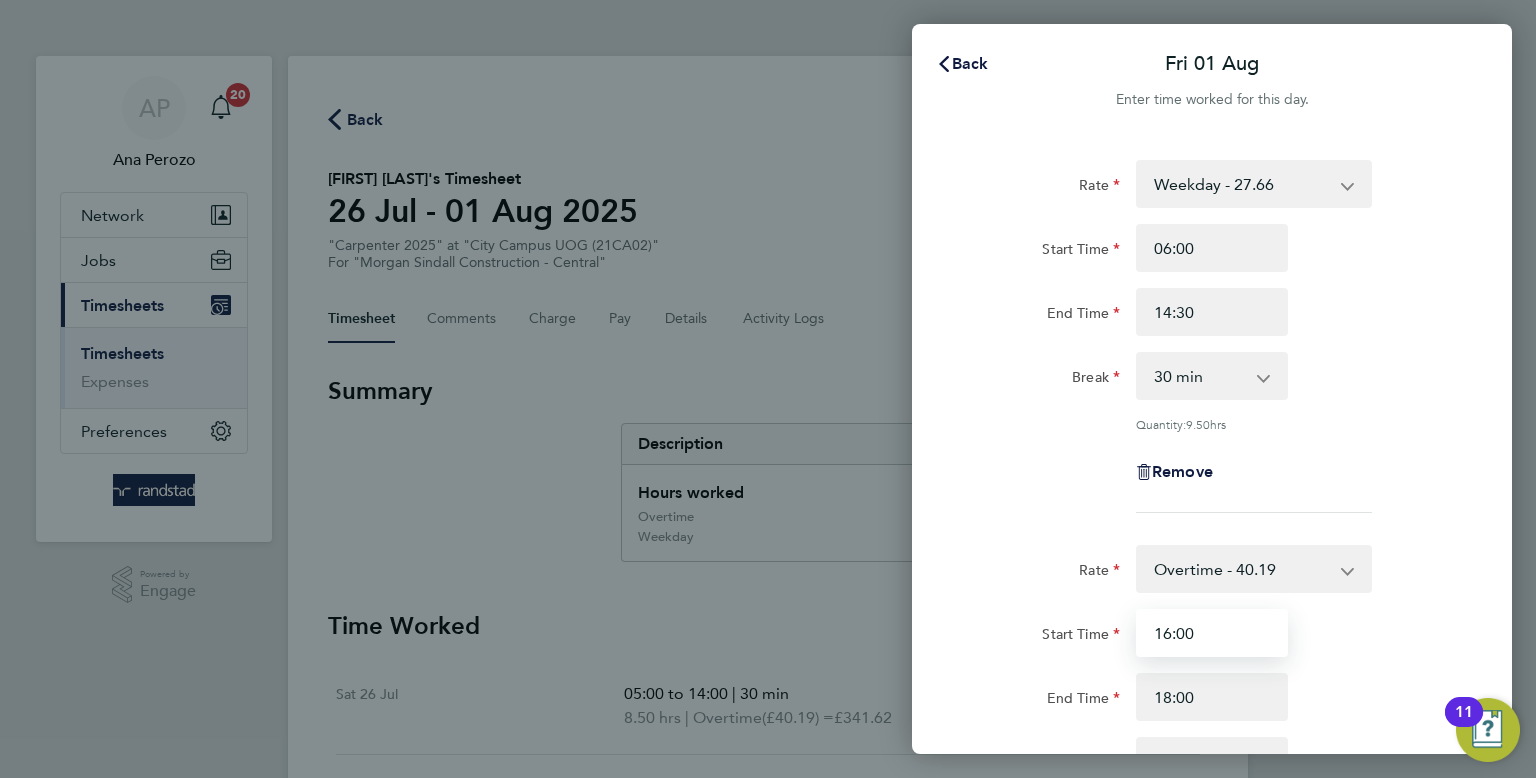 click on "16:00" at bounding box center [1212, 633] 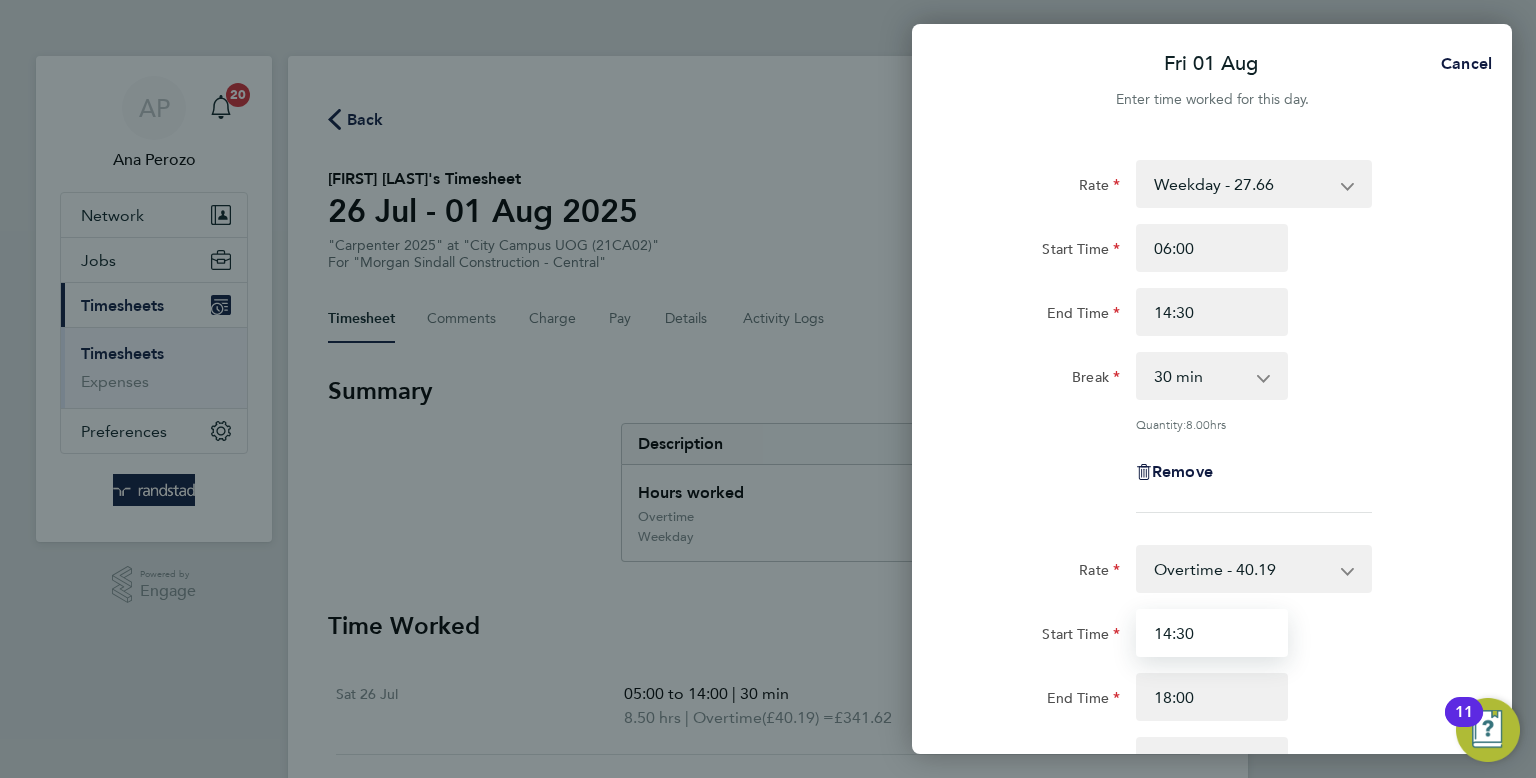 type on "14:30" 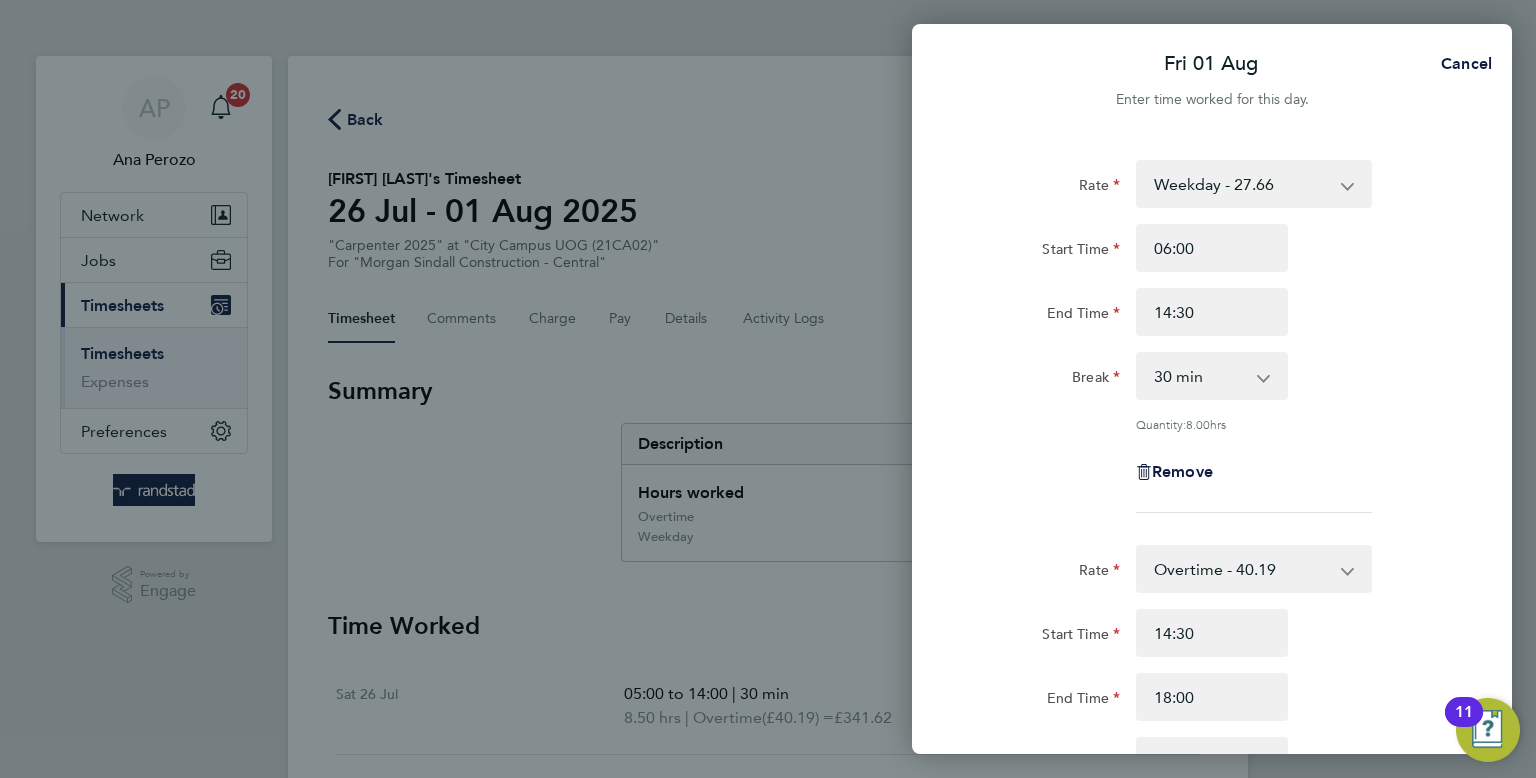 click on "End Time 18:00" 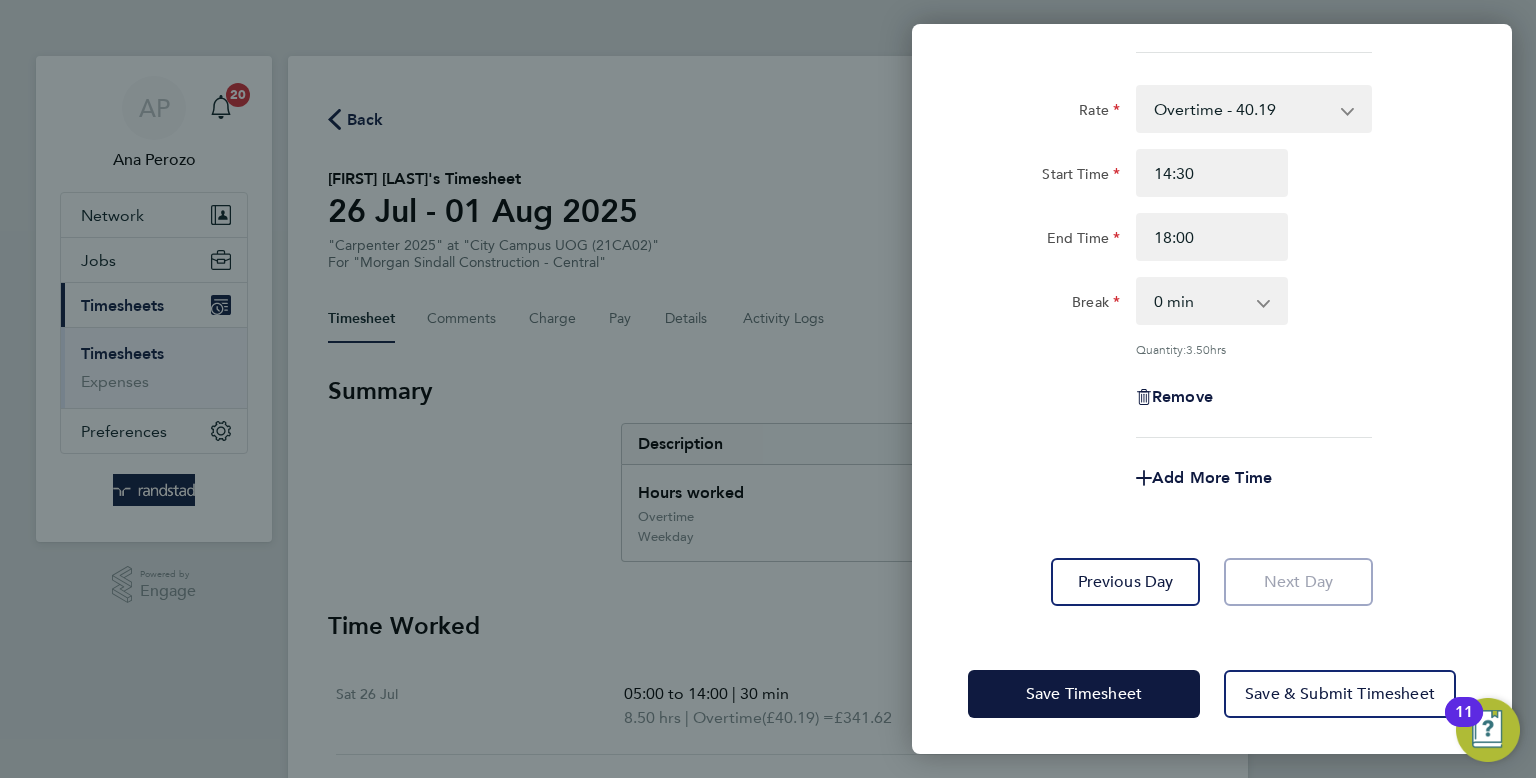 click on "Save Timesheet   Save & Submit Timesheet" 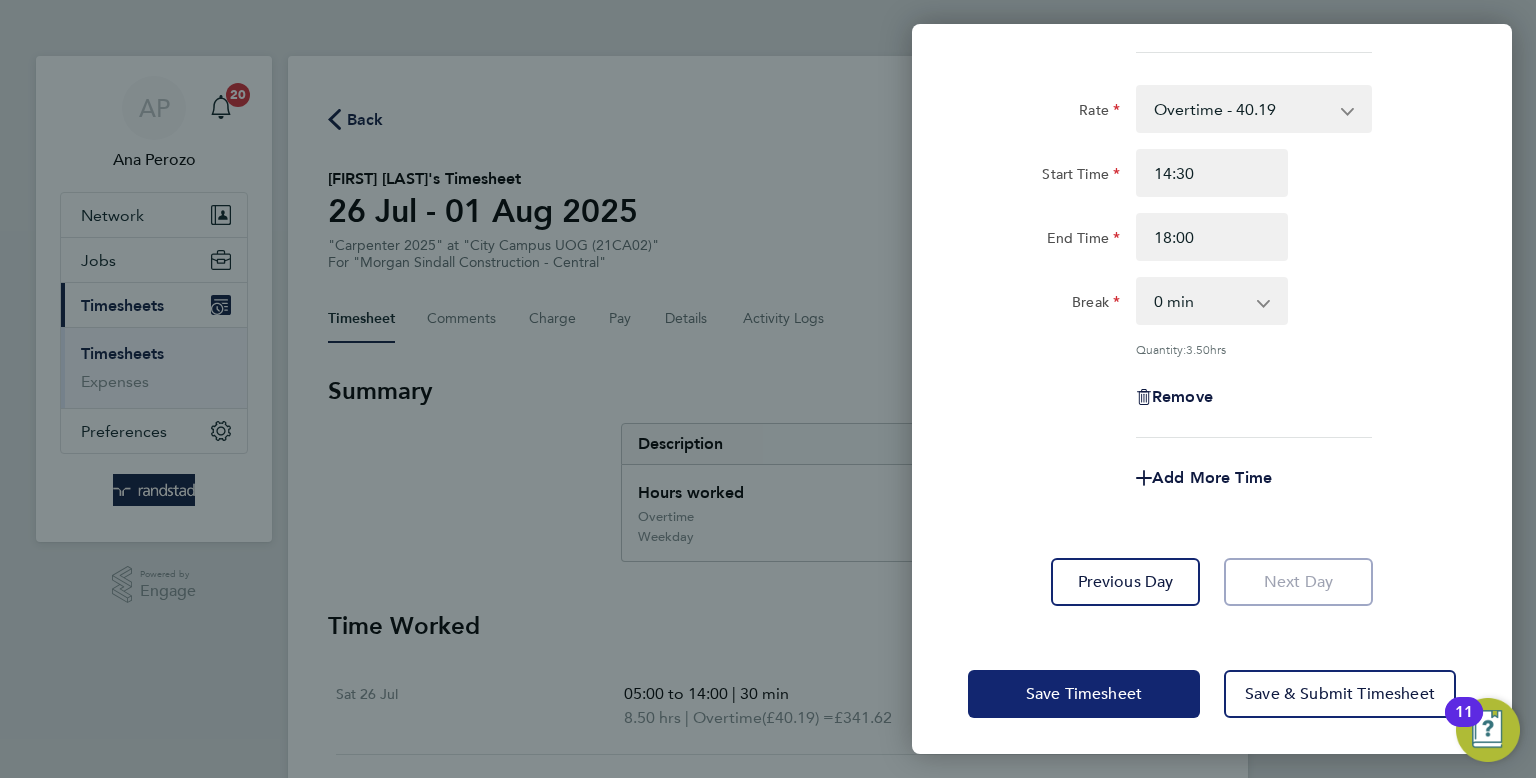 click on "Save Timesheet" 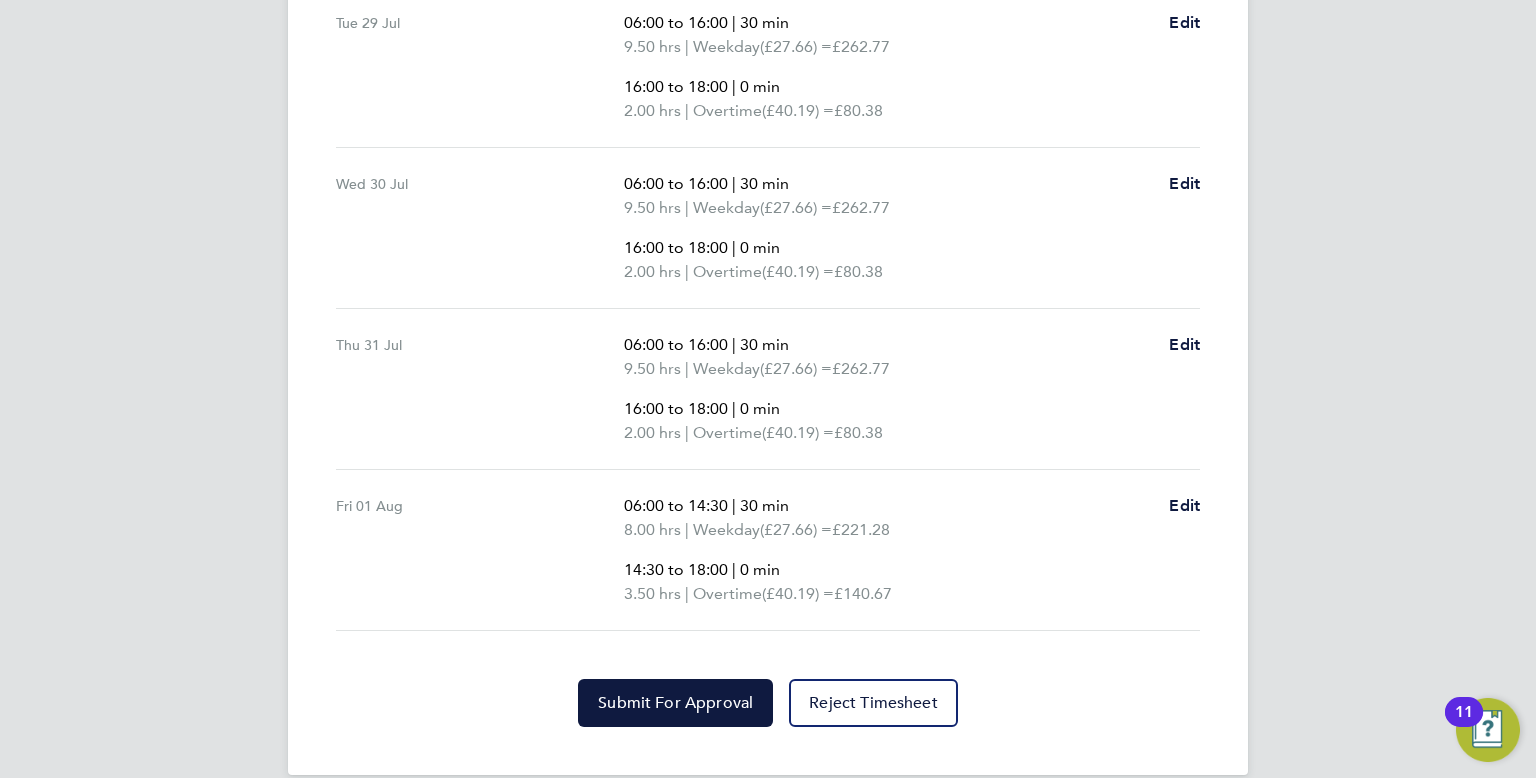 scroll, scrollTop: 1028, scrollLeft: 0, axis: vertical 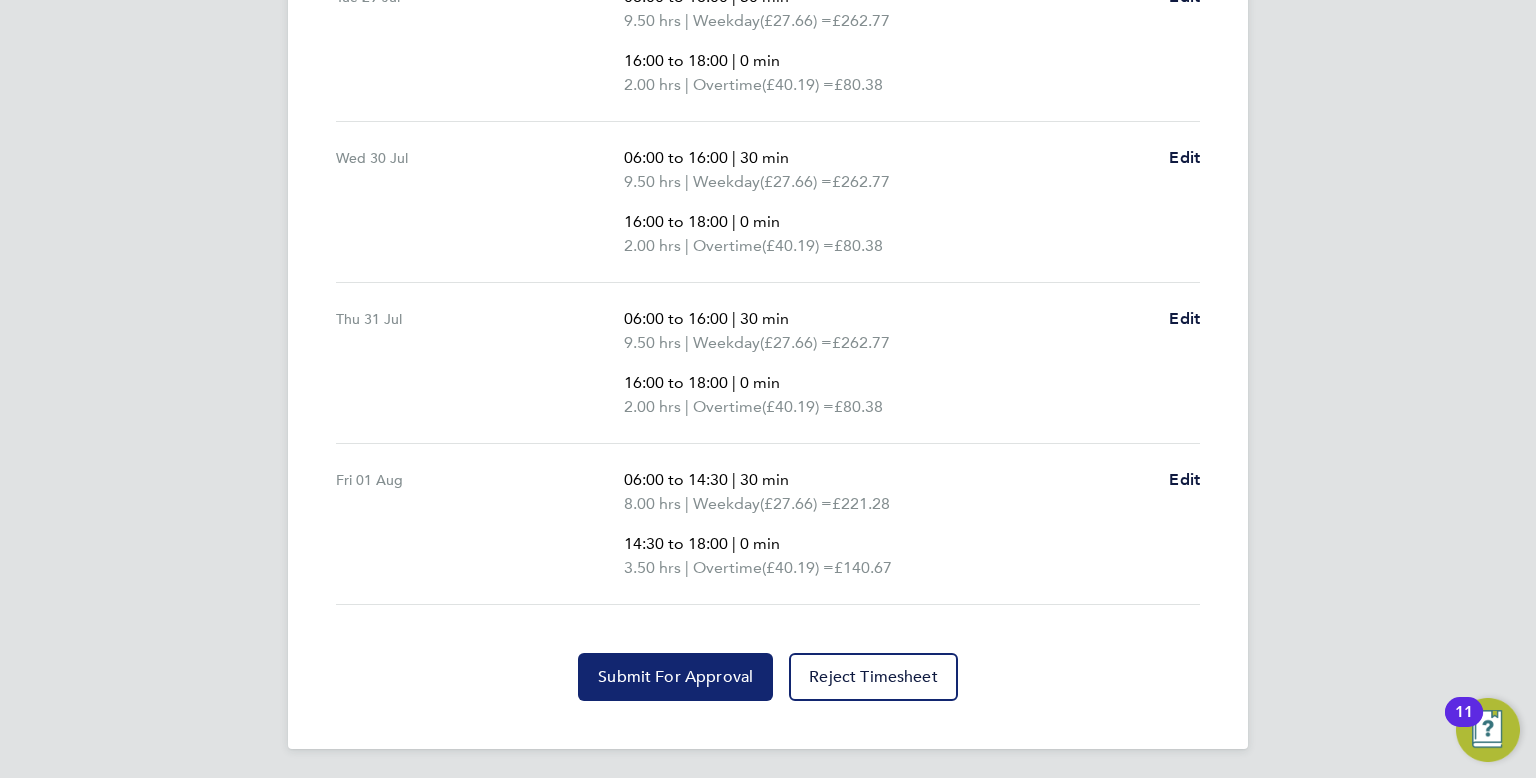 click on "Submit For Approval" 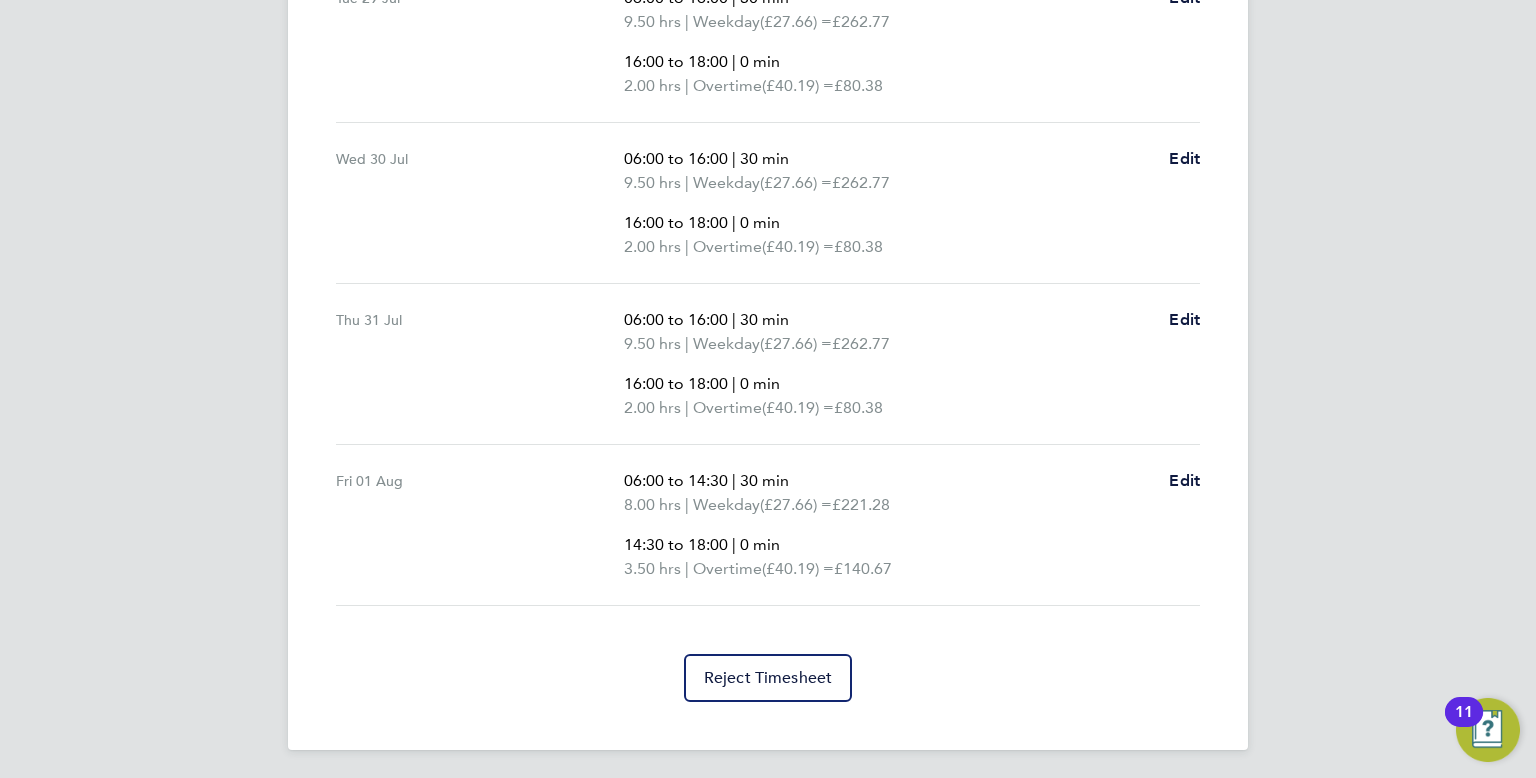 scroll, scrollTop: 0, scrollLeft: 0, axis: both 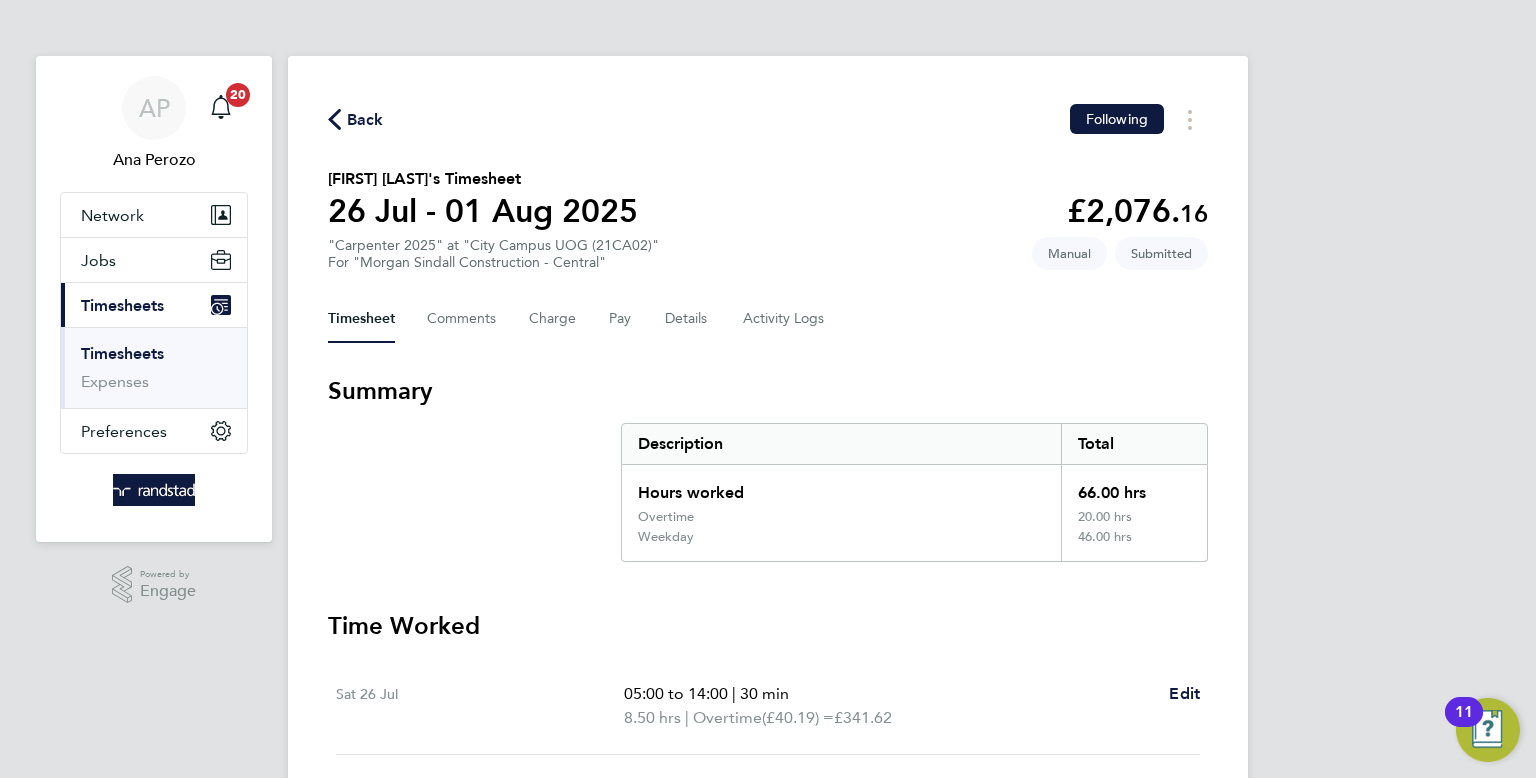 click on "Back" 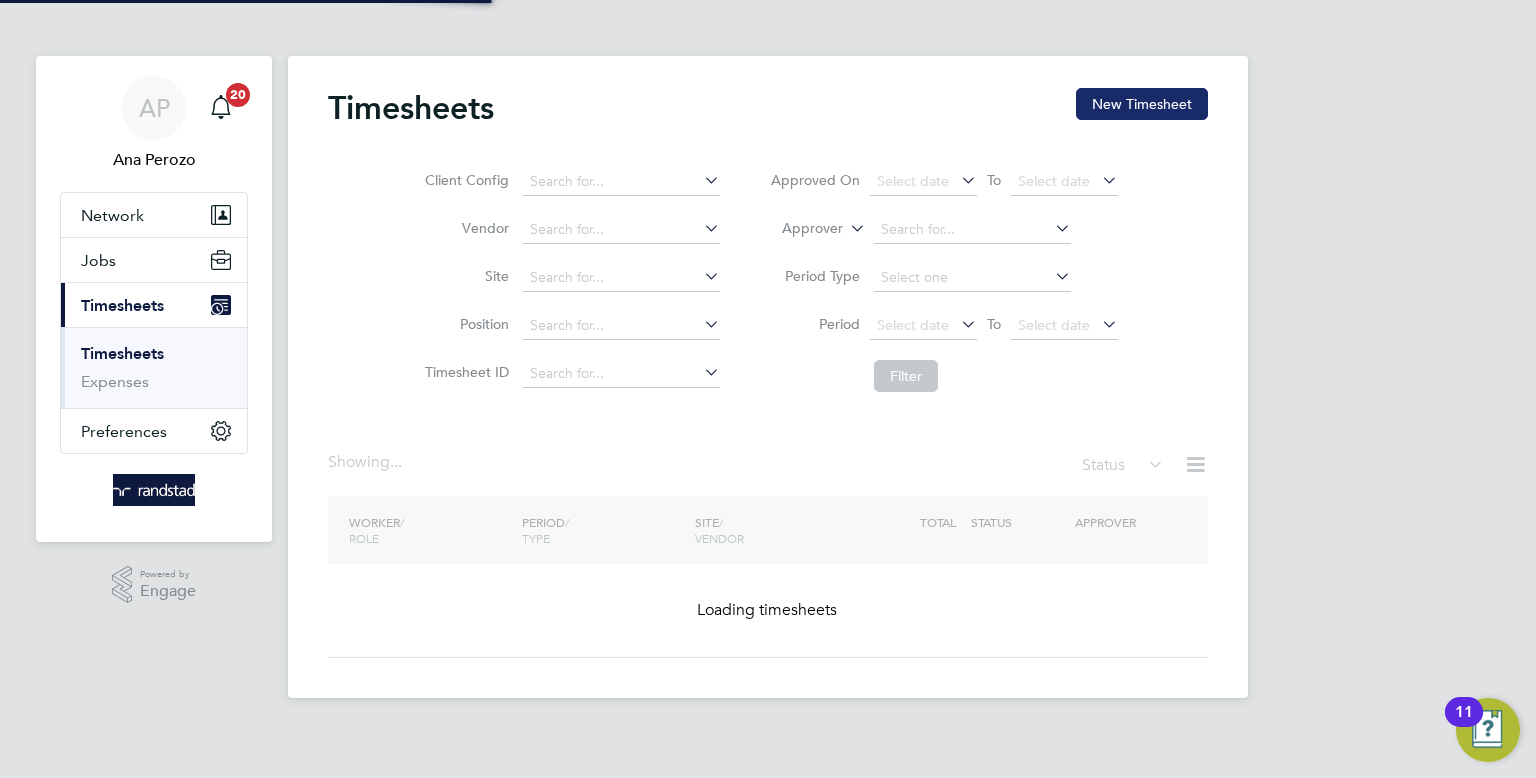 click on "New Timesheet" 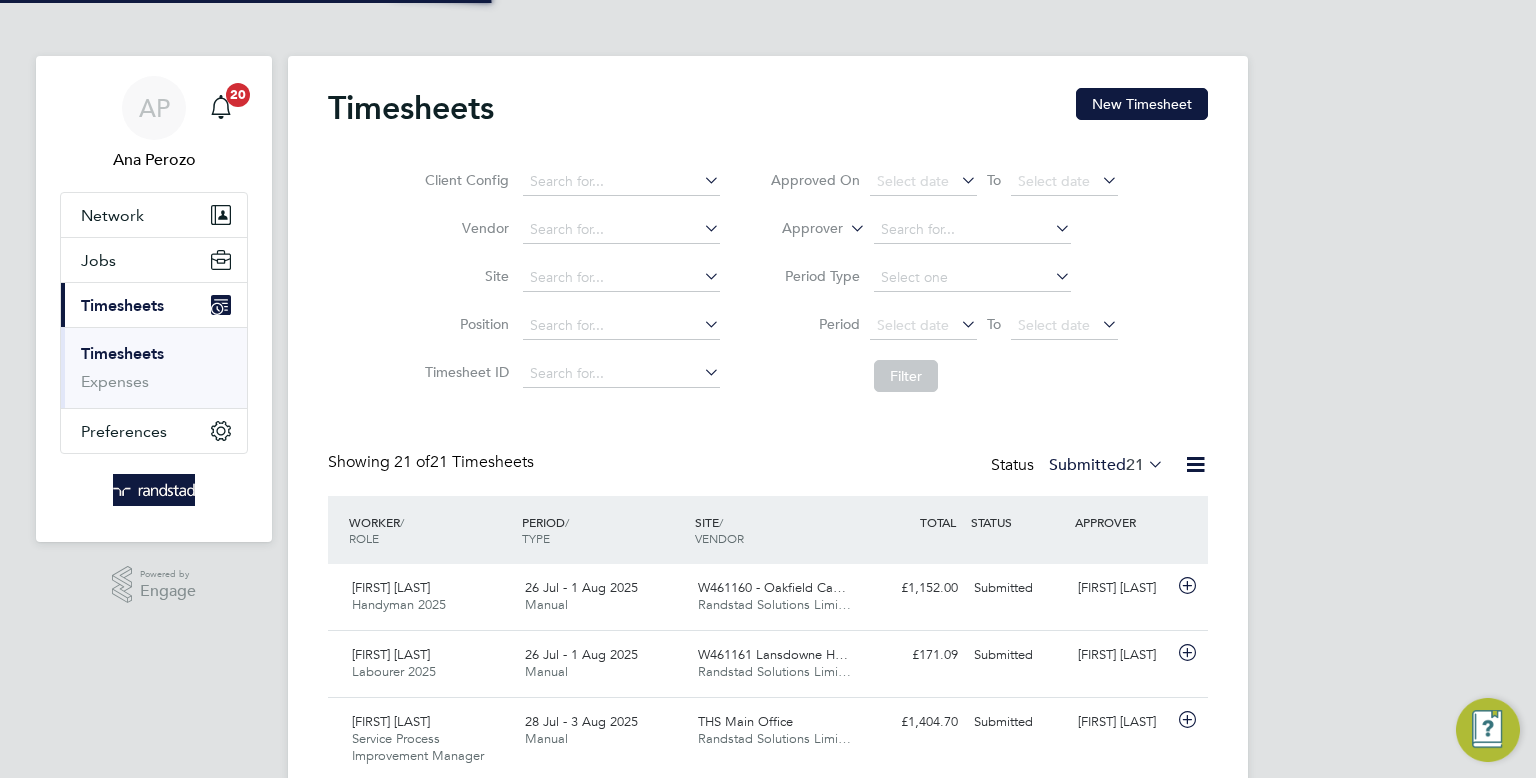scroll, scrollTop: 9, scrollLeft: 10, axis: both 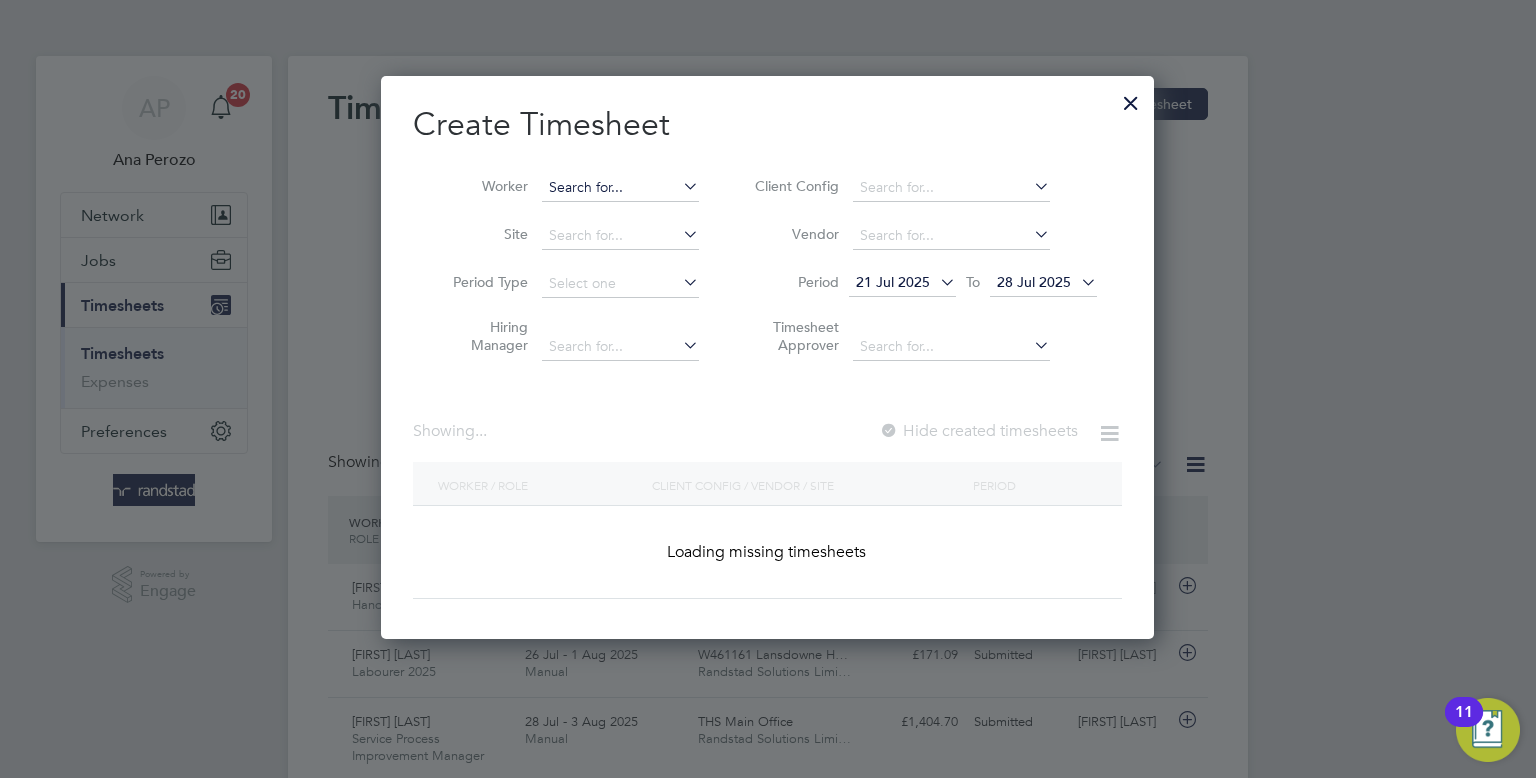 click at bounding box center [620, 188] 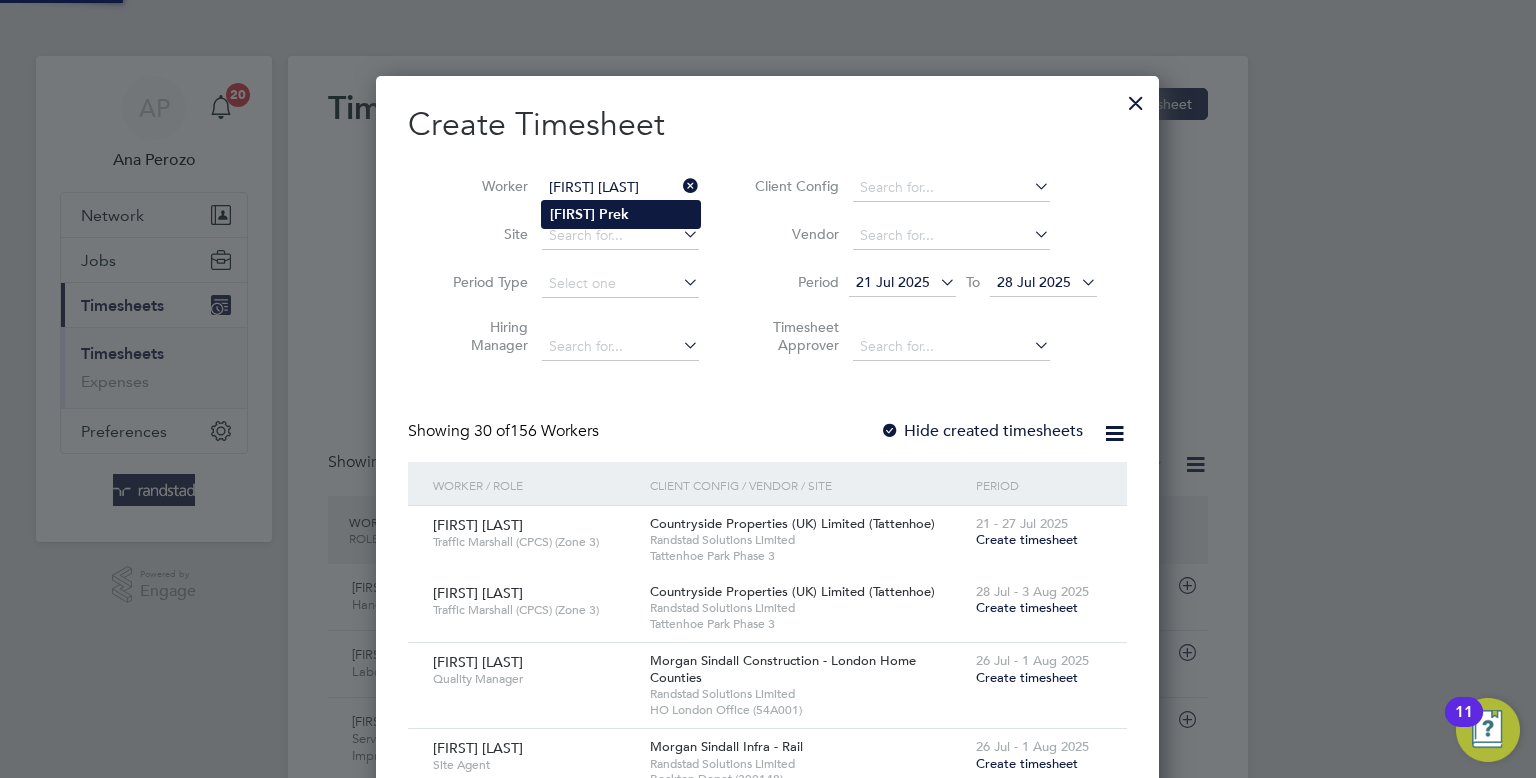 click on "[FIRST]   [LAST]" 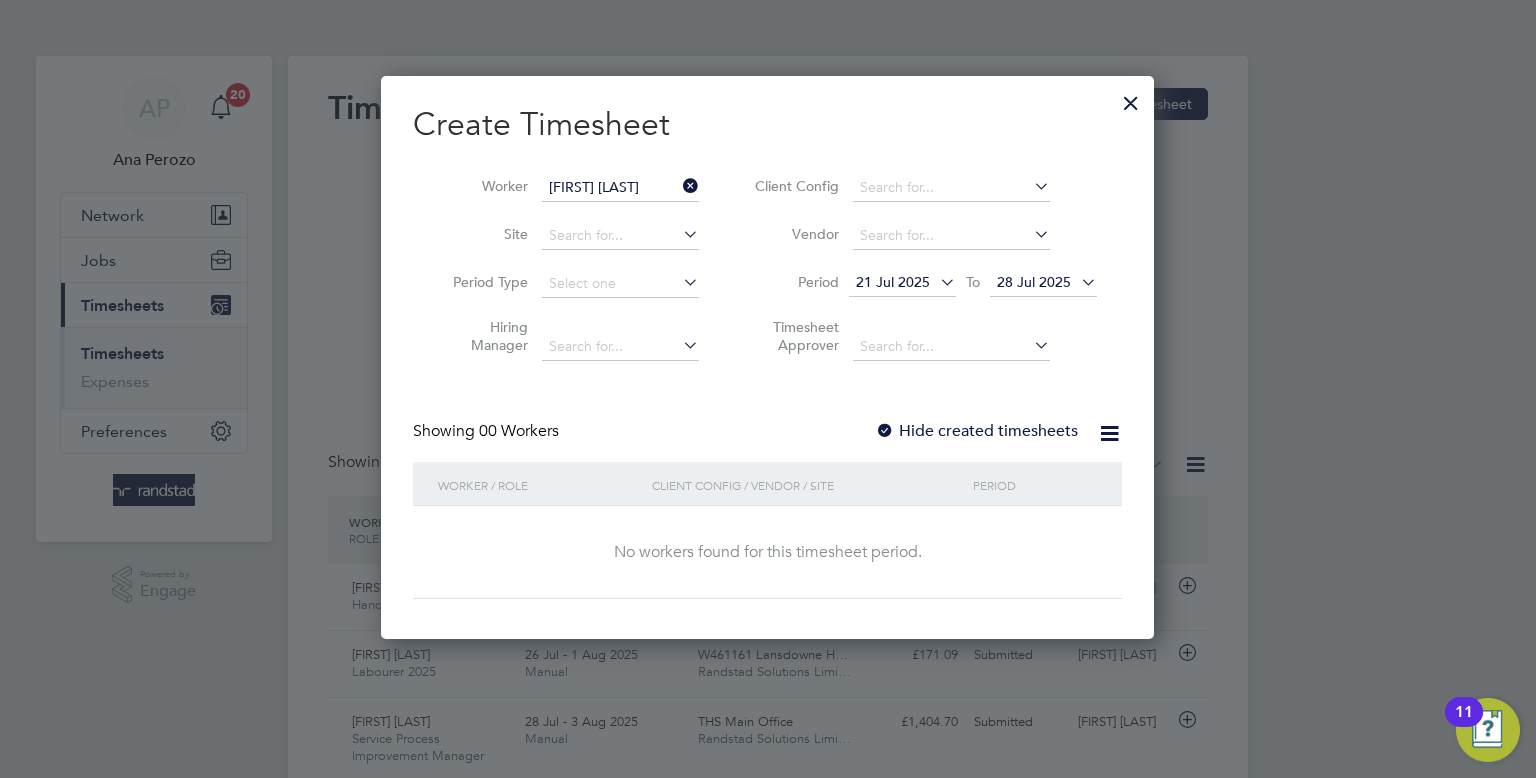 click on "28 Jul 2025" at bounding box center (1043, 283) 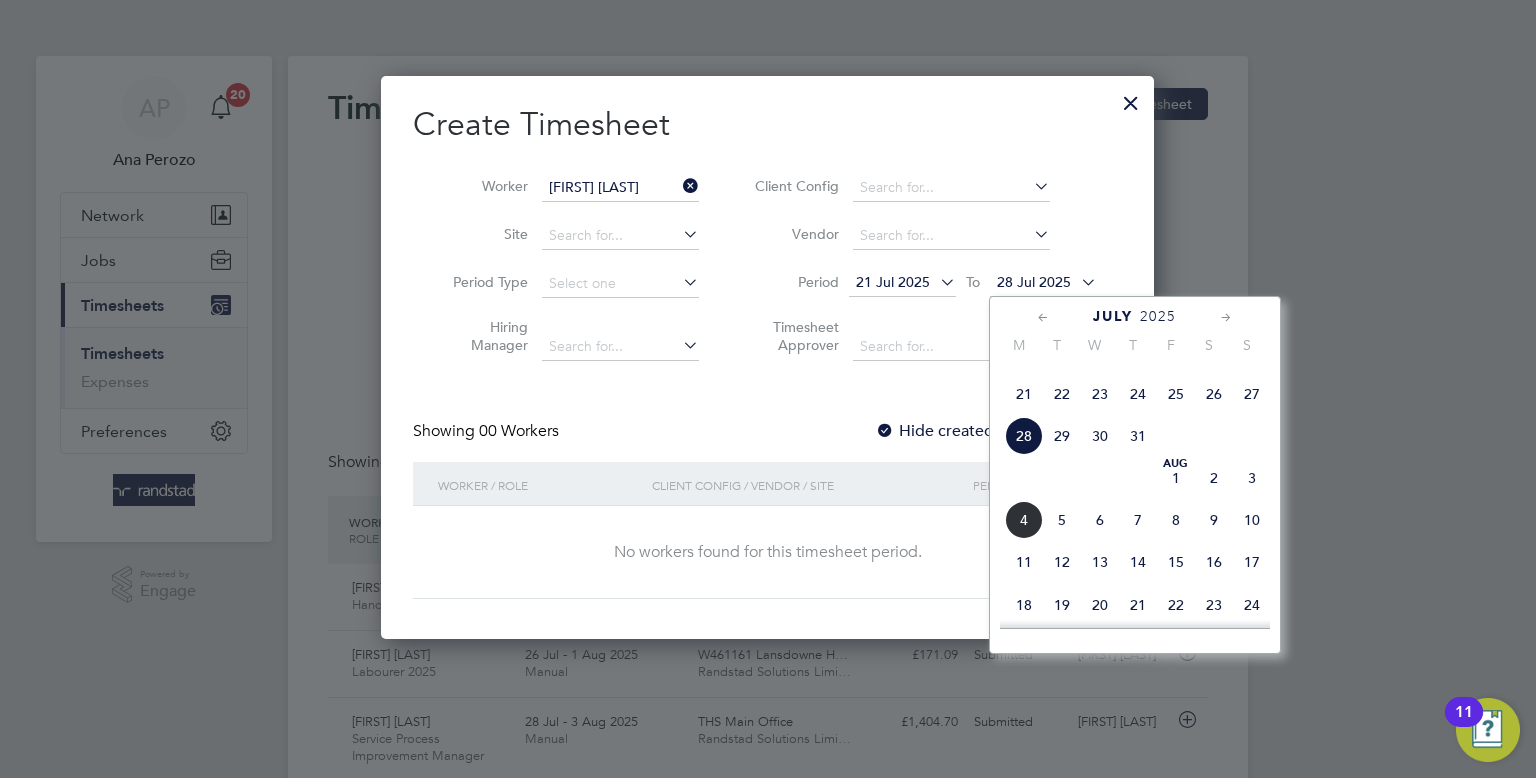 click on "10" 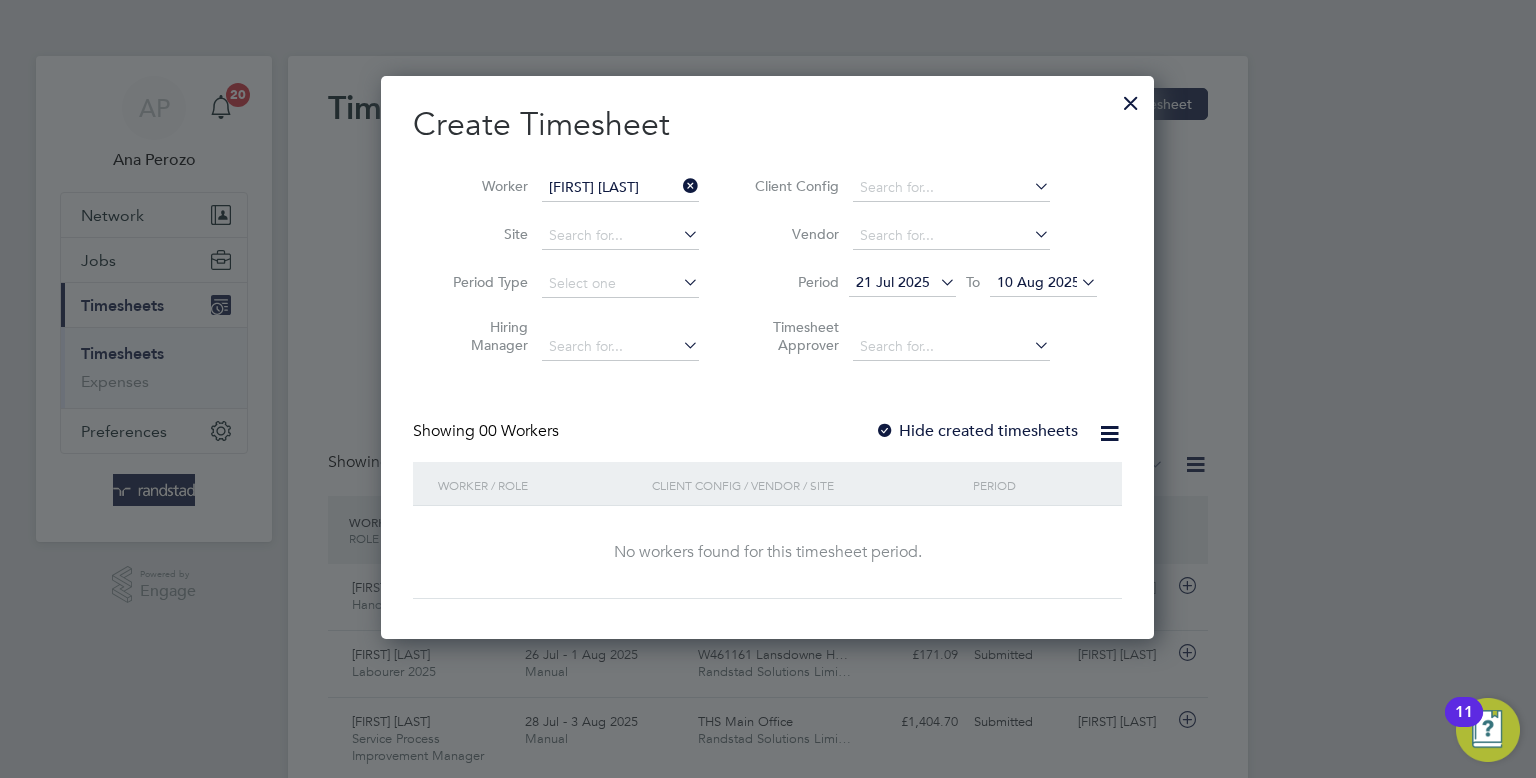 click on "Hide created timesheets" at bounding box center (976, 431) 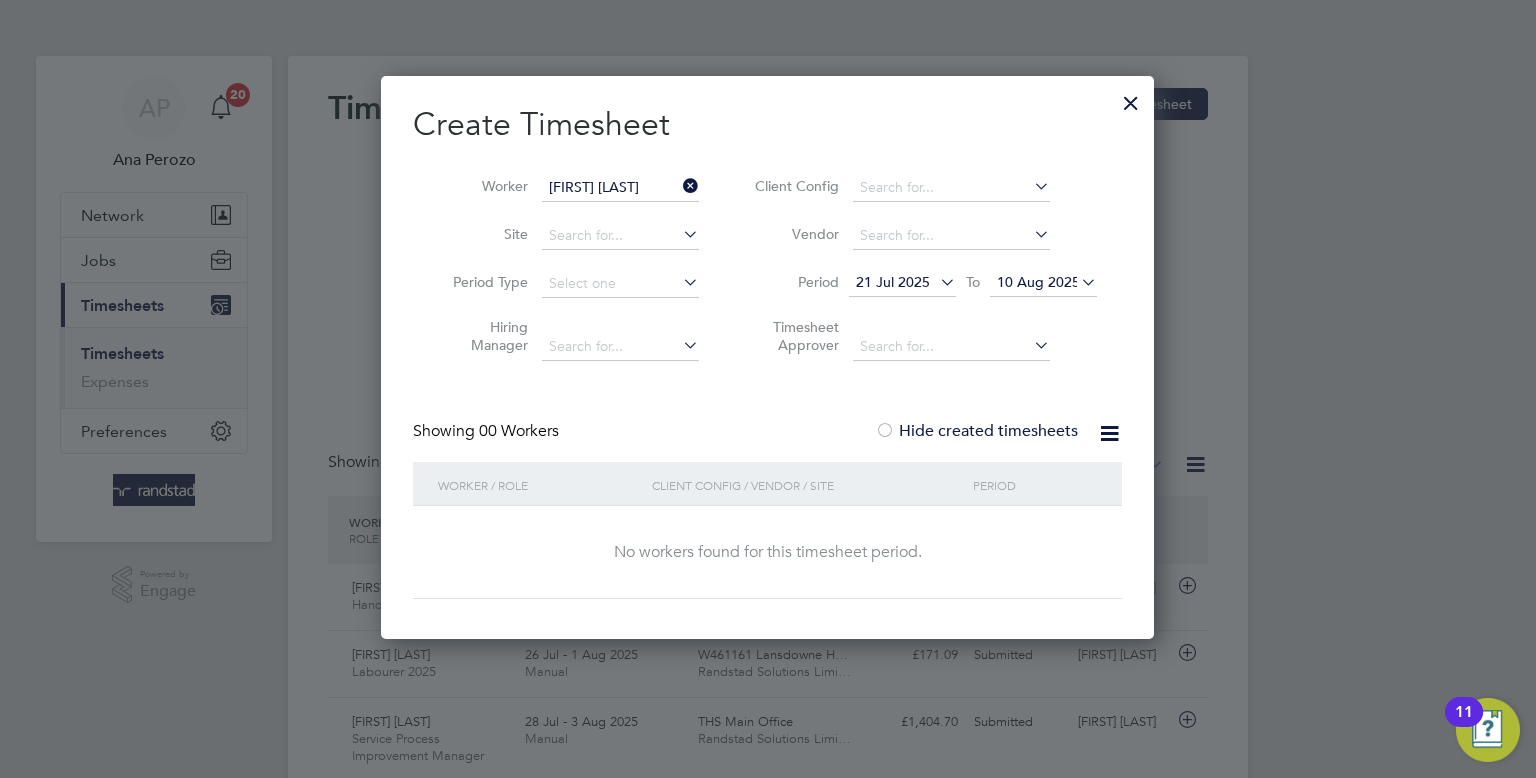 click on "Hide created timesheets" at bounding box center (976, 431) 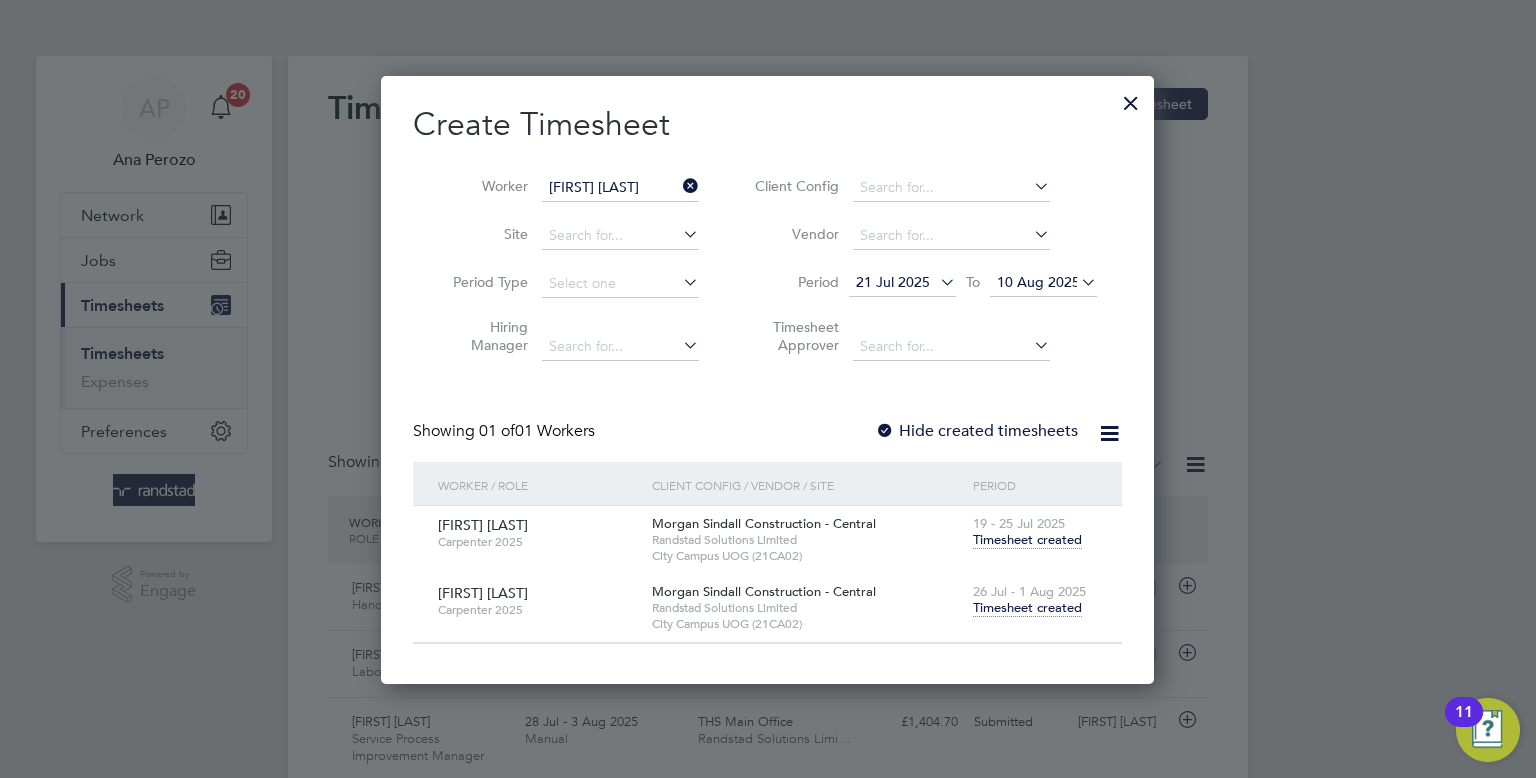 click on "Timesheet created" at bounding box center [1027, 608] 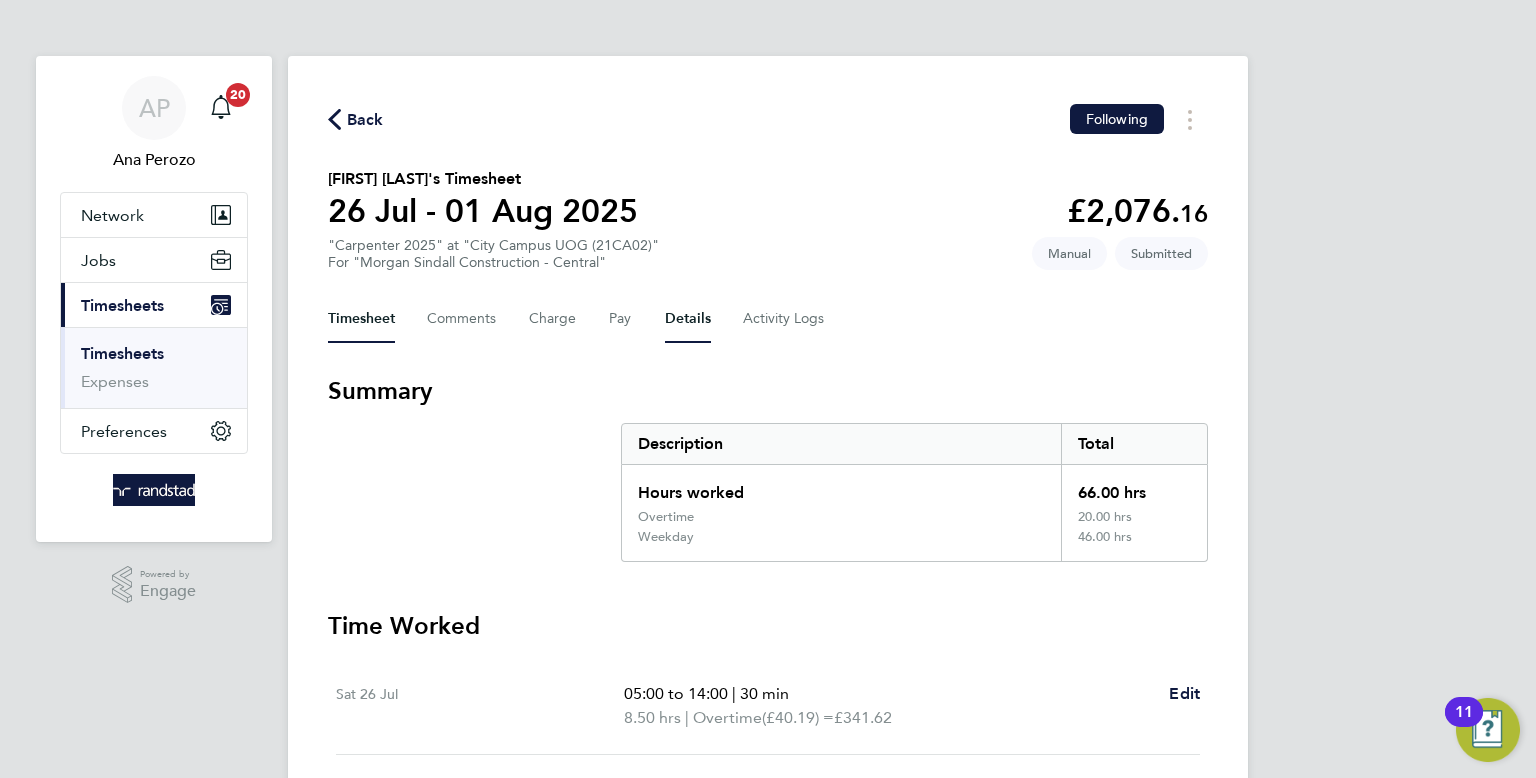 click on "Details" at bounding box center (688, 319) 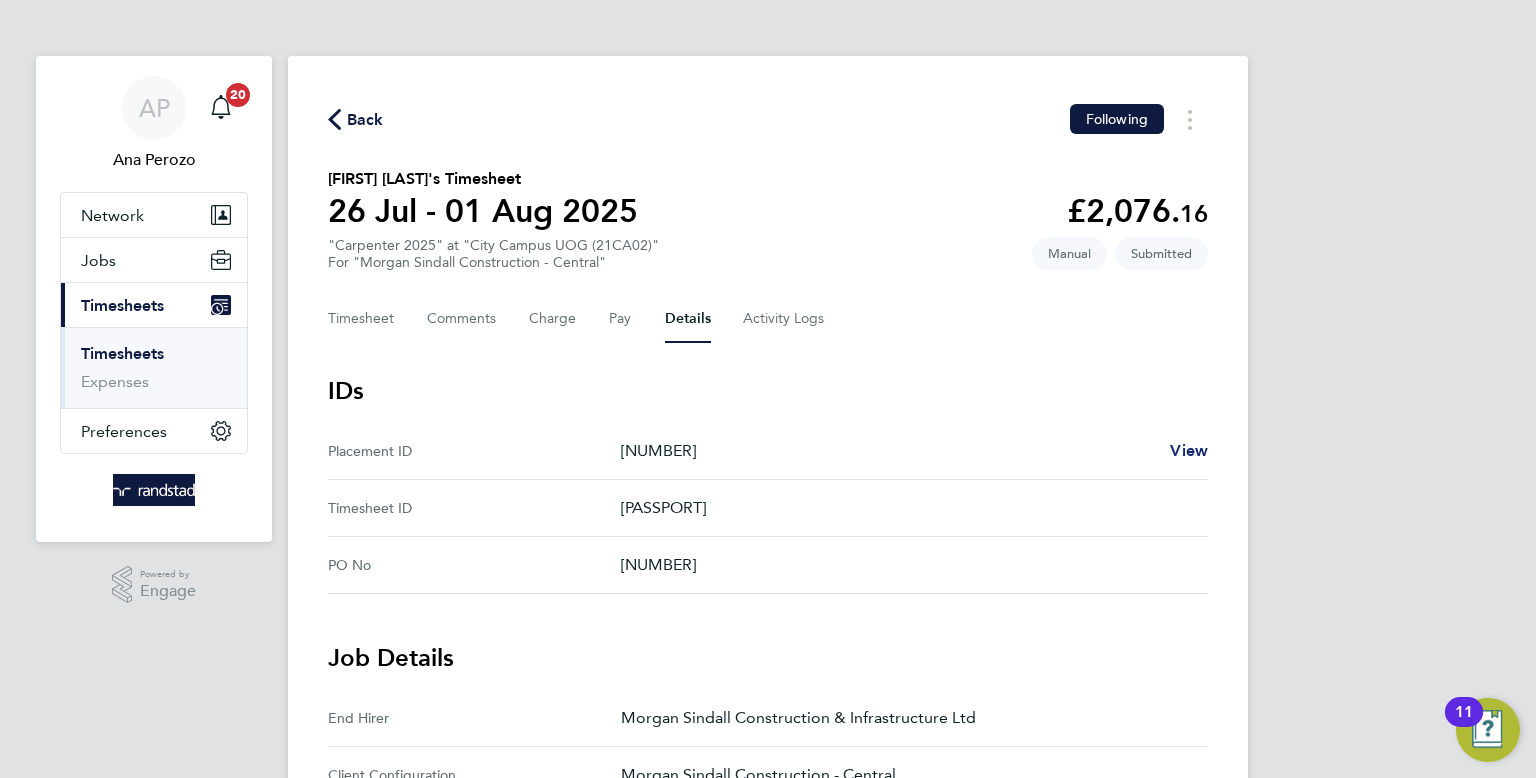click on "View" at bounding box center [1189, 450] 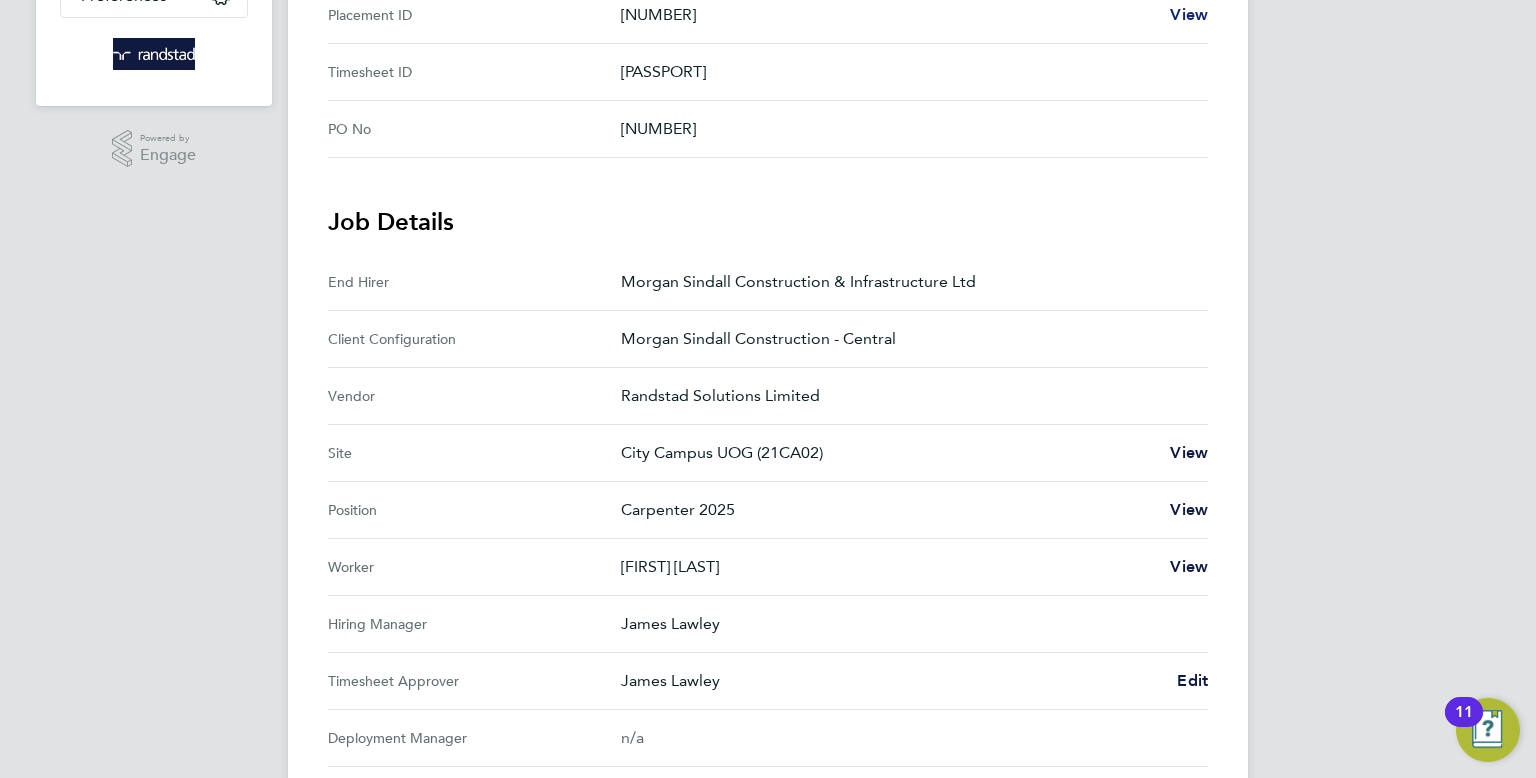 scroll, scrollTop: 0, scrollLeft: 0, axis: both 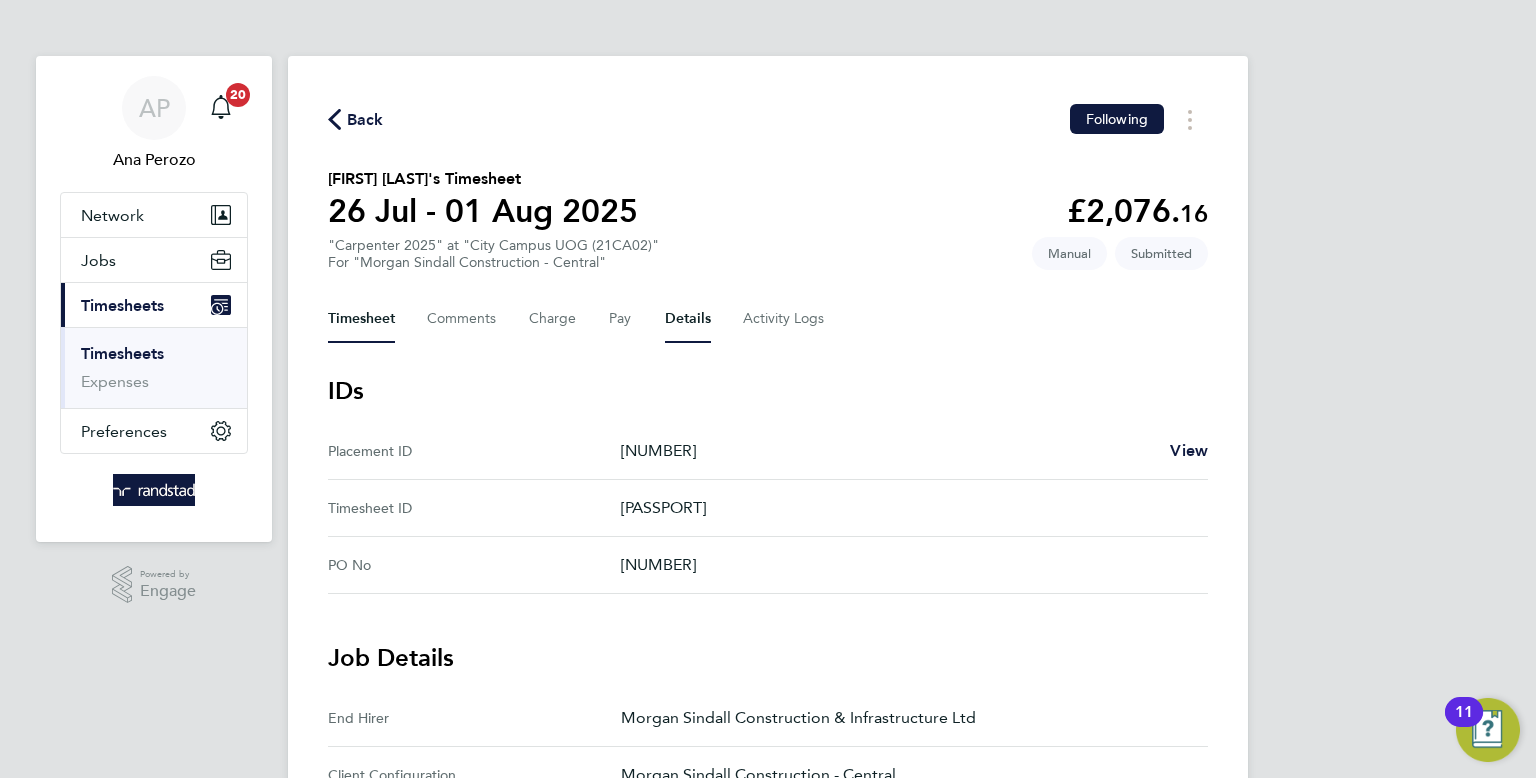click on "Timesheet" at bounding box center (361, 319) 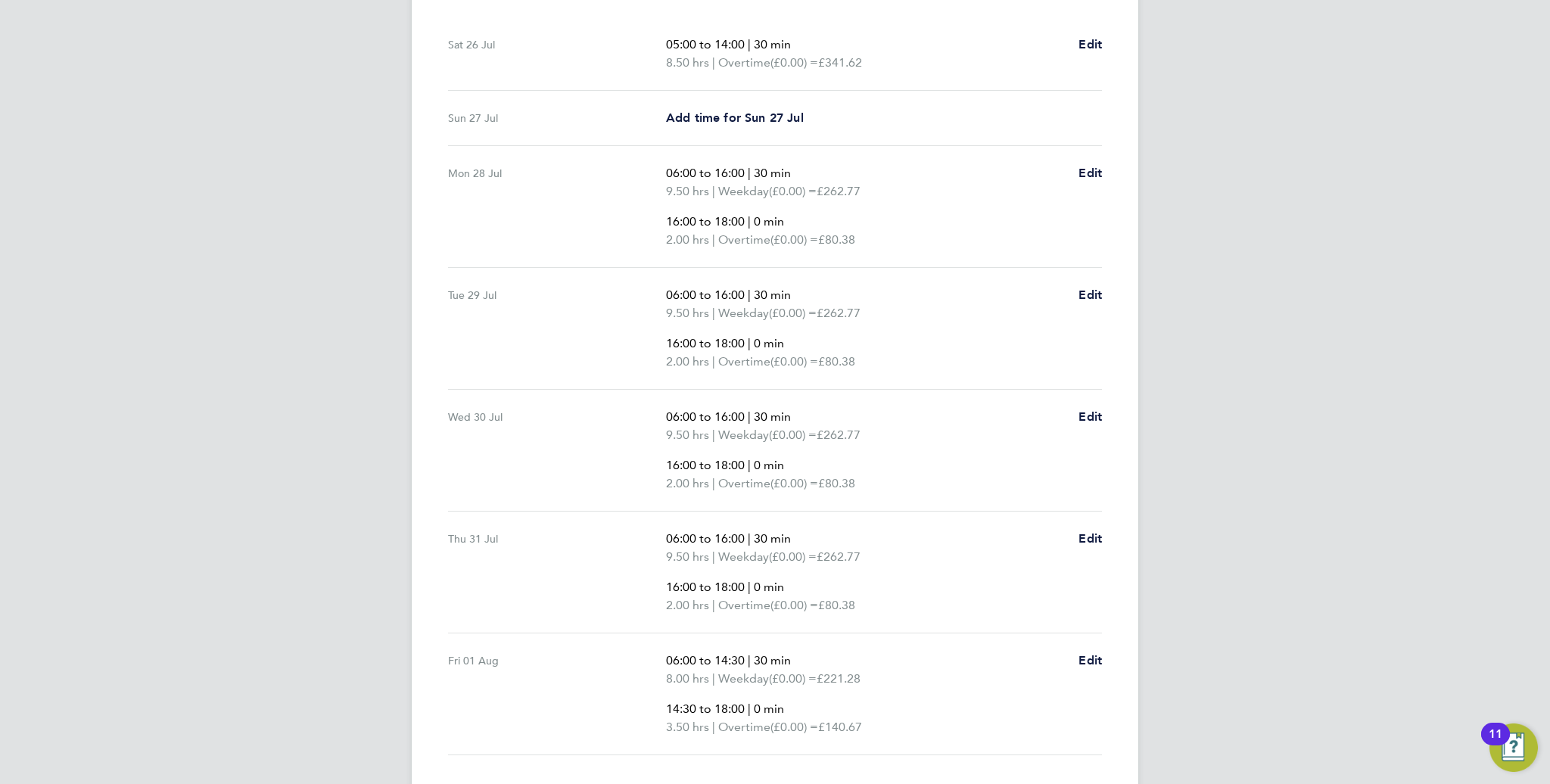 scroll, scrollTop: 482, scrollLeft: 0, axis: vertical 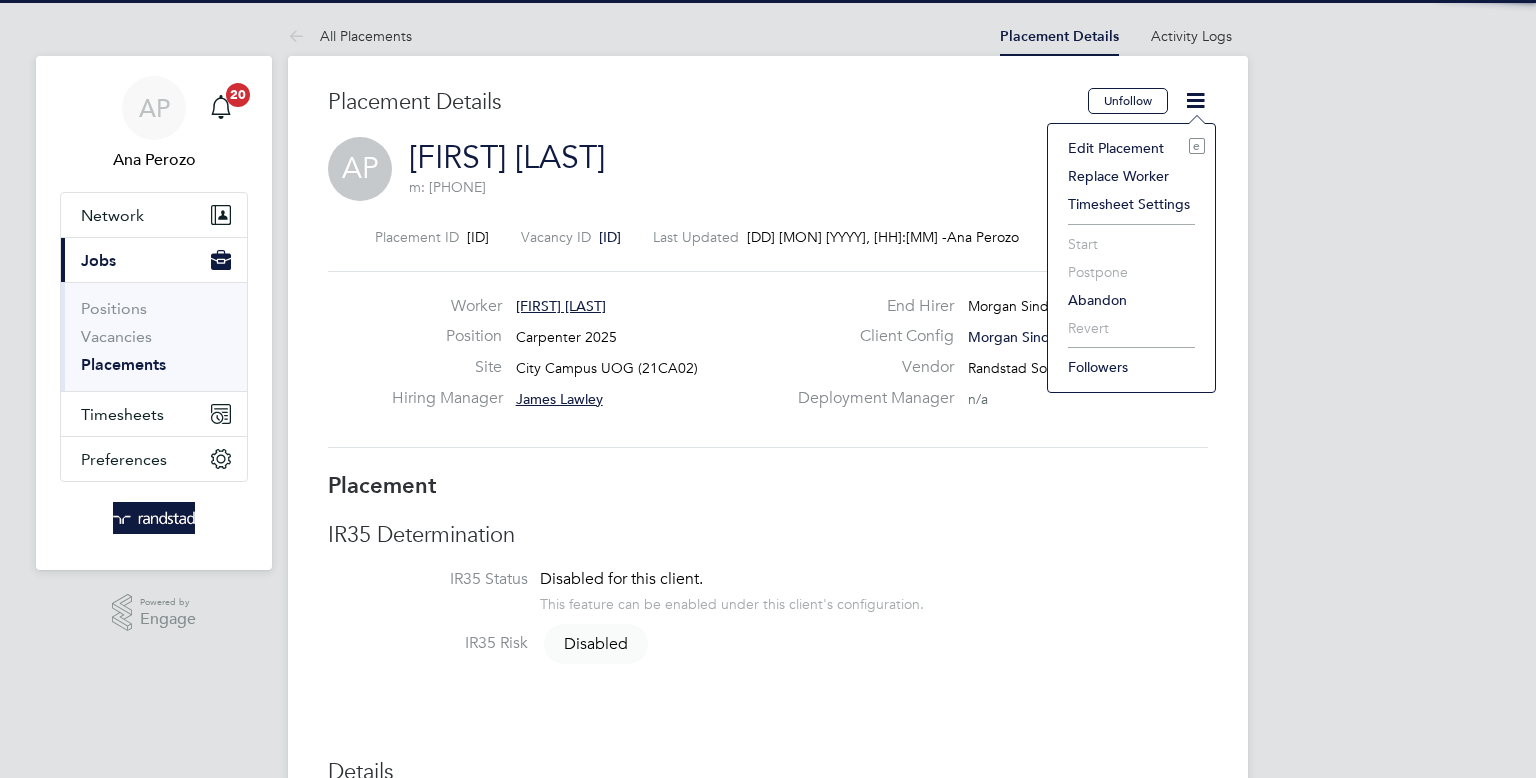 click on "Edit Placement e" 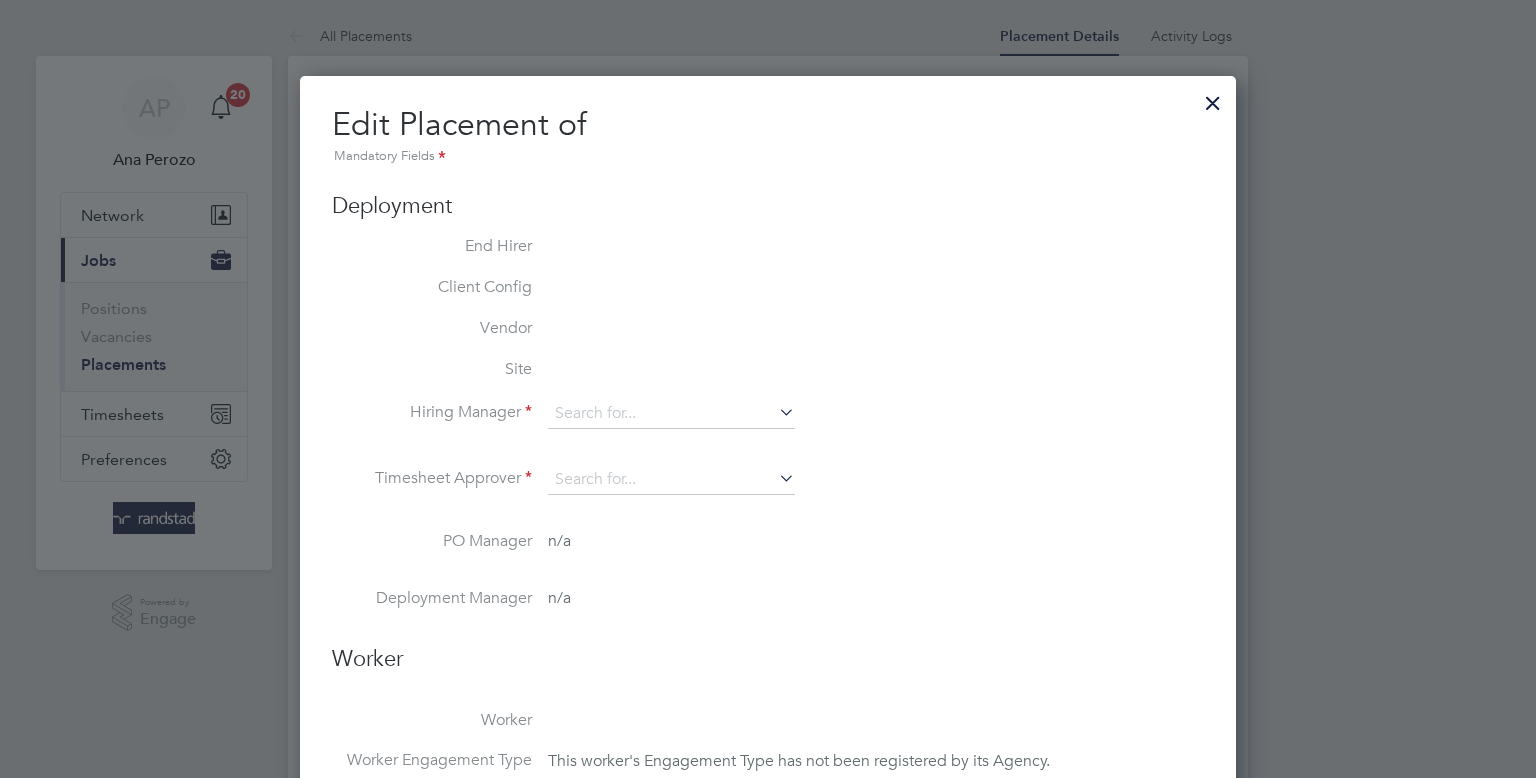 type on "James Lawley" 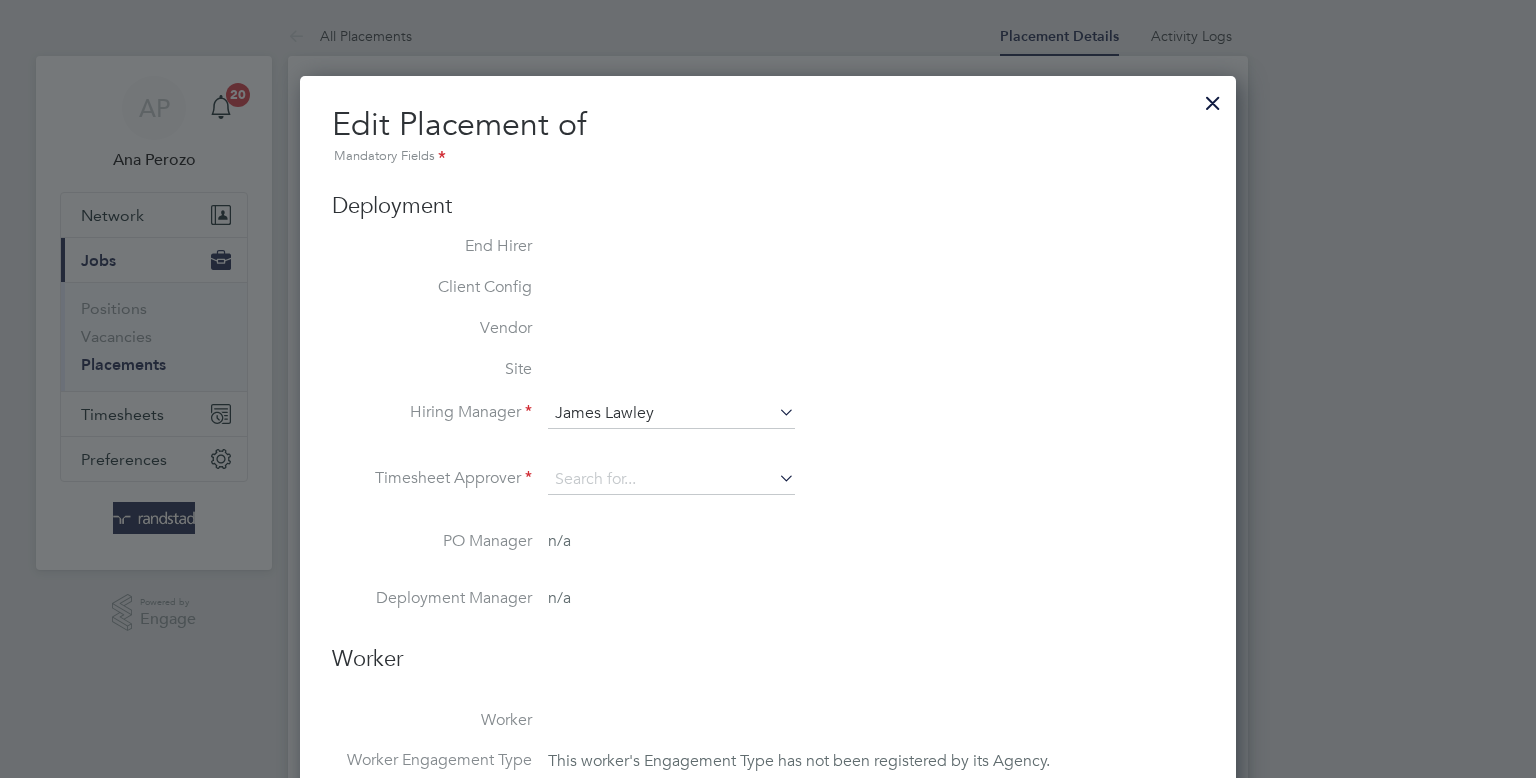 type on "James Lawley" 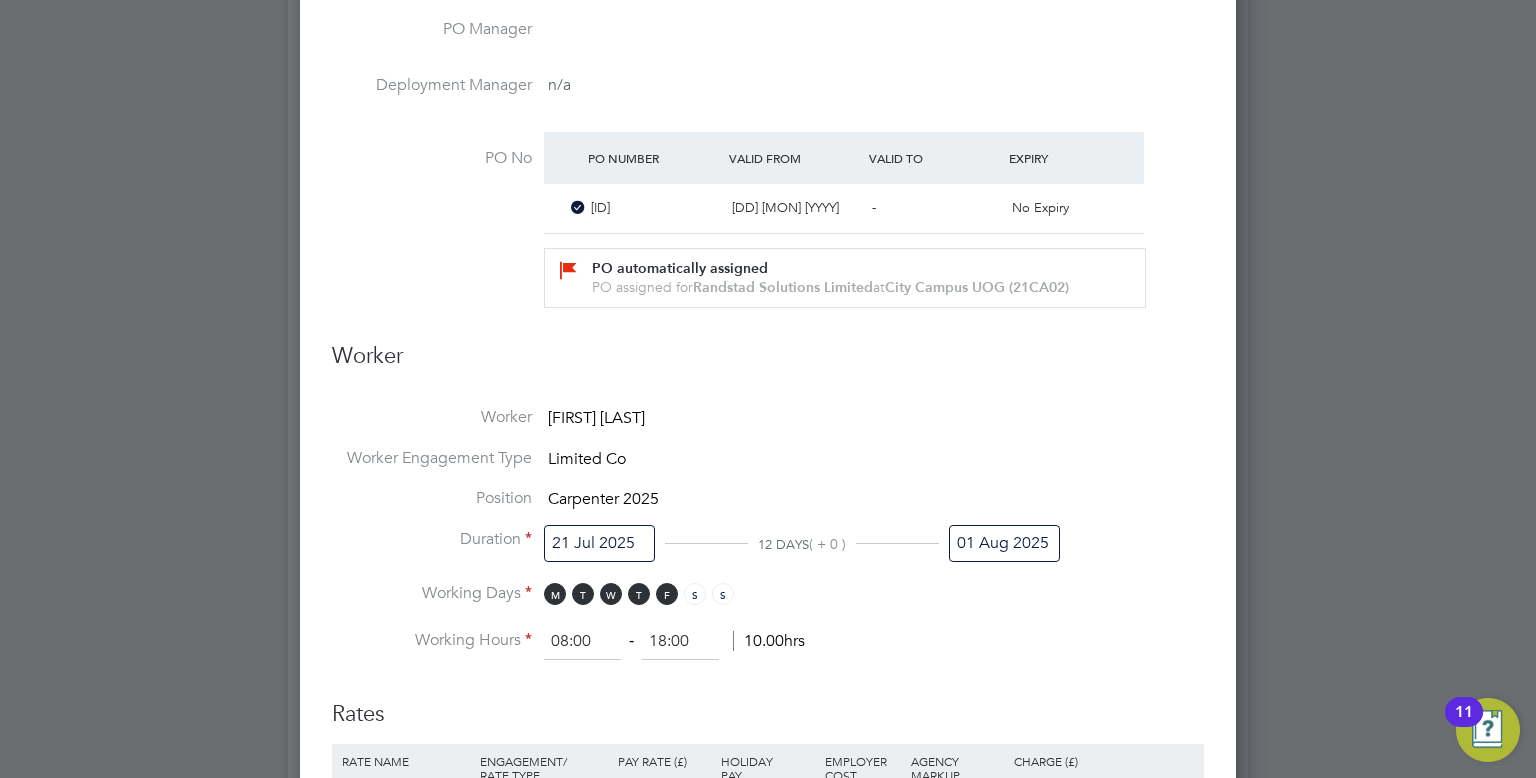 click on "01 Aug 2025" at bounding box center (1004, 543) 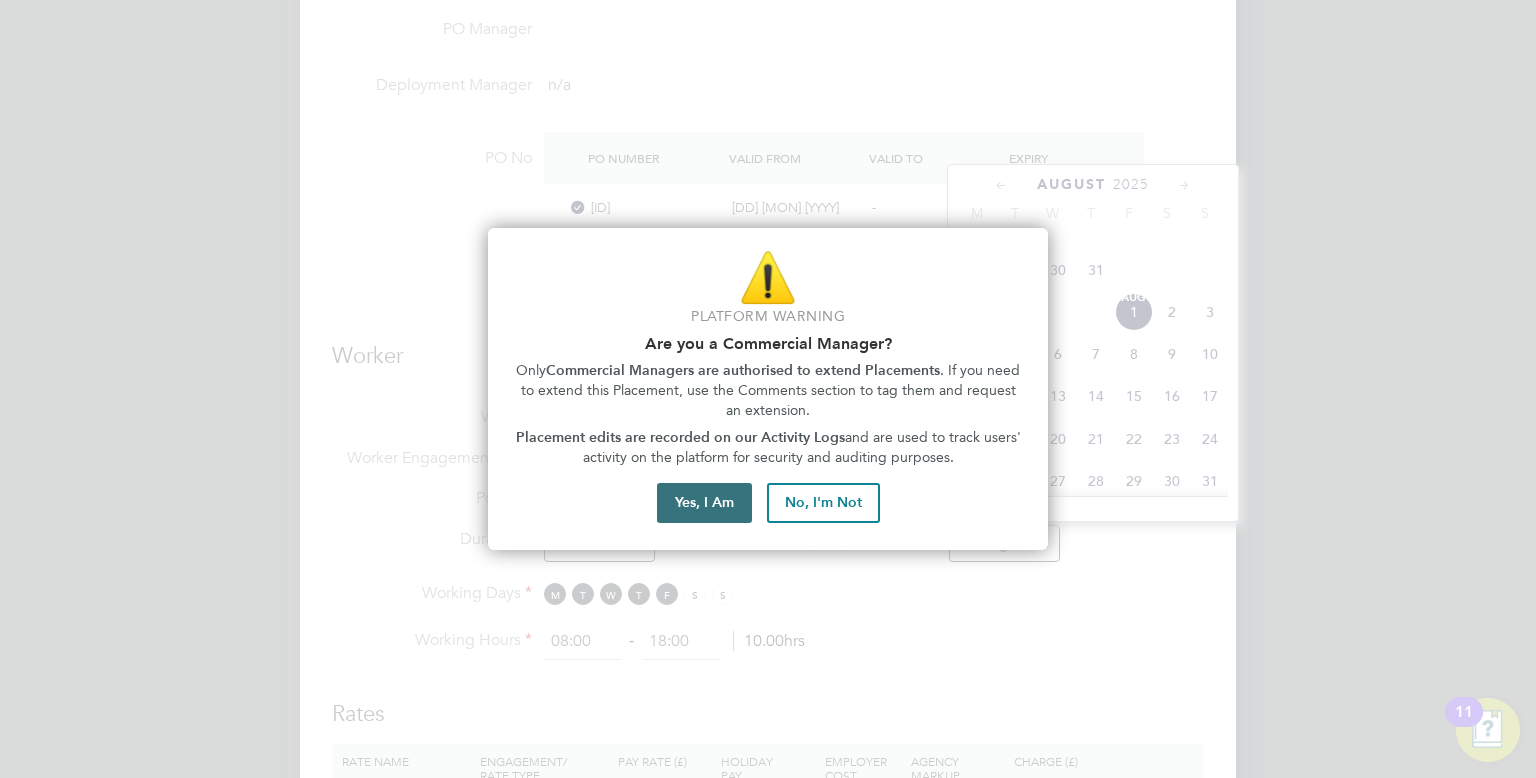 click on "Yes, I Am" at bounding box center (704, 503) 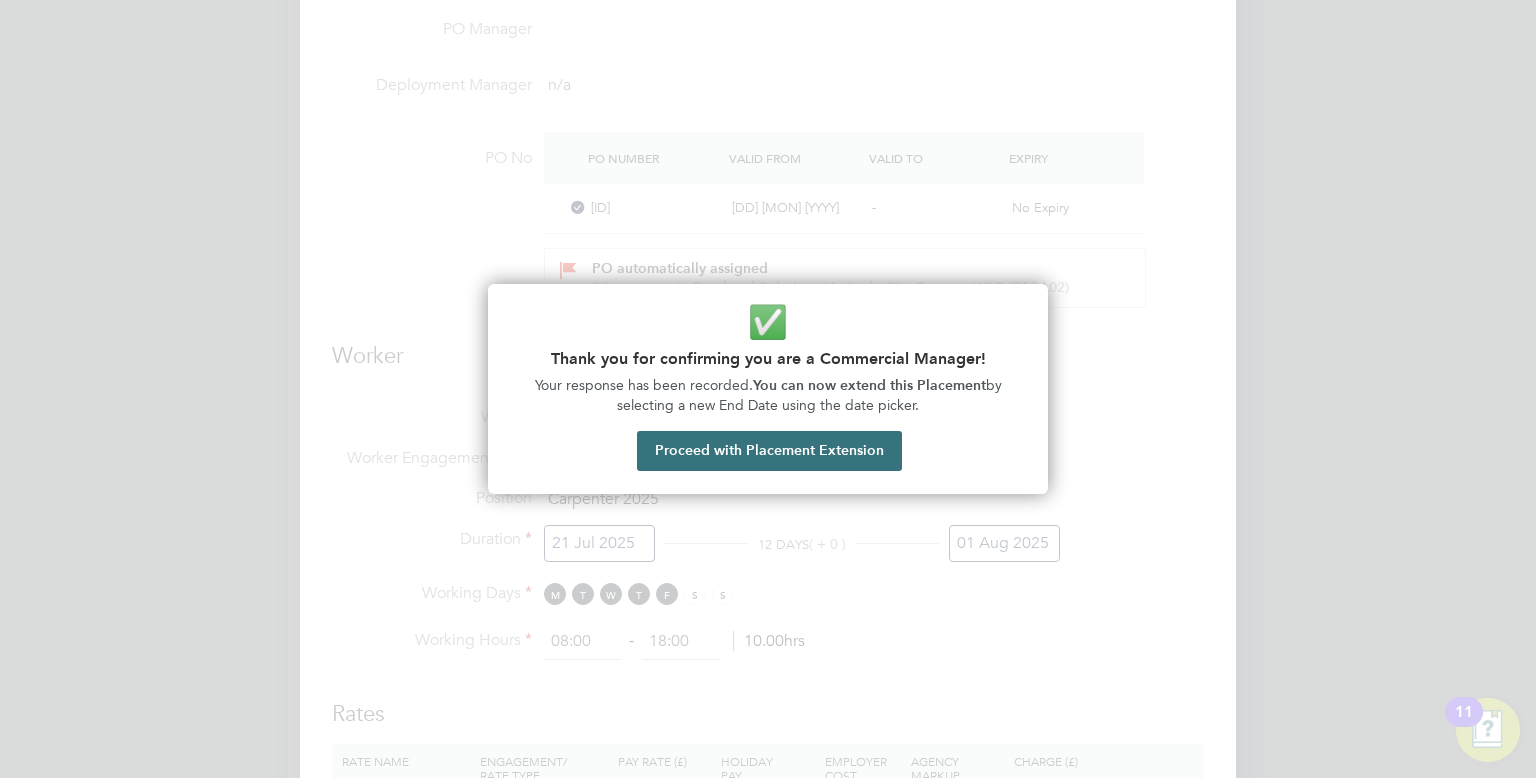 click on "Proceed with Placement Extension" at bounding box center (769, 451) 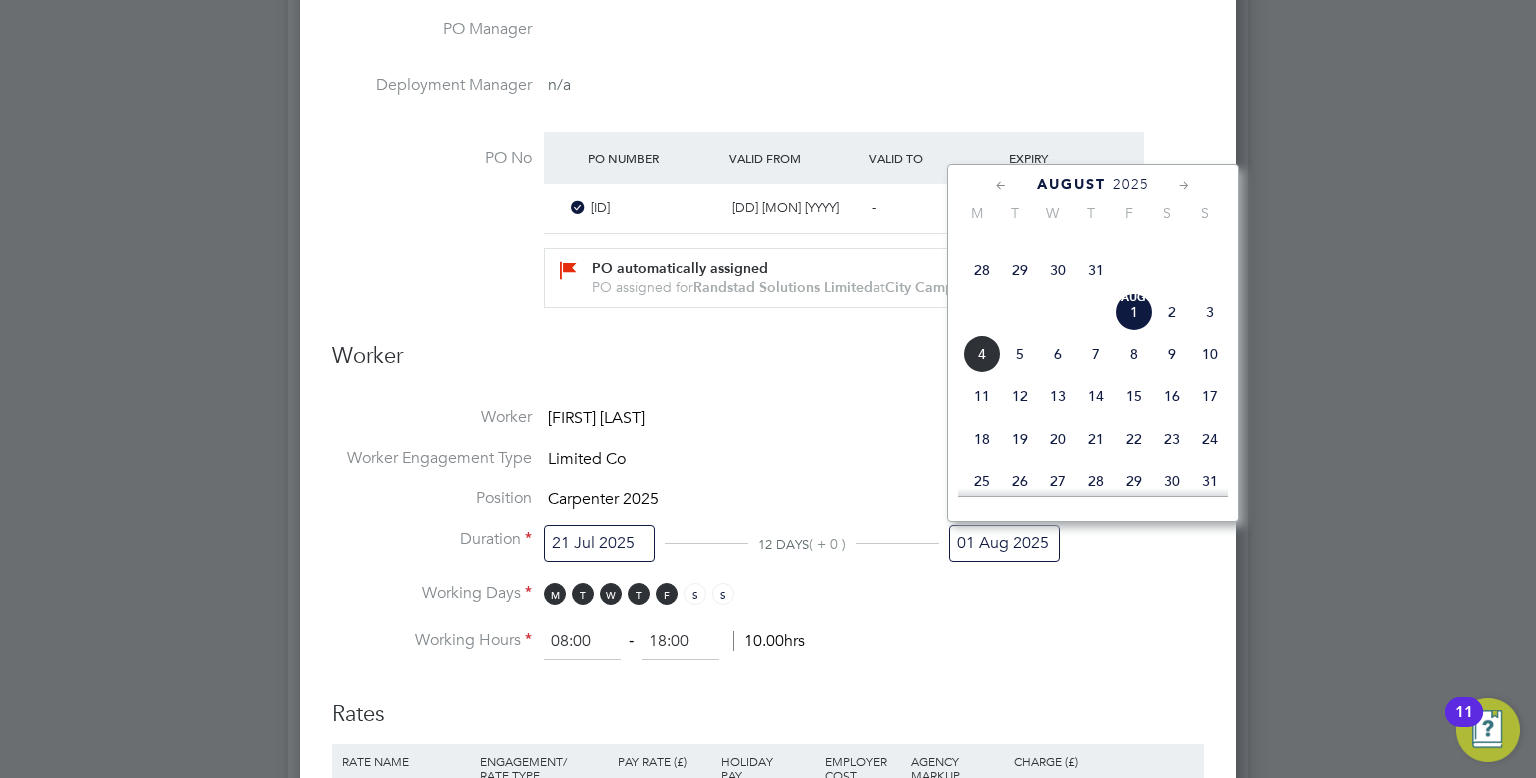 click on "10" 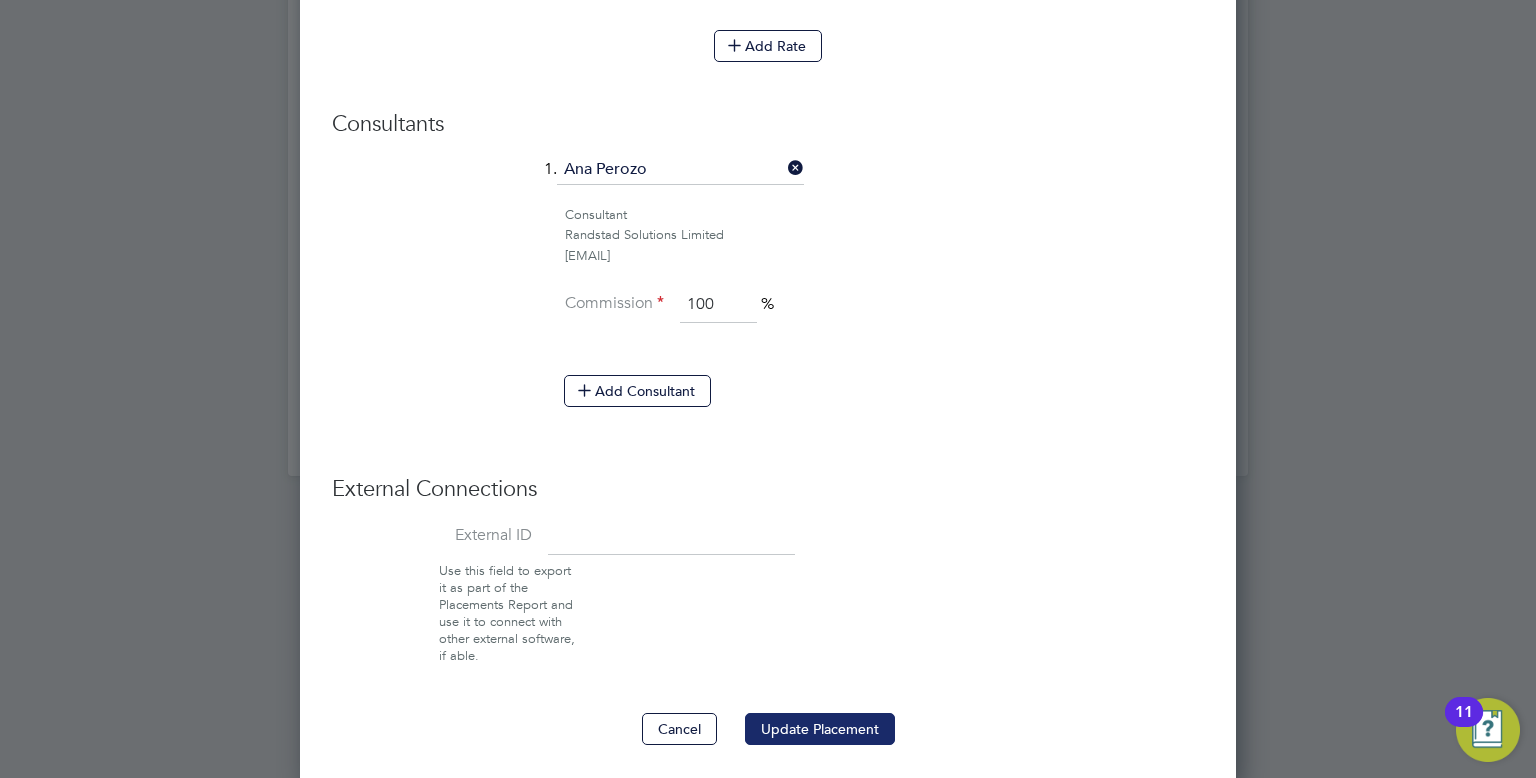 click on "Update Placement" at bounding box center (820, 729) 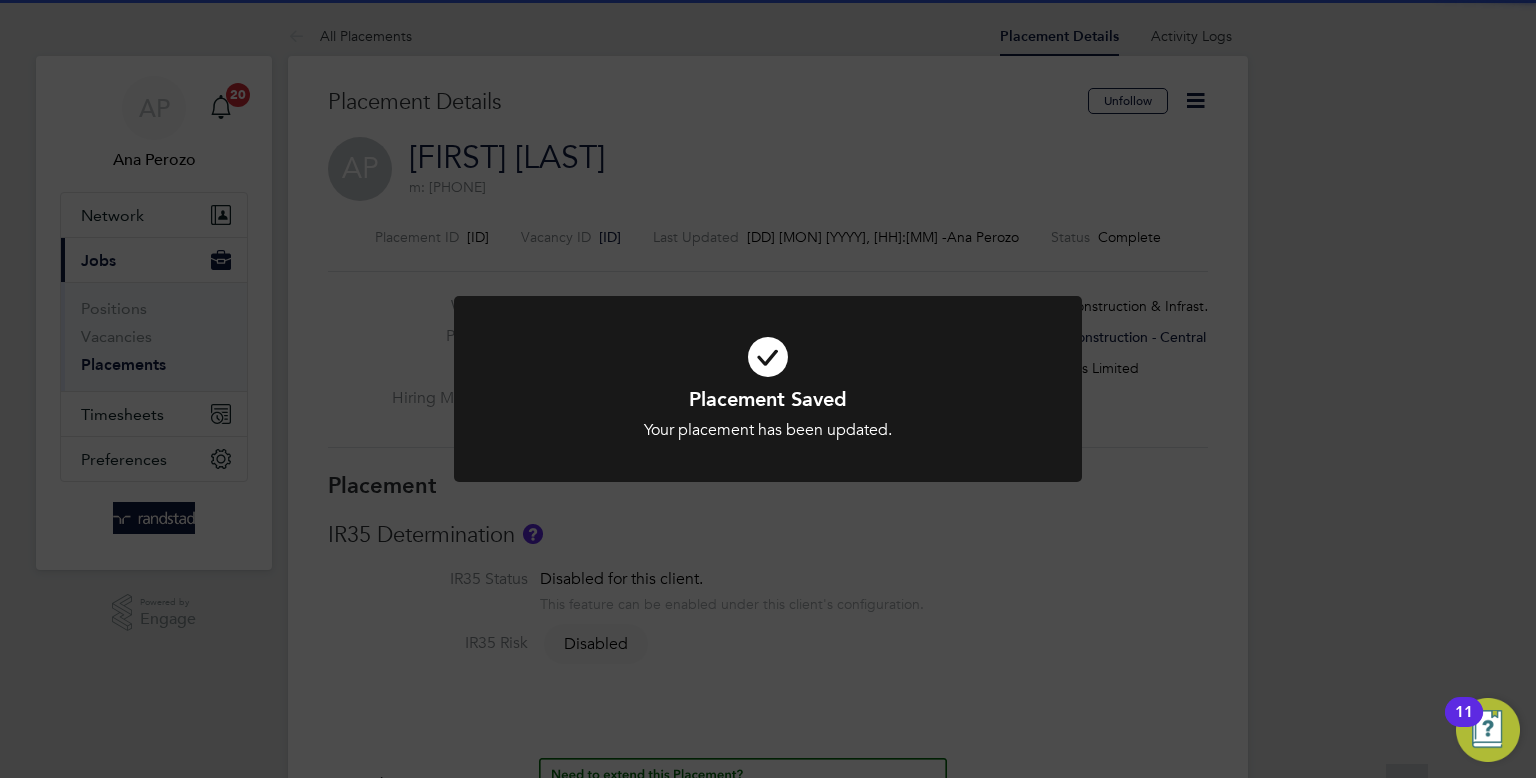 click on "Placement Saved Your placement has been updated. Cancel Okay" 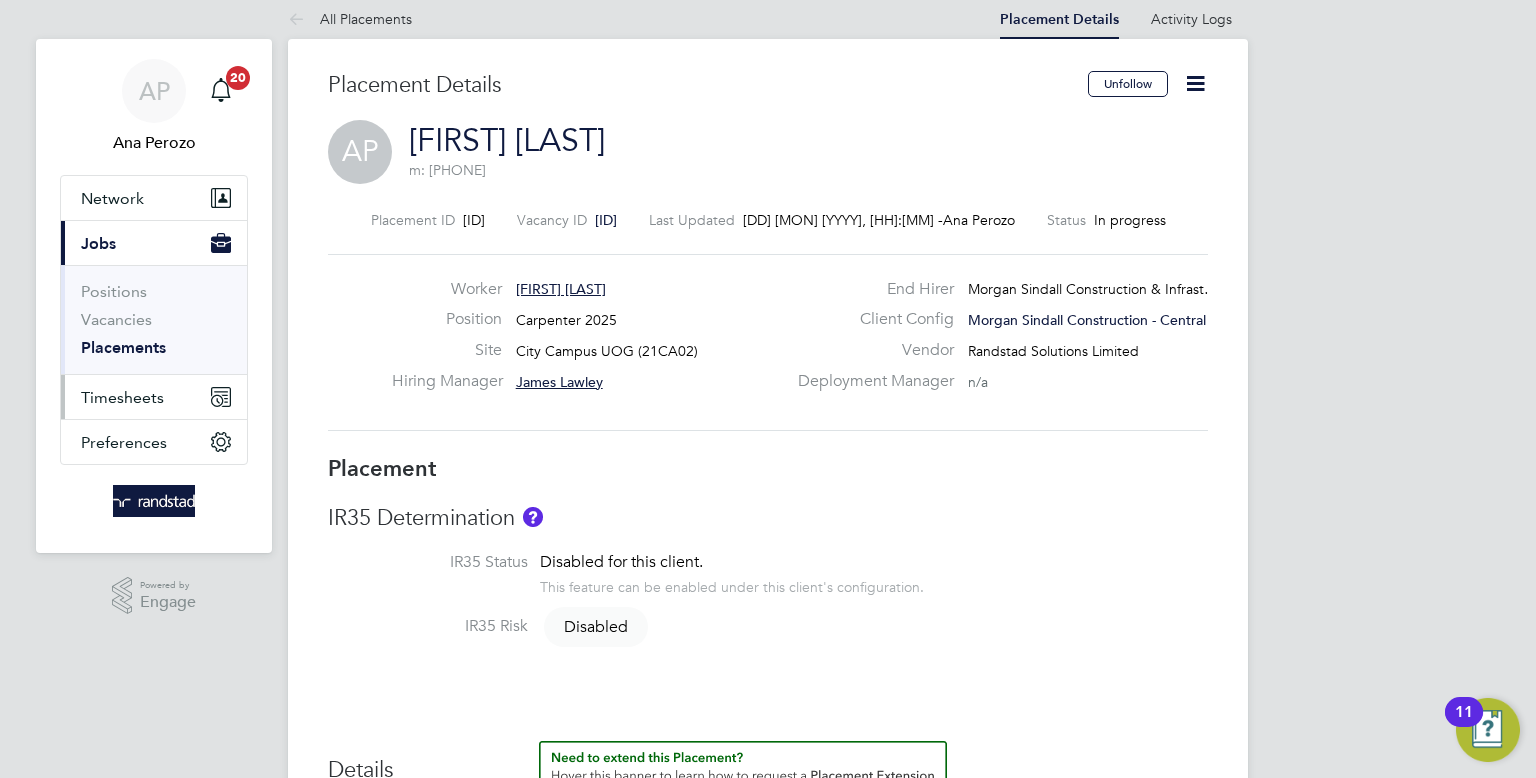 click on "Timesheets" at bounding box center [122, 397] 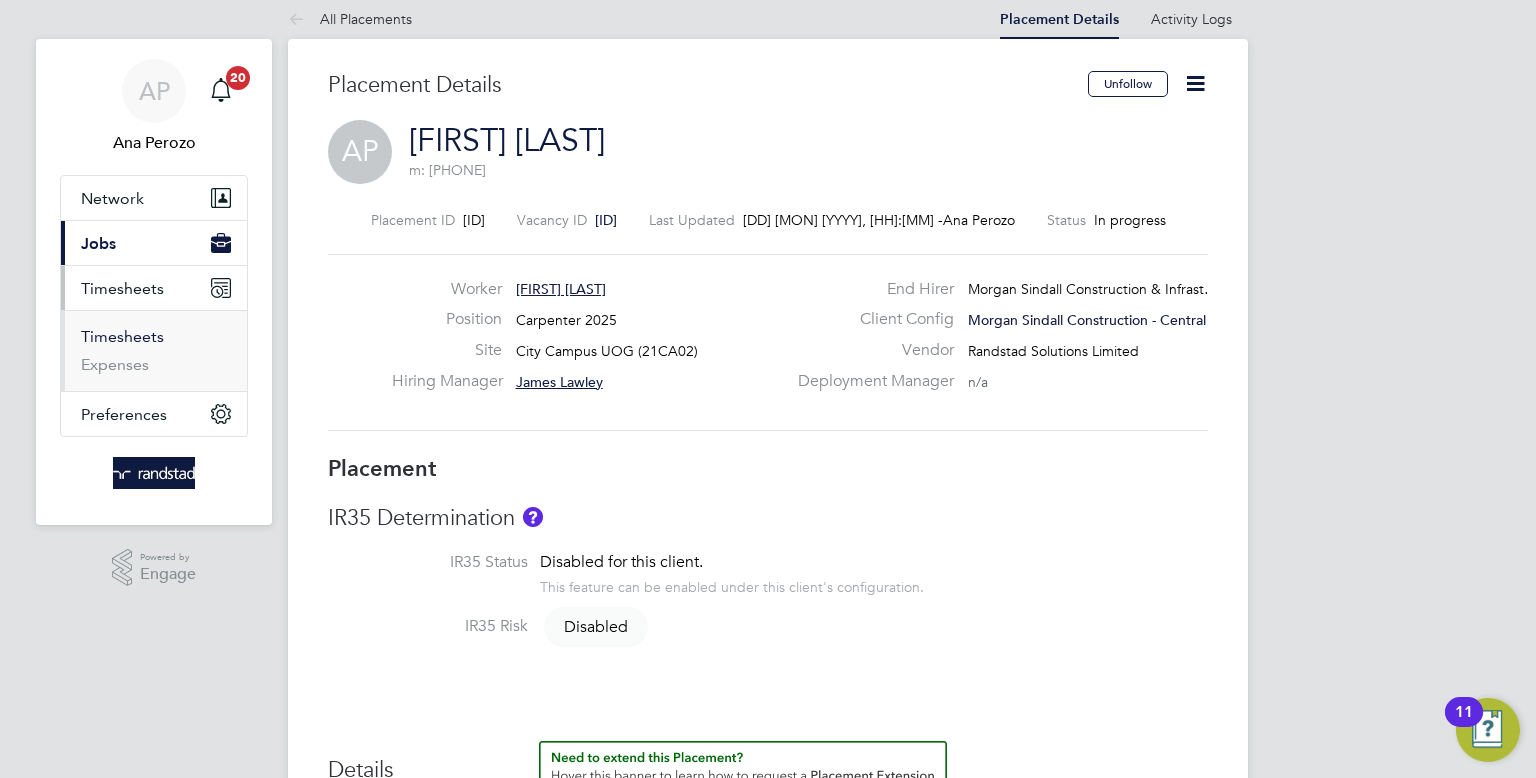 click on "Timesheets" at bounding box center (122, 336) 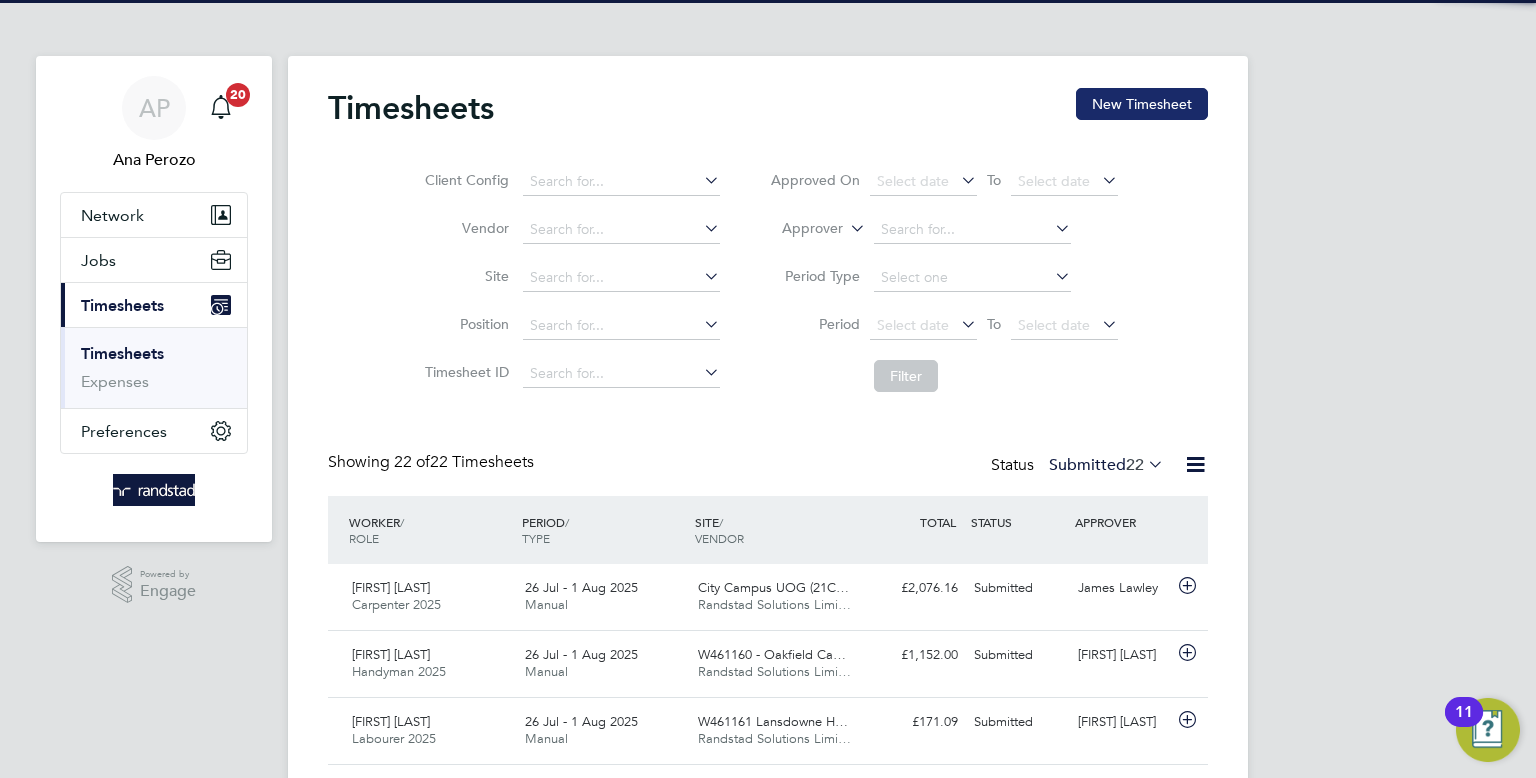click on "New Timesheet" 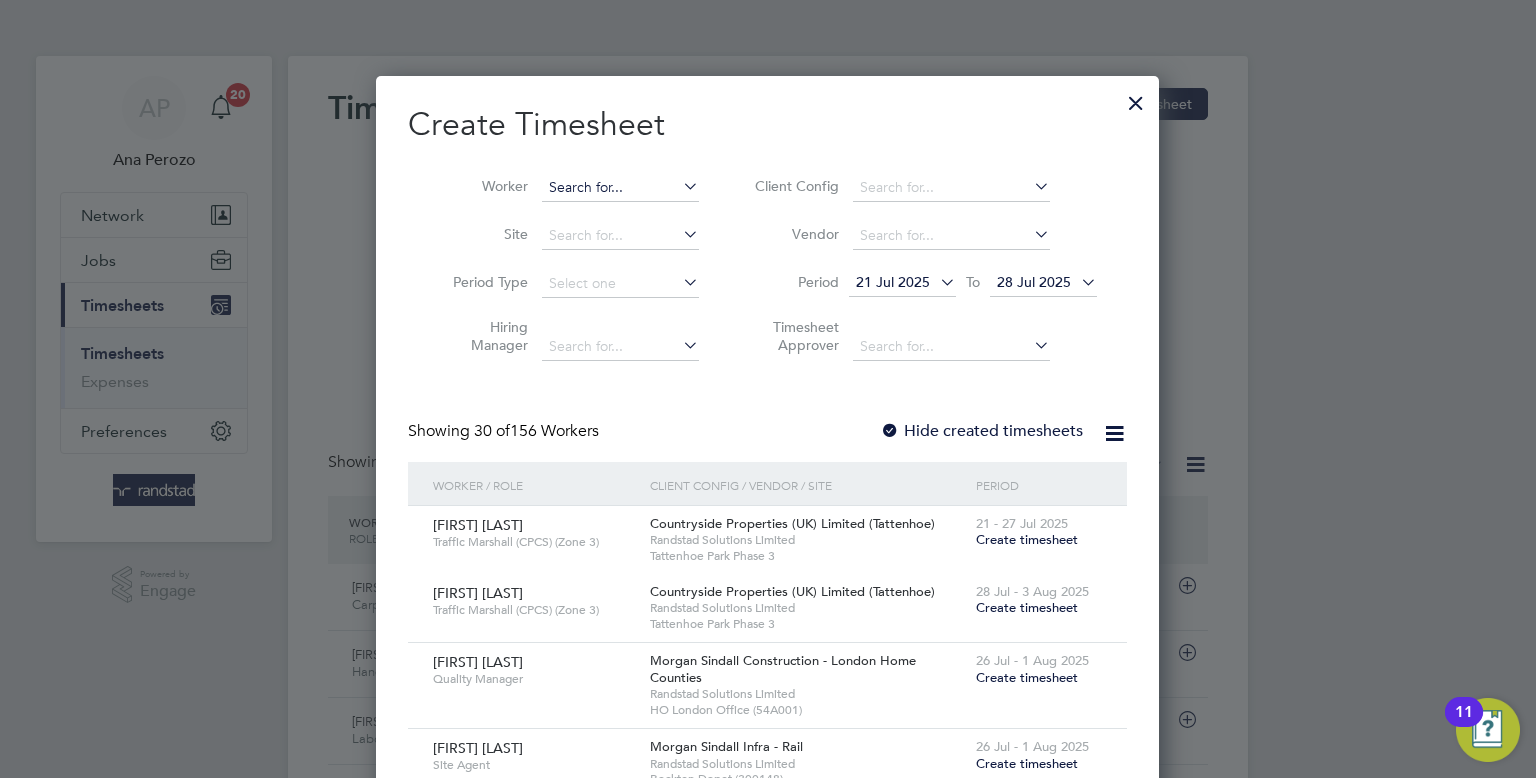 click at bounding box center [620, 188] 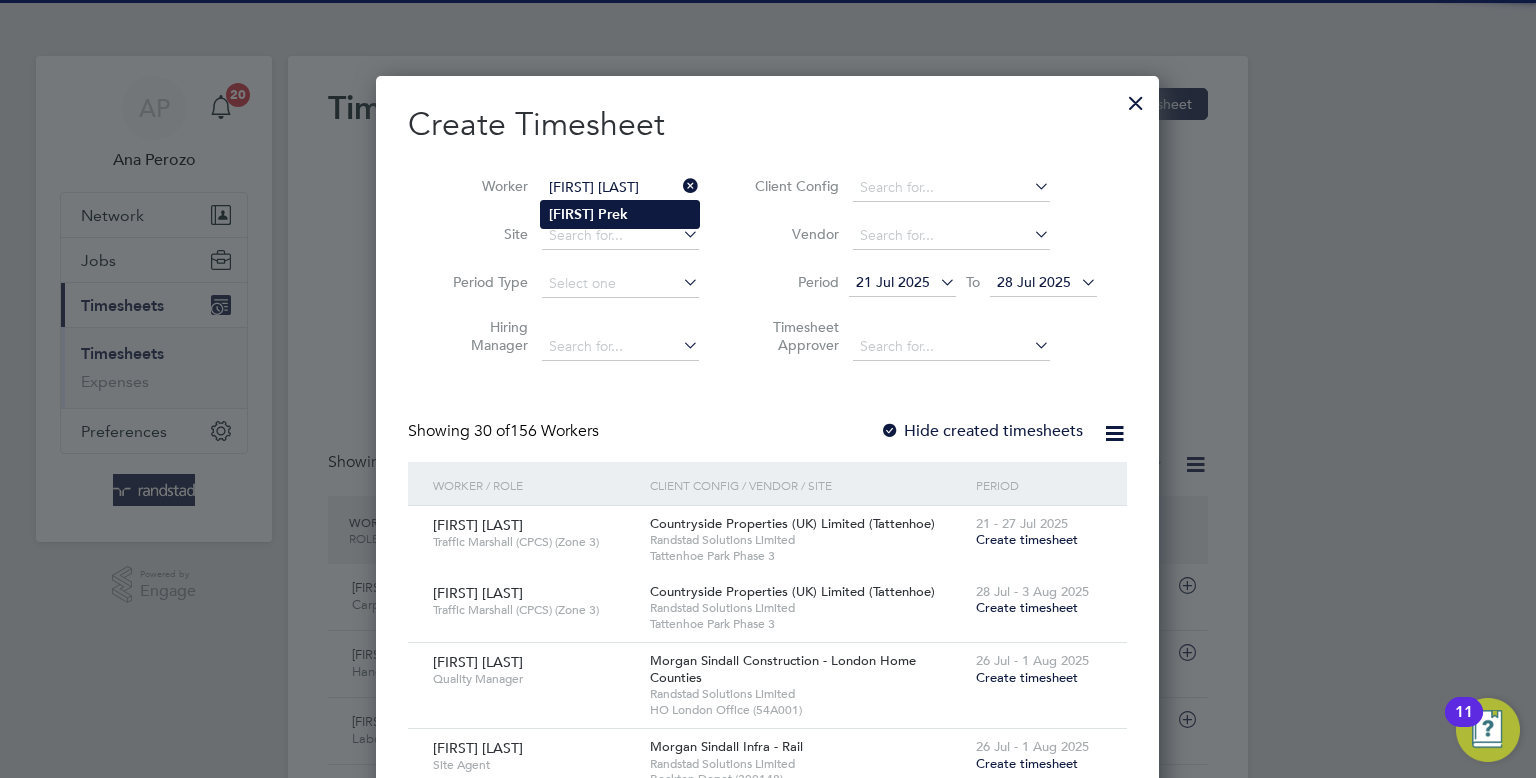 click on "[FIRST]   [LAST]" 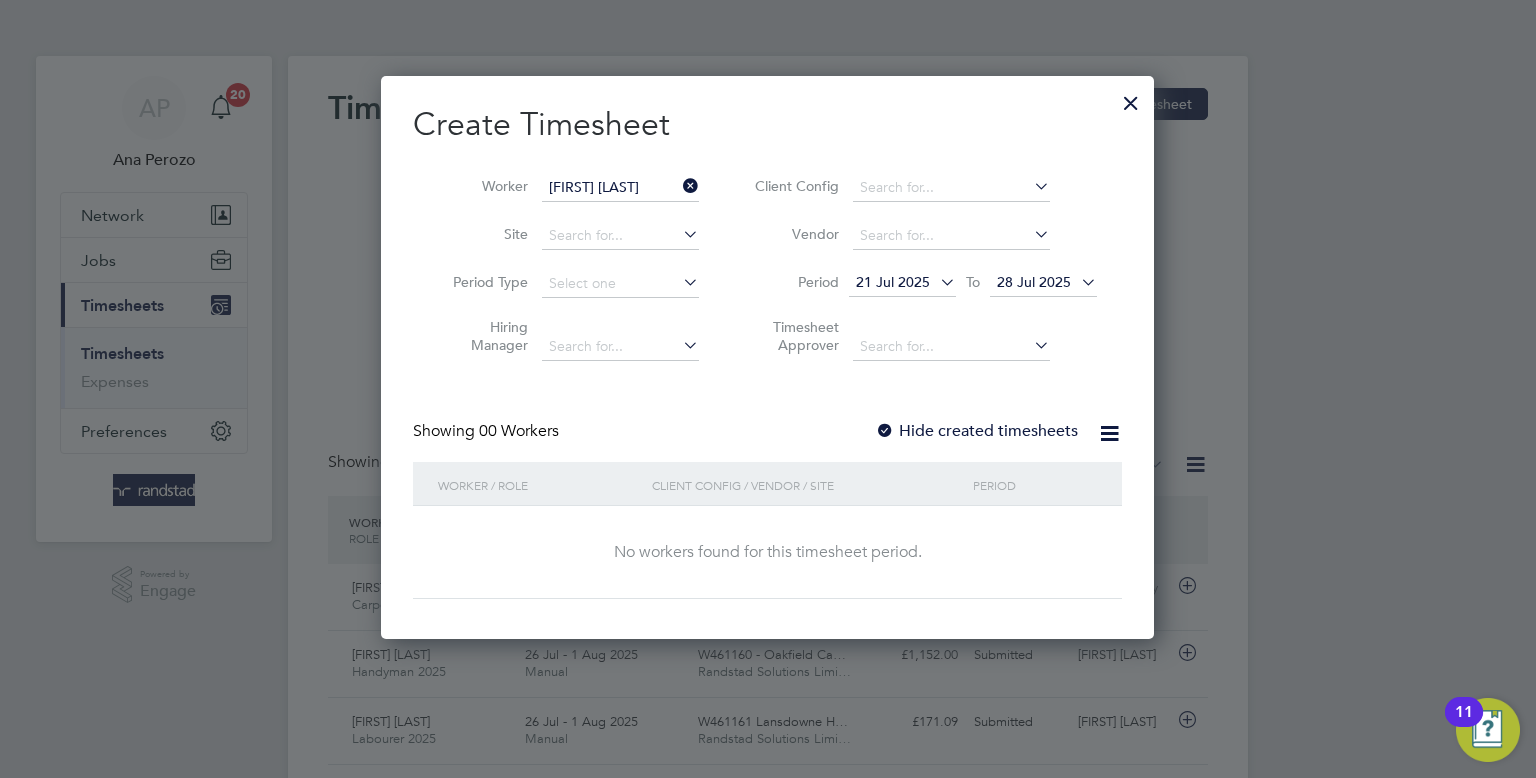 click on "28 Jul 2025" at bounding box center (1034, 282) 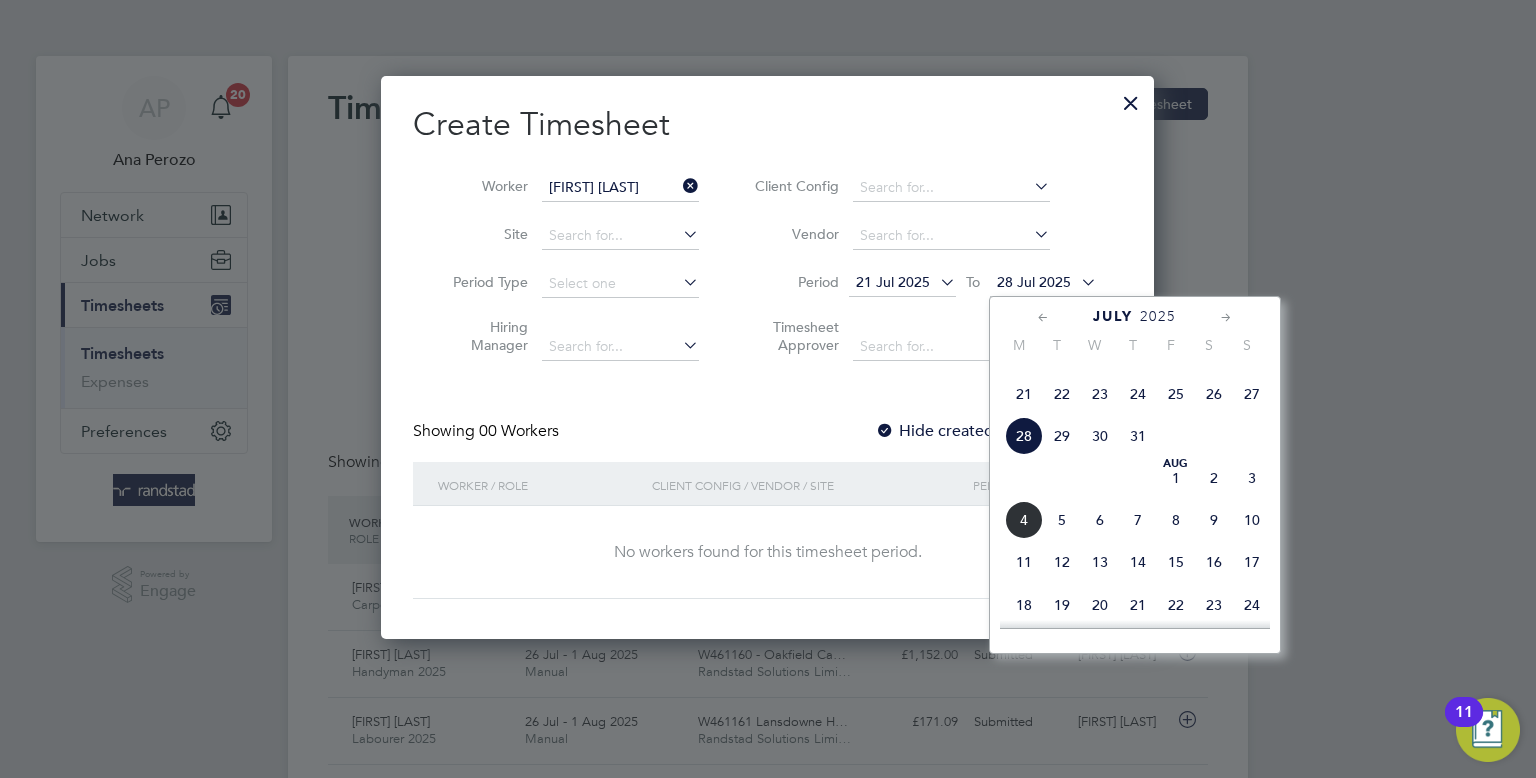 click on "2" 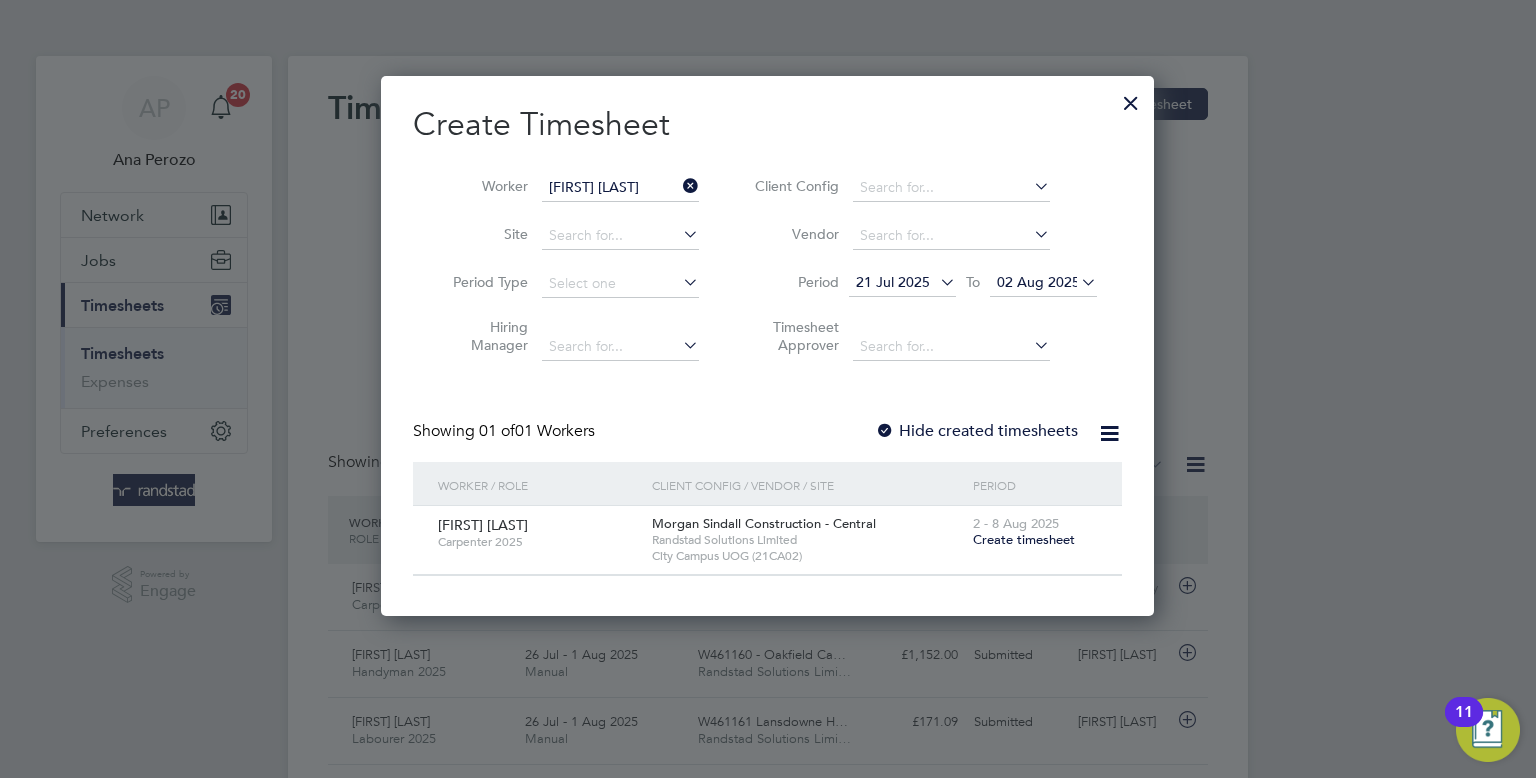 click on "Create timesheet" at bounding box center [1024, 539] 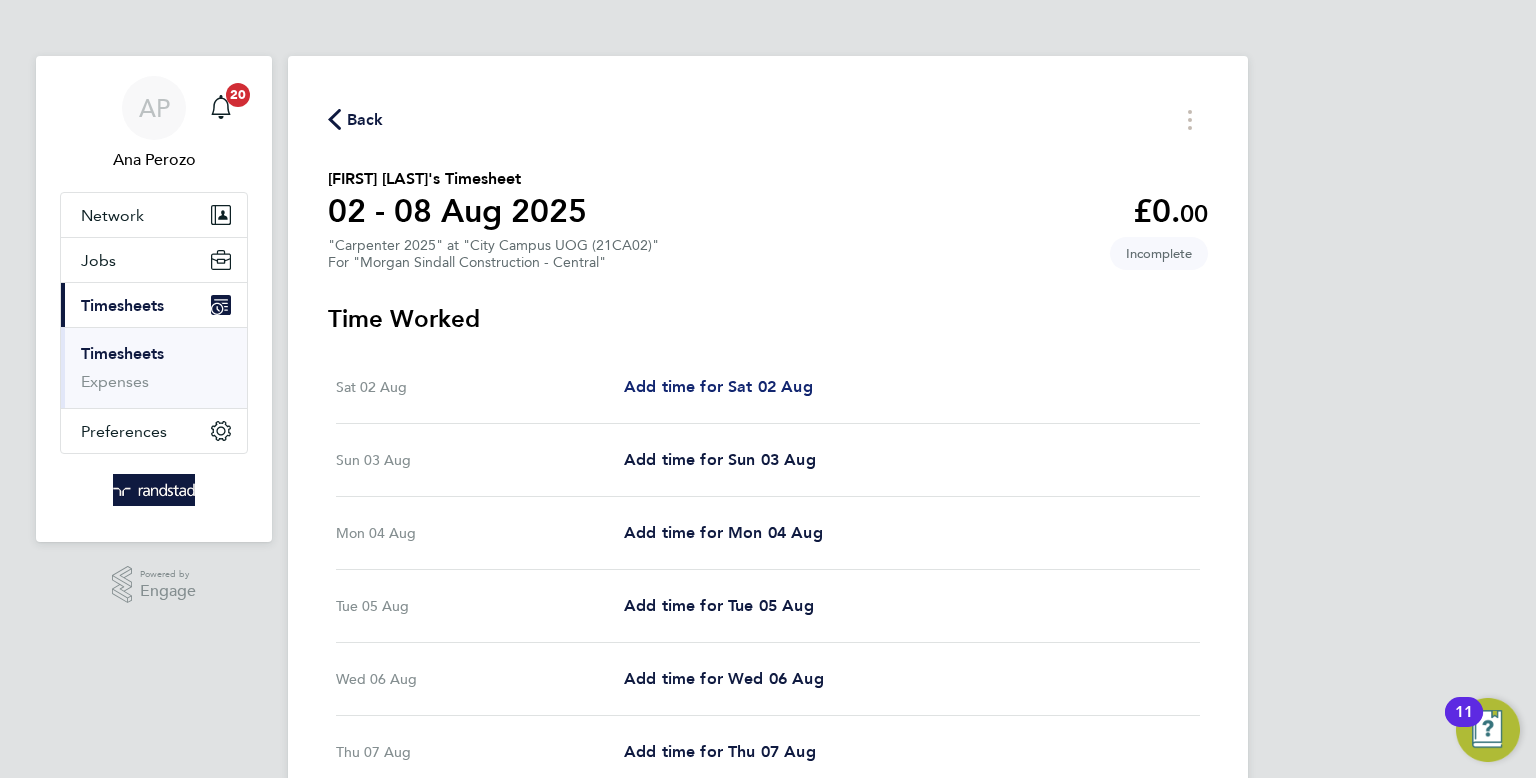 click on "Add time for Sat 02 Aug" at bounding box center [718, 386] 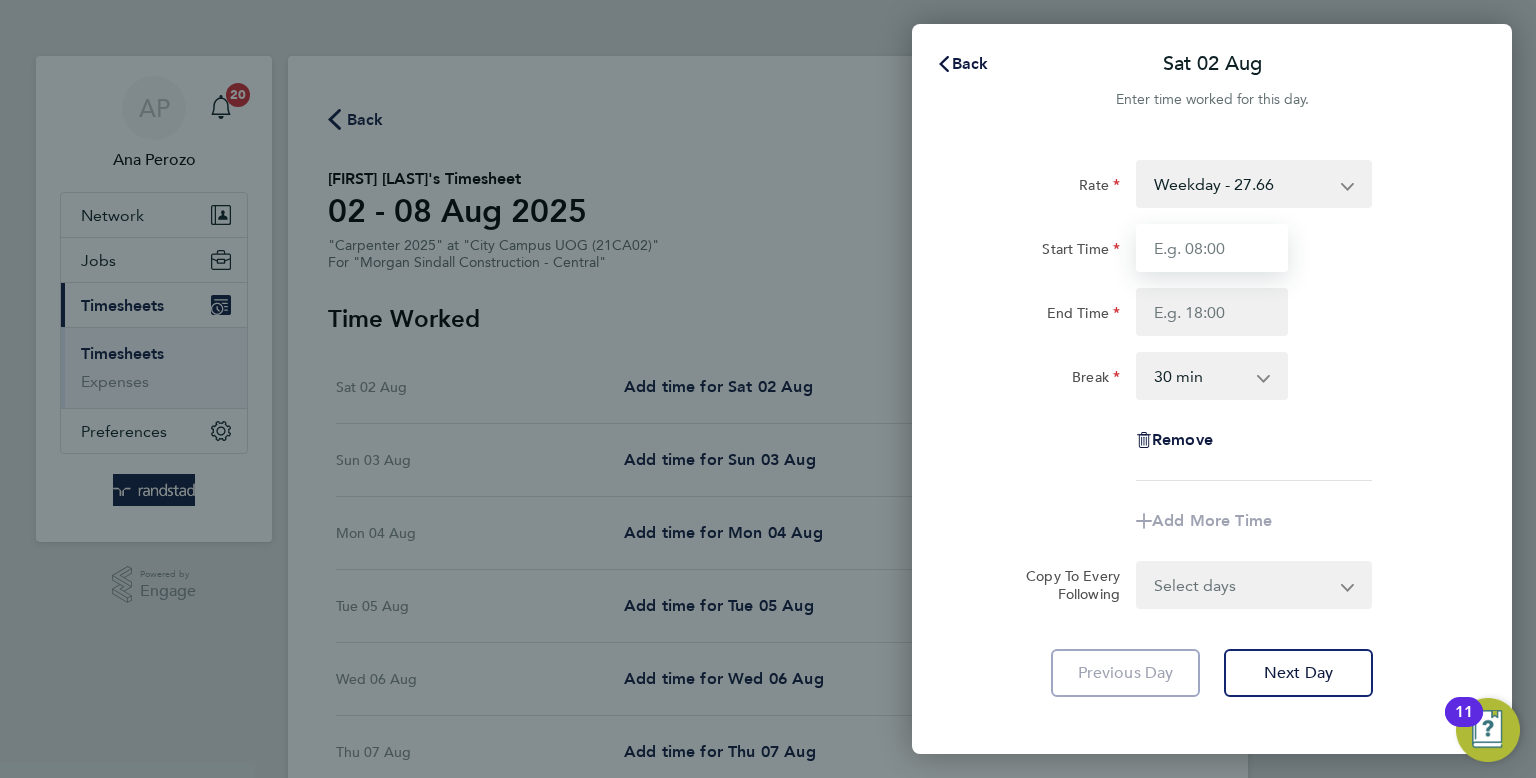 click on "Start Time" at bounding box center (1212, 248) 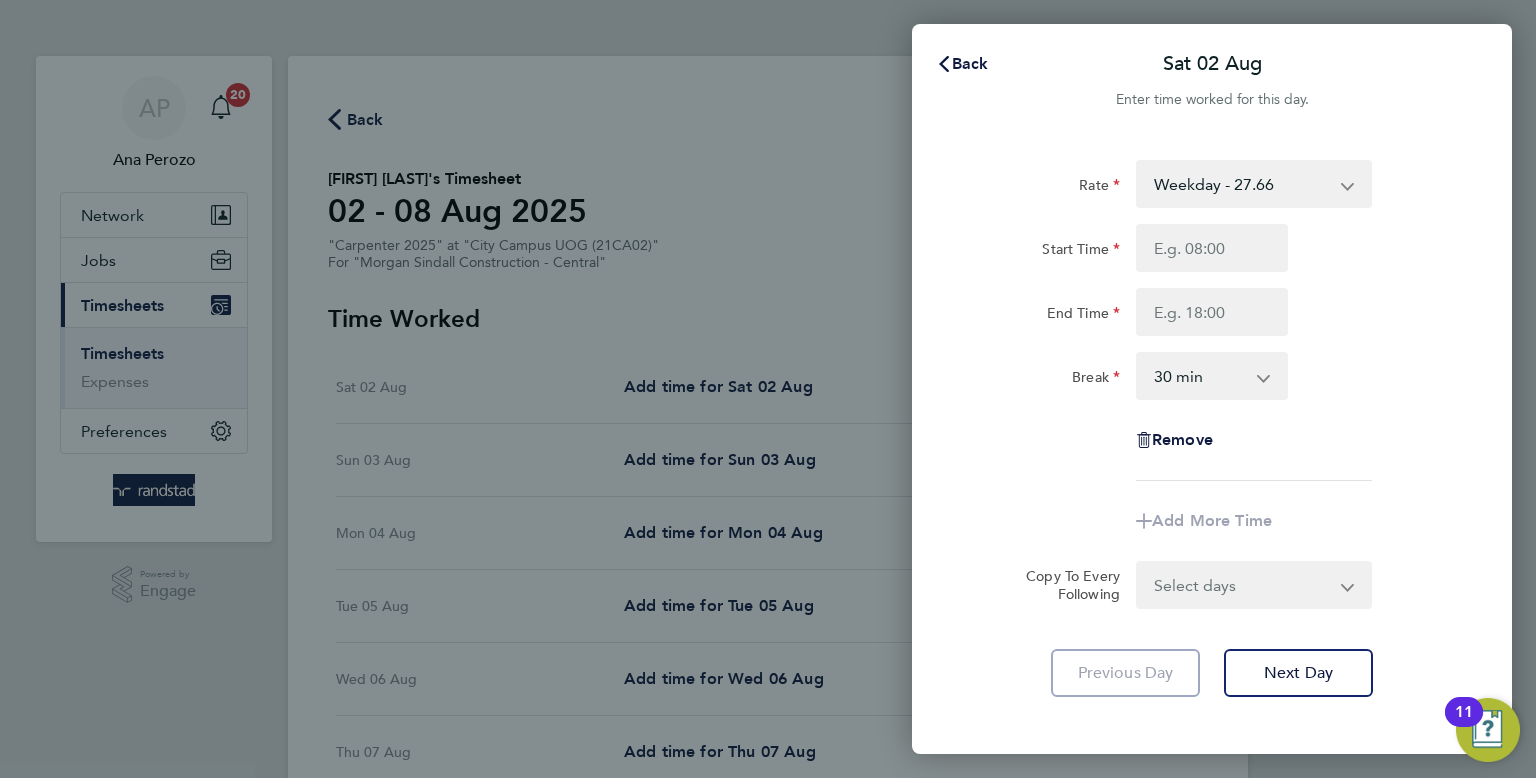 click on "Weekday  - 27.66   Overtime - 40.19" at bounding box center [1242, 184] 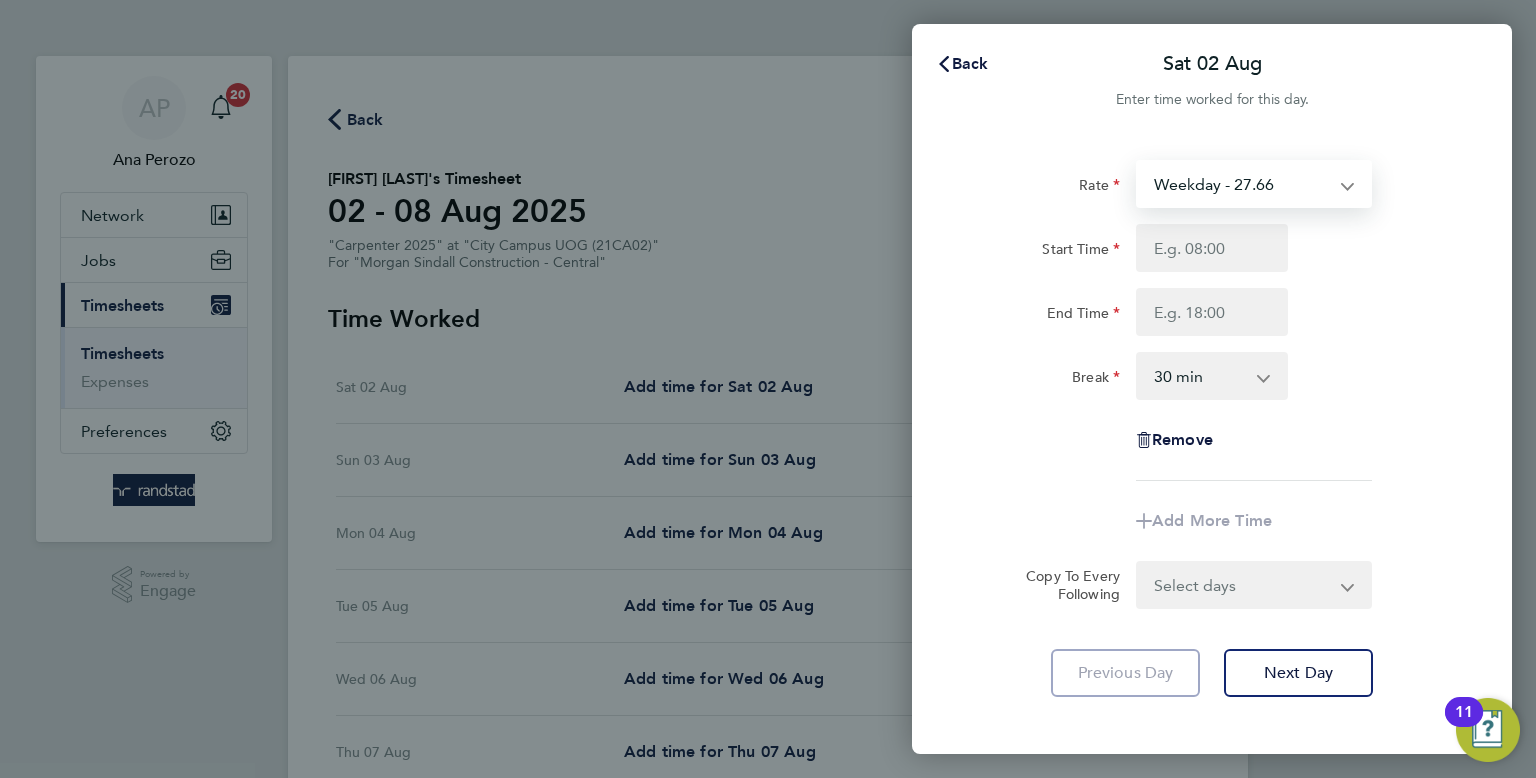 select on "30" 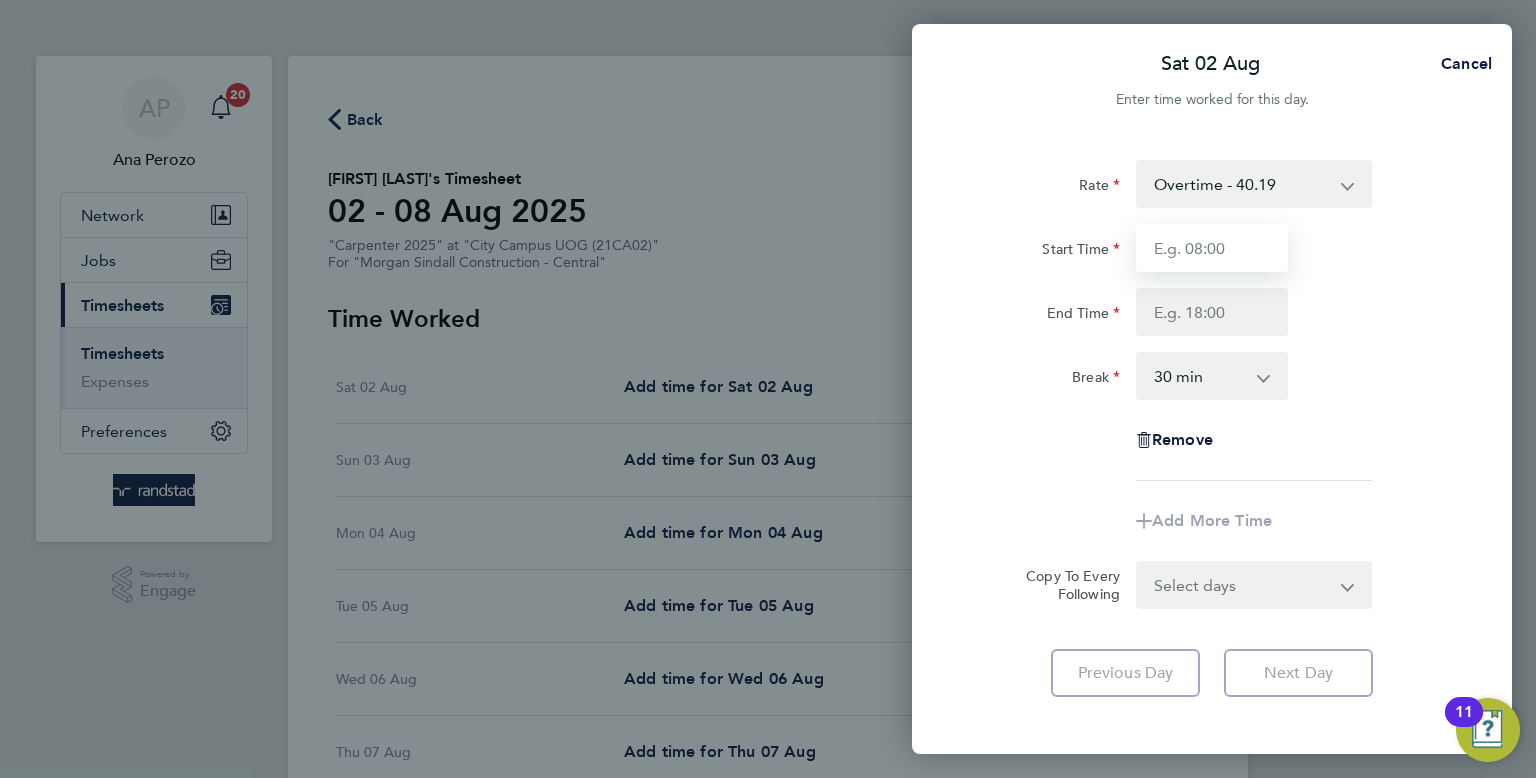 click on "Start Time" at bounding box center (1212, 248) 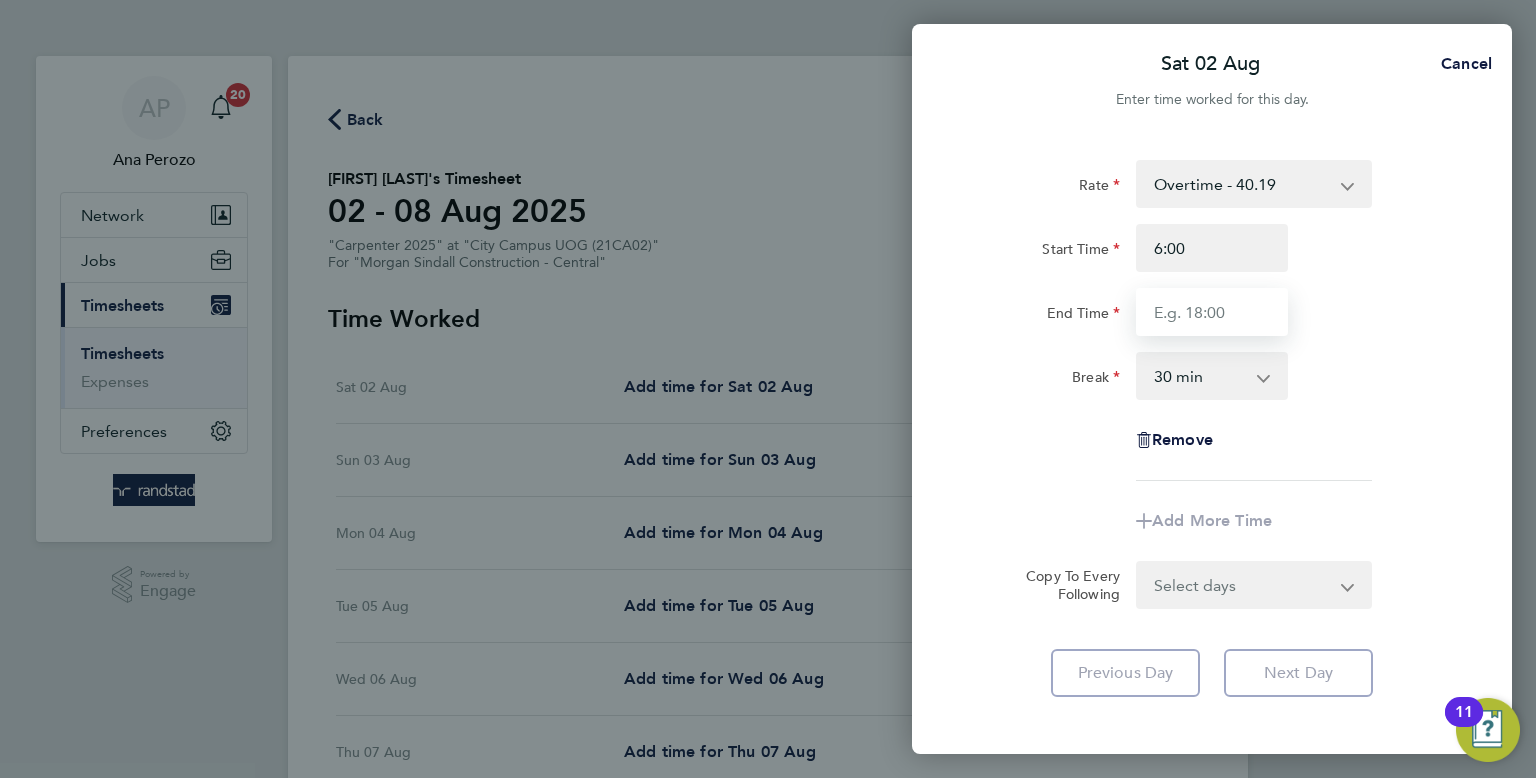 click on "End Time" at bounding box center [1212, 312] 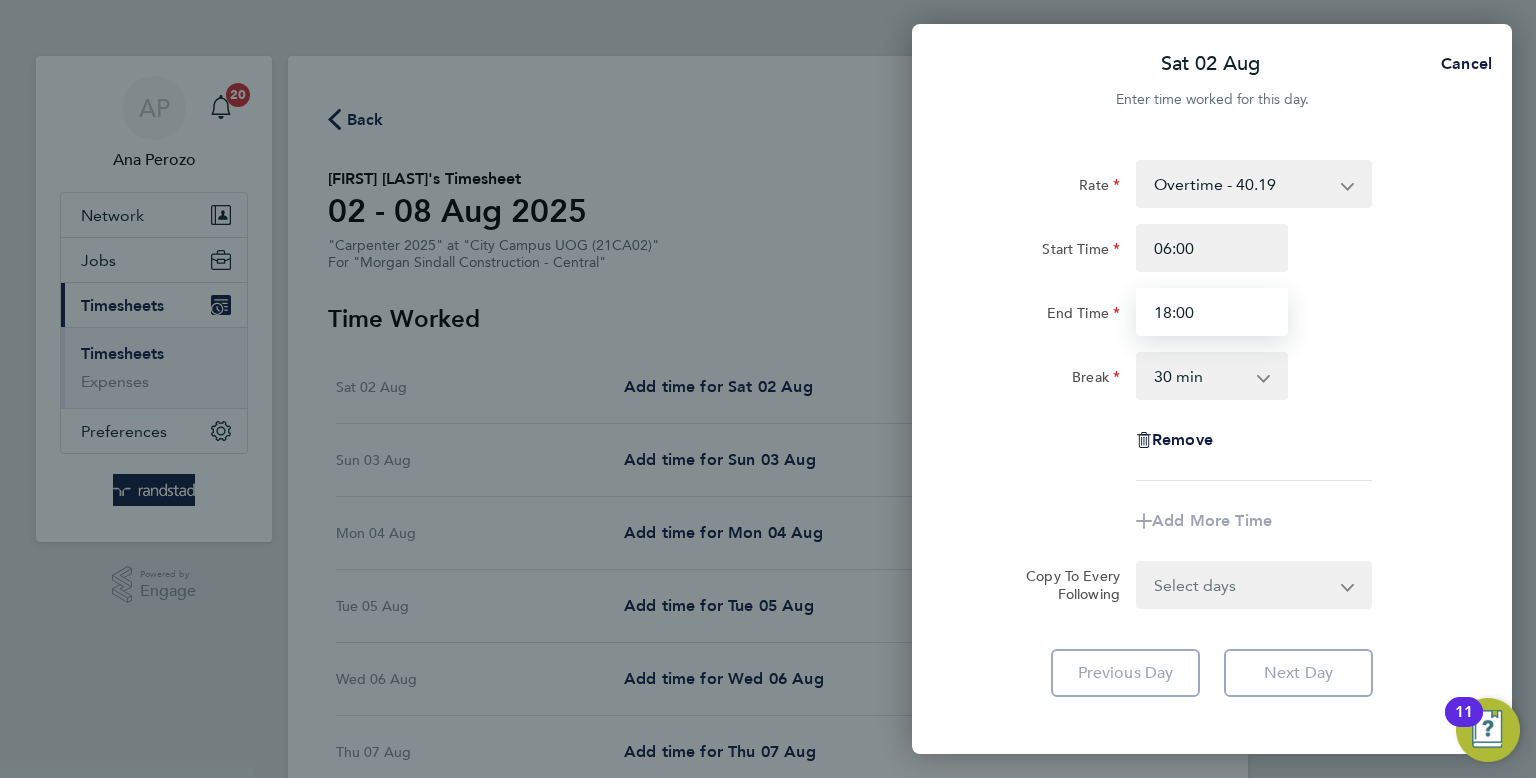 type on "18:00" 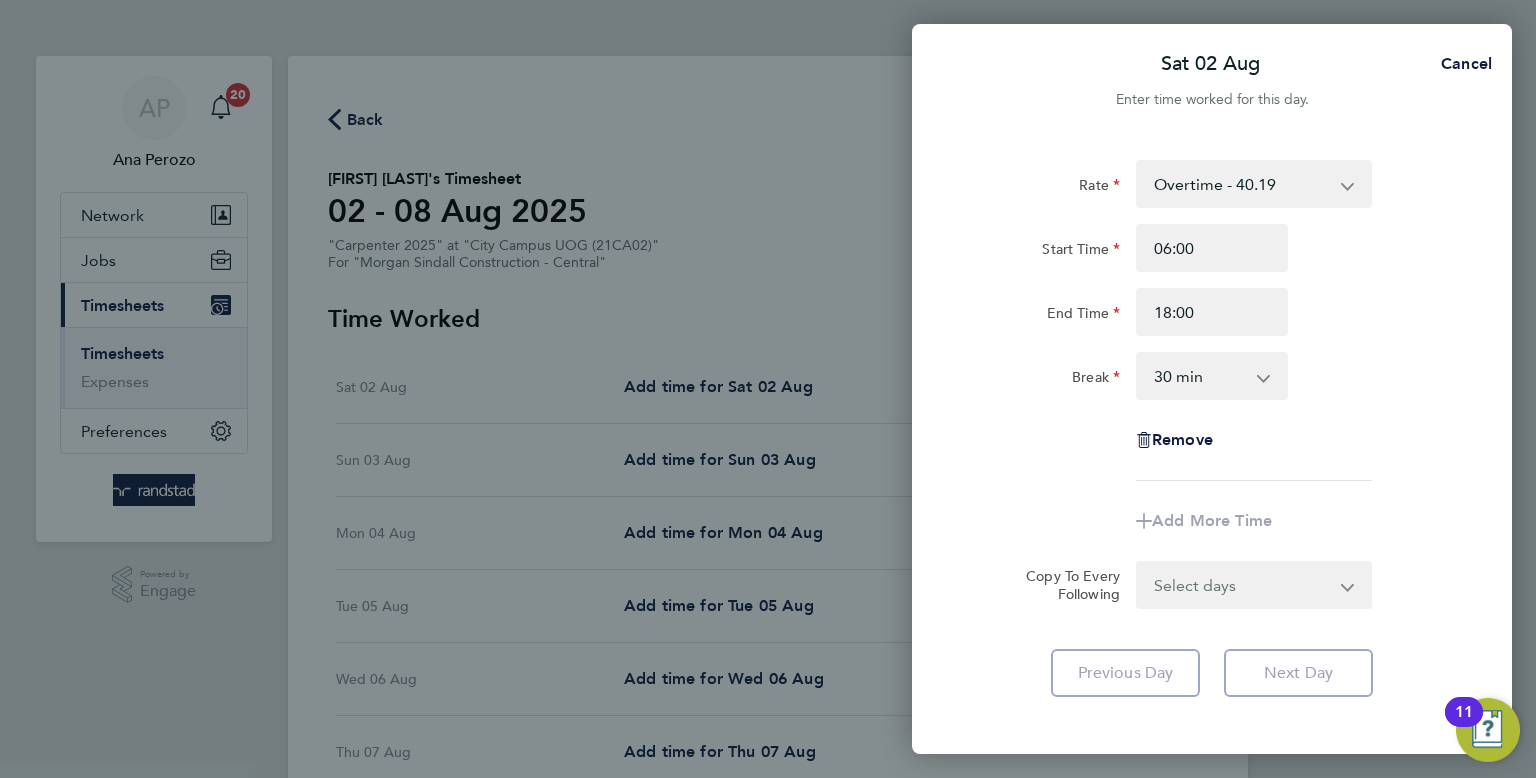 click on "Rate  Overtime - 40.19   Weekday  - 27.66
Start Time 06:00 End Time 18:00 Break  0 min   15 min   30 min   45 min   60 min   75 min   90 min
Remove" 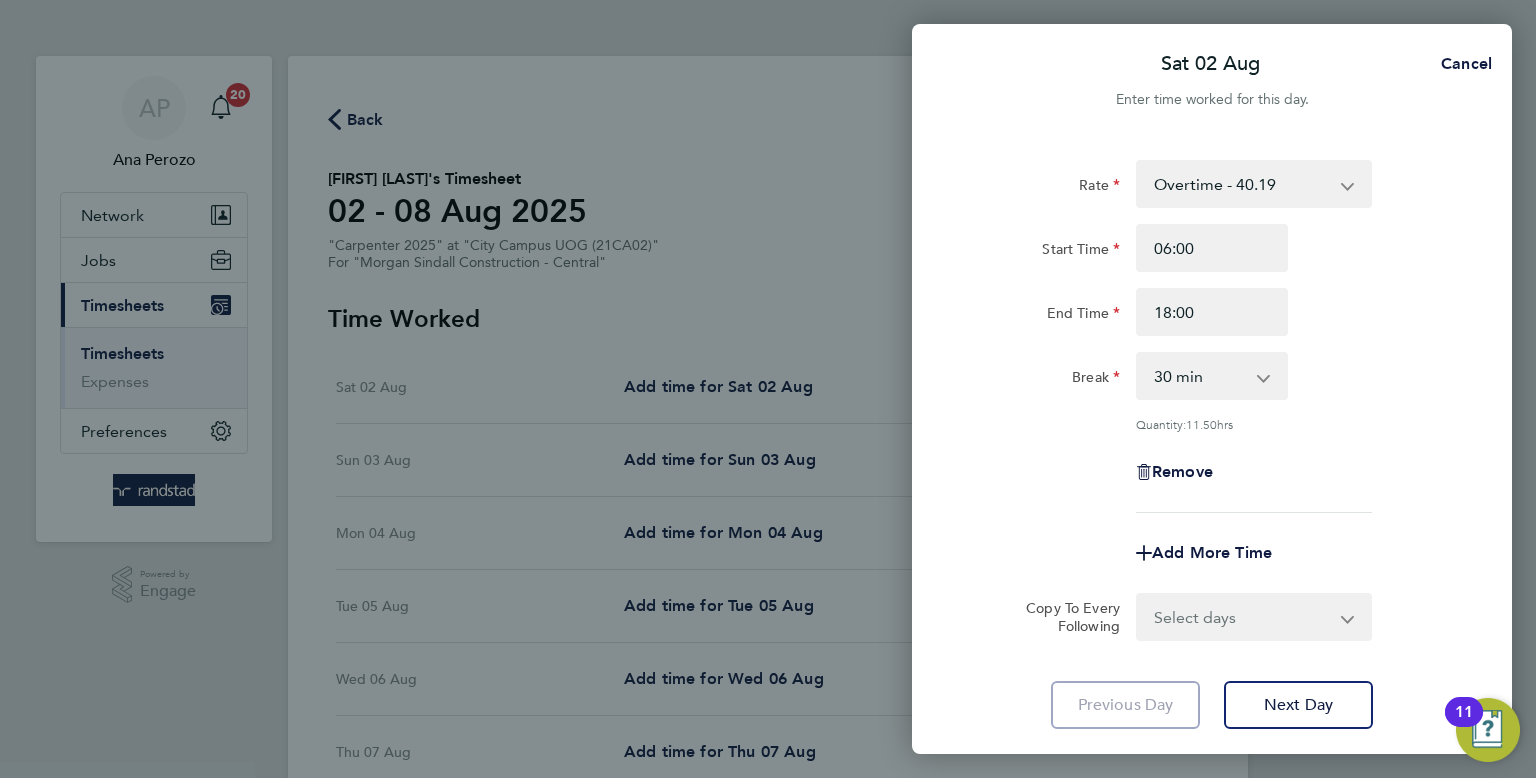 scroll, scrollTop: 124, scrollLeft: 0, axis: vertical 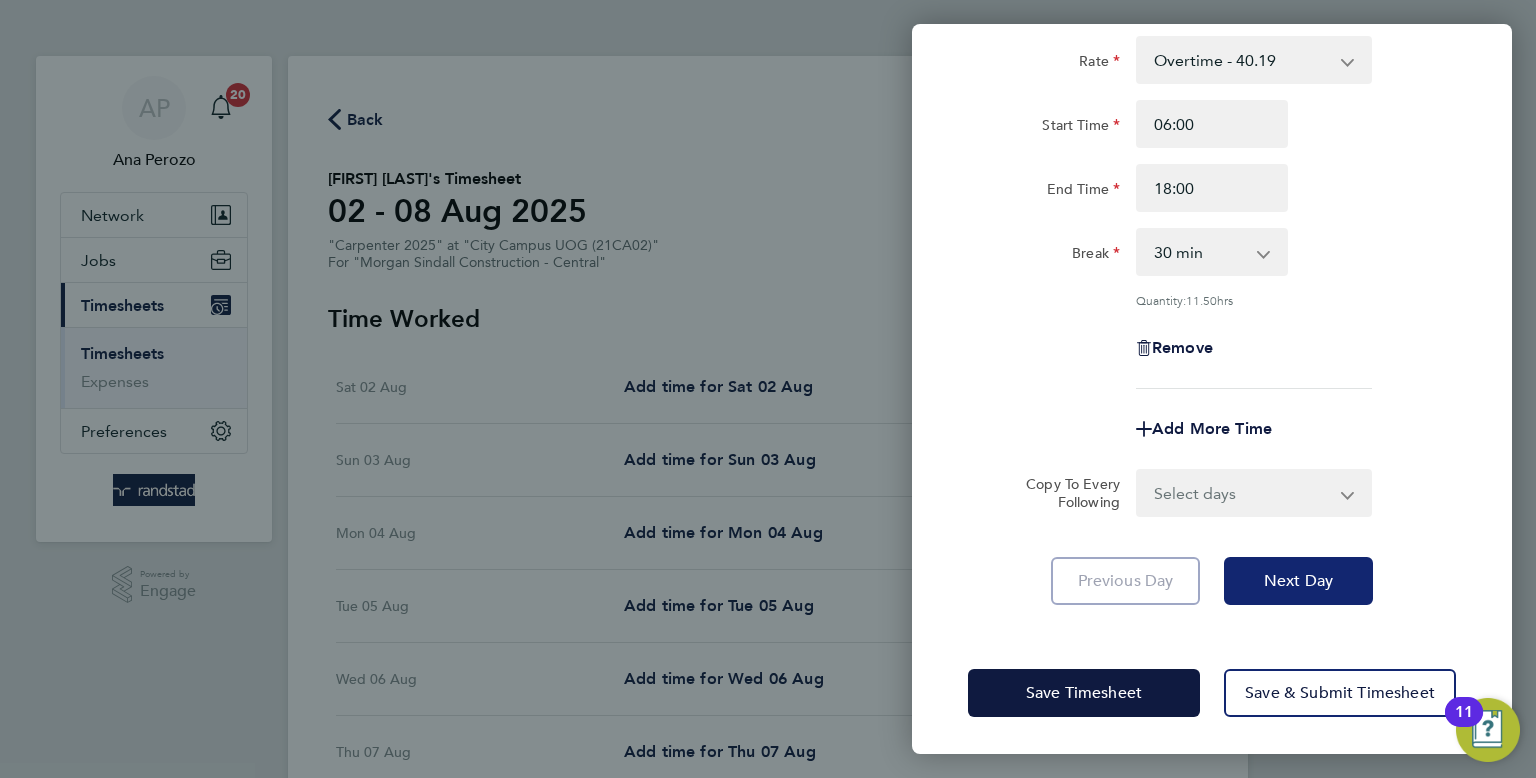 click on "Next Day" 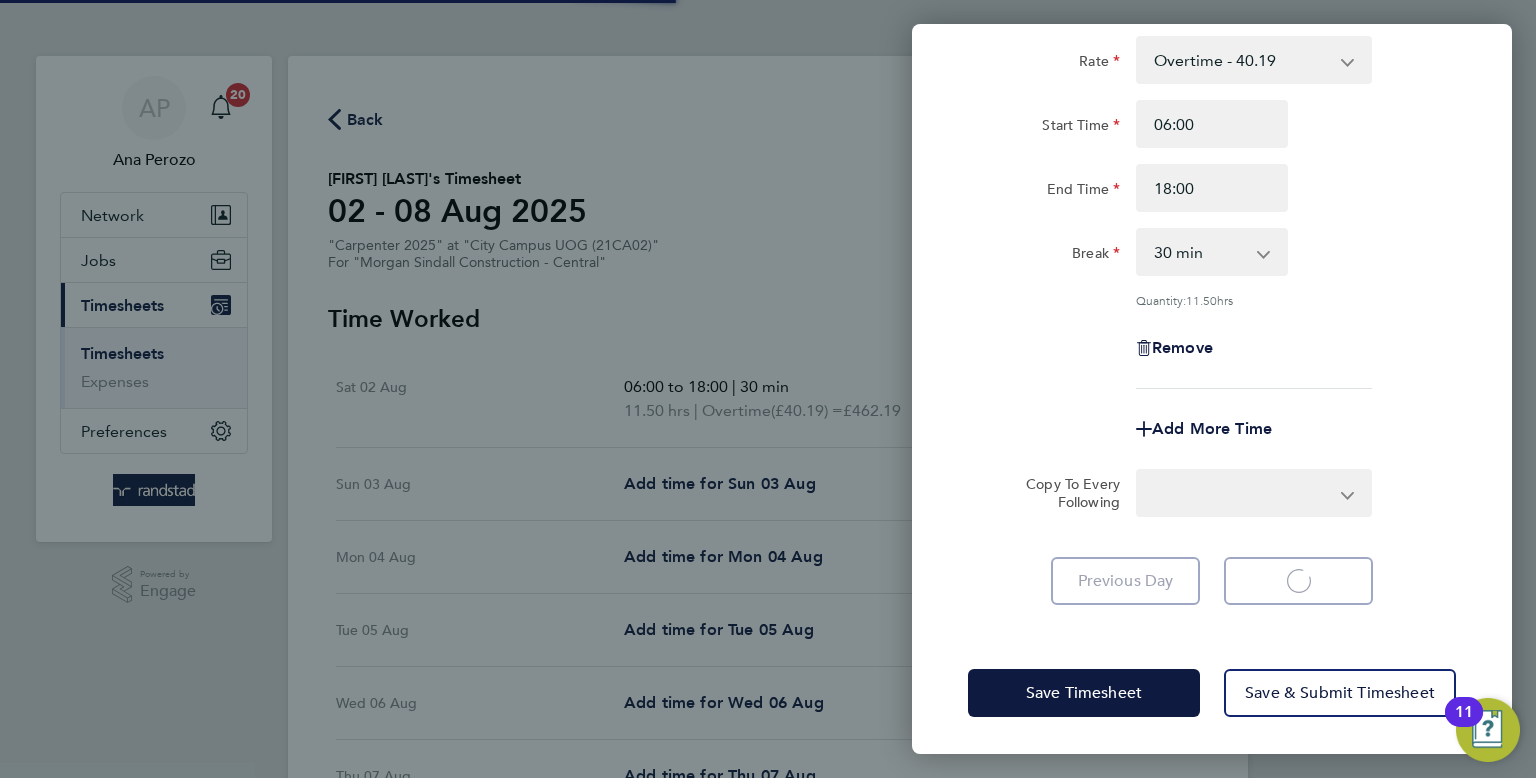 select on "30" 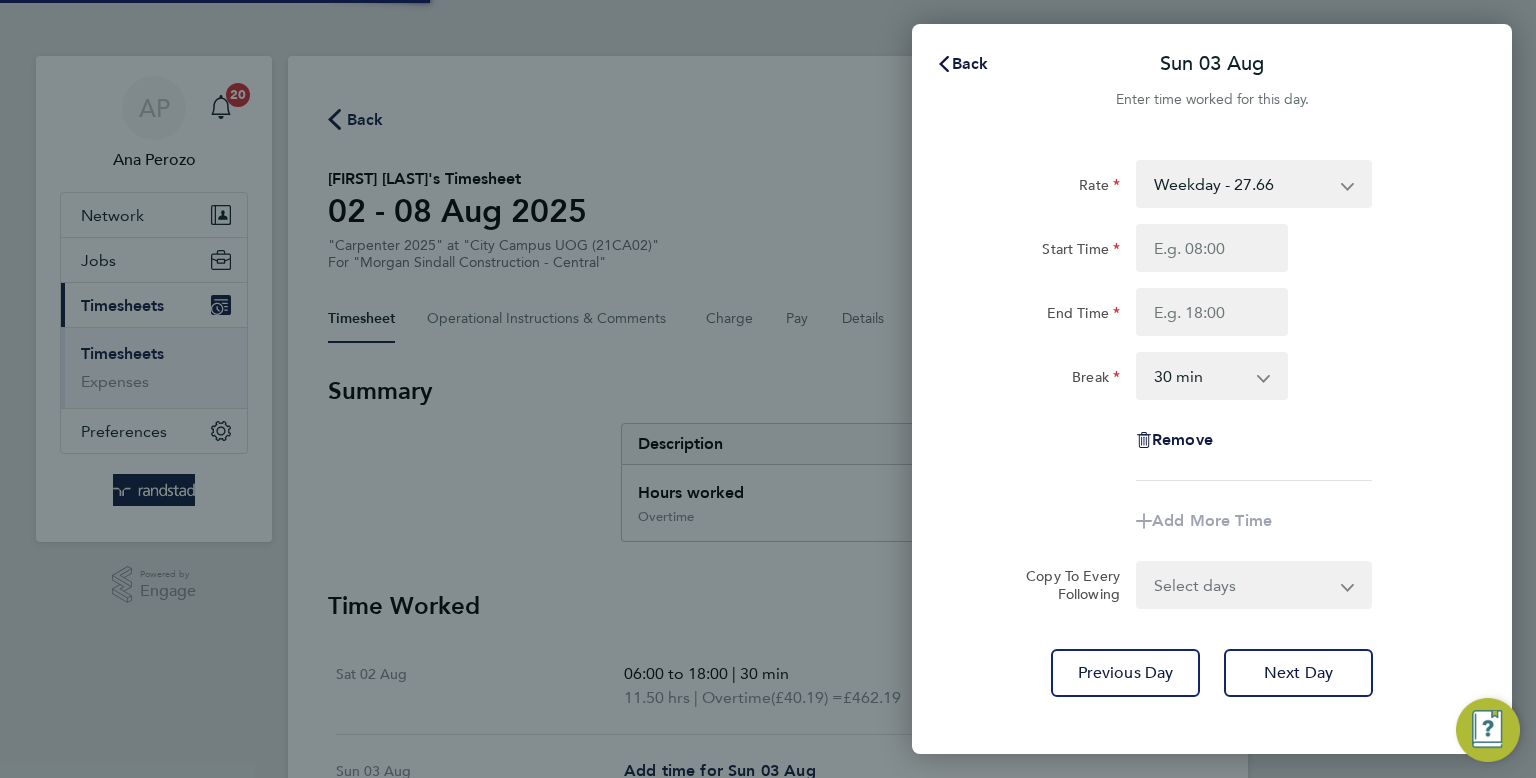 click on "Weekday  - 27.66   Overtime - 40.19" at bounding box center [1242, 184] 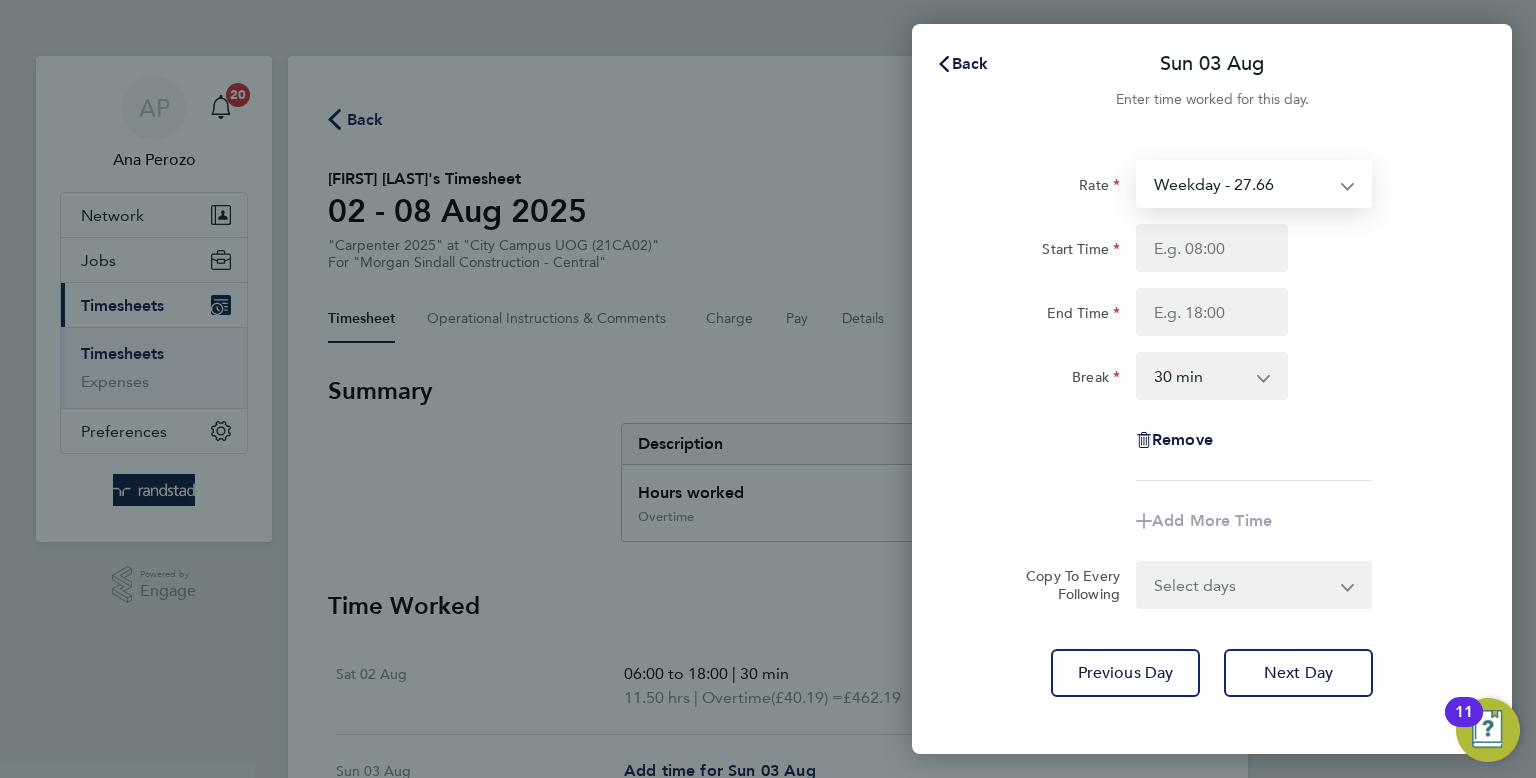 select on "30" 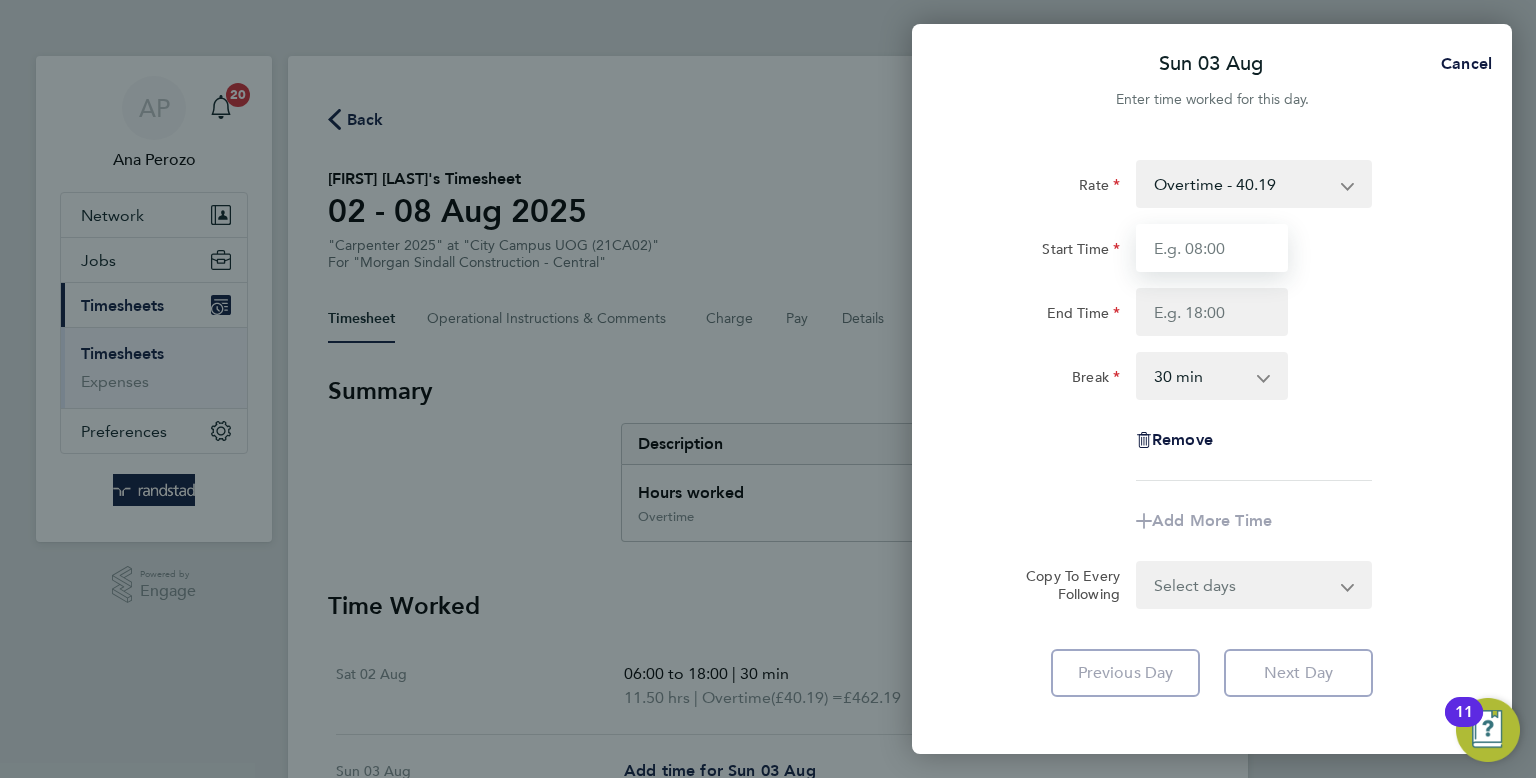 click on "Start Time" at bounding box center [1212, 248] 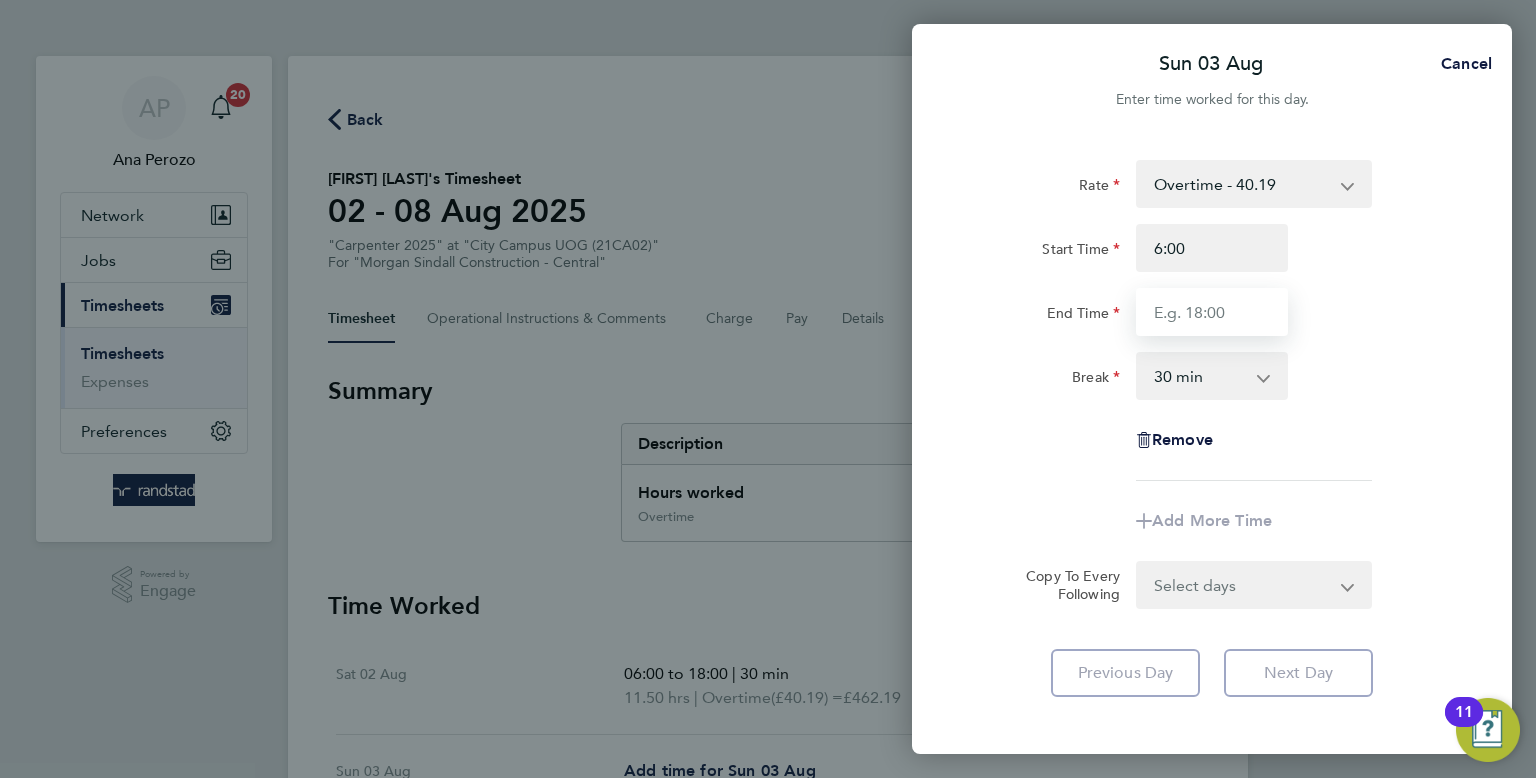 type on "06:00" 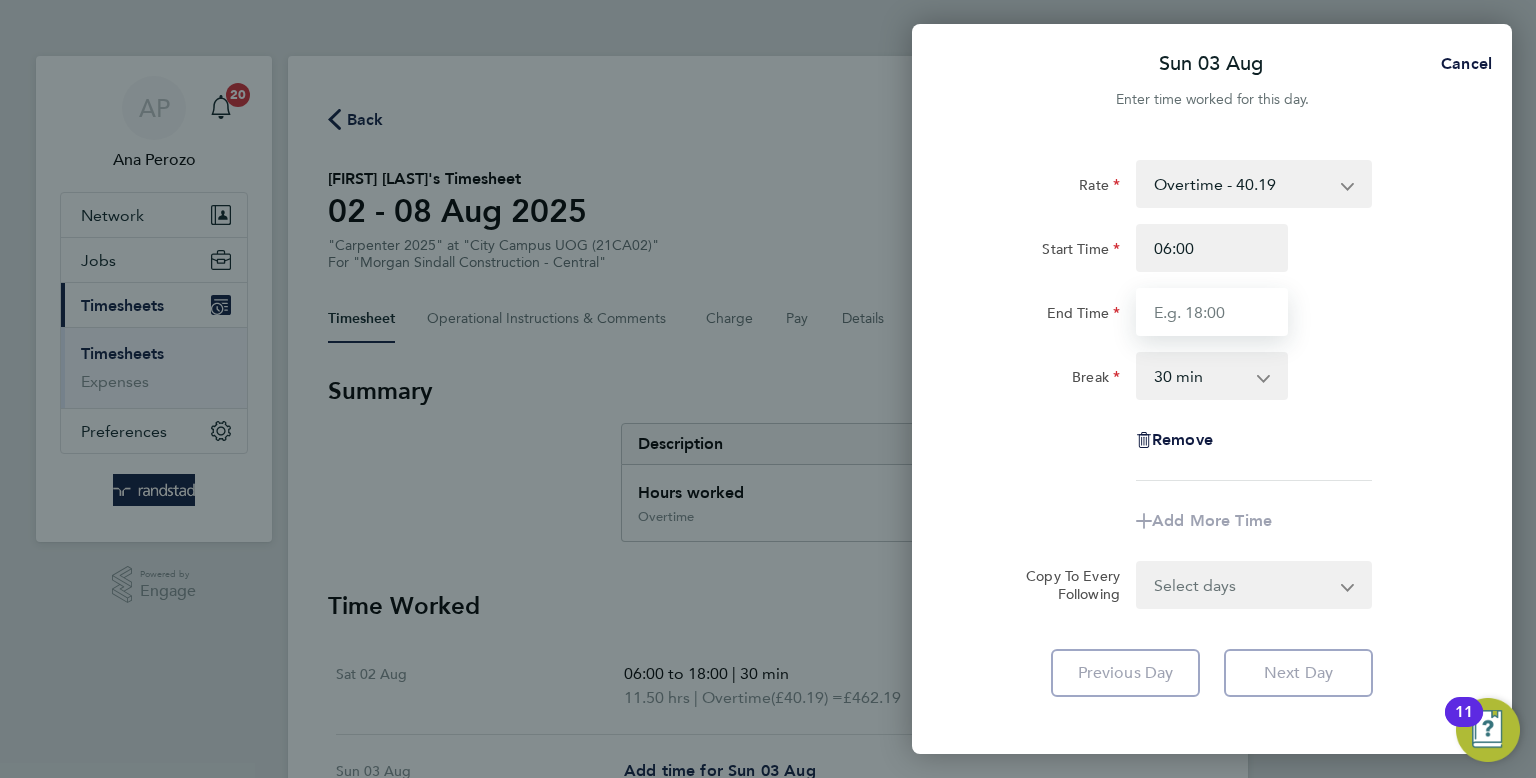 click on "End Time" at bounding box center [1212, 312] 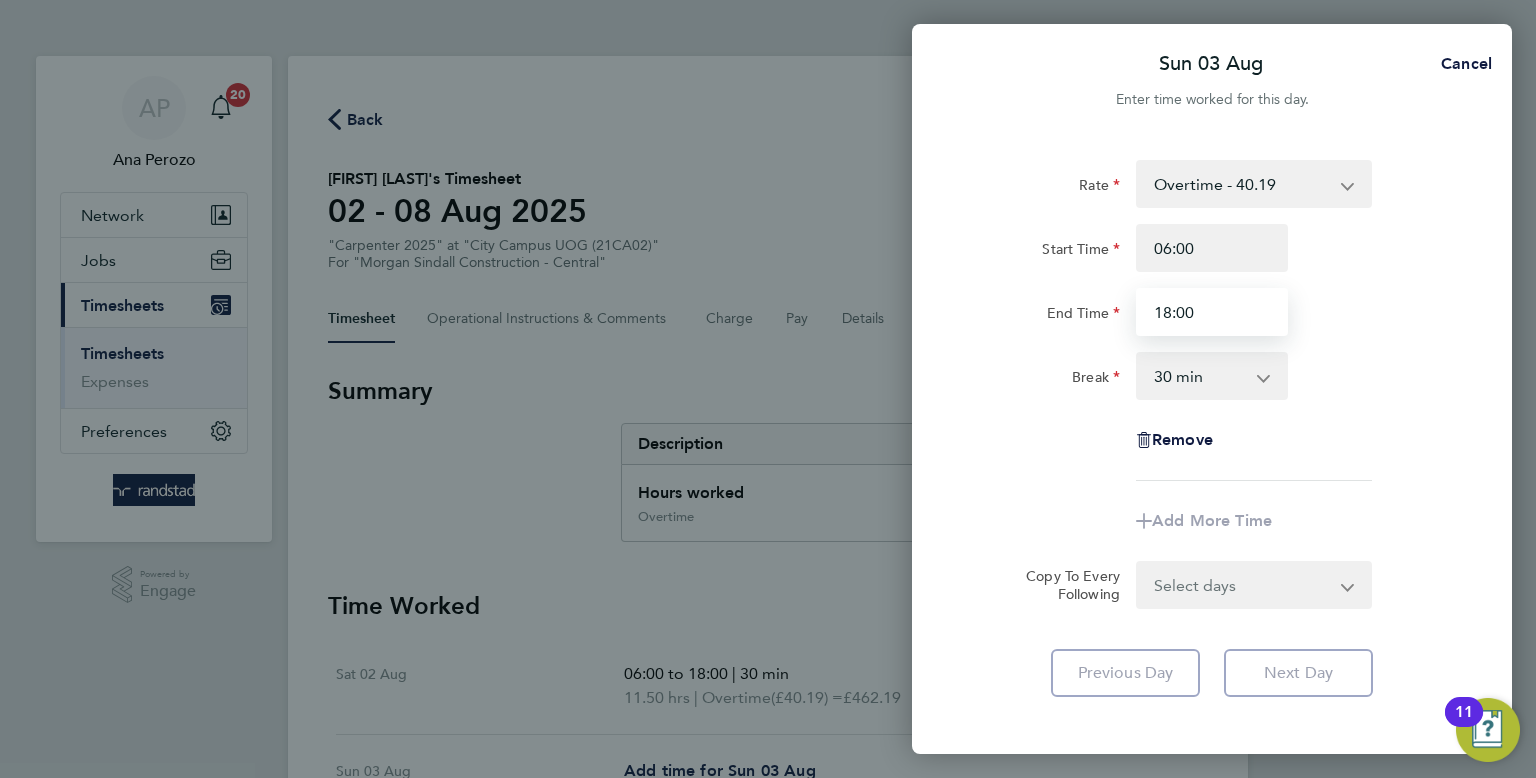 type on "18:00" 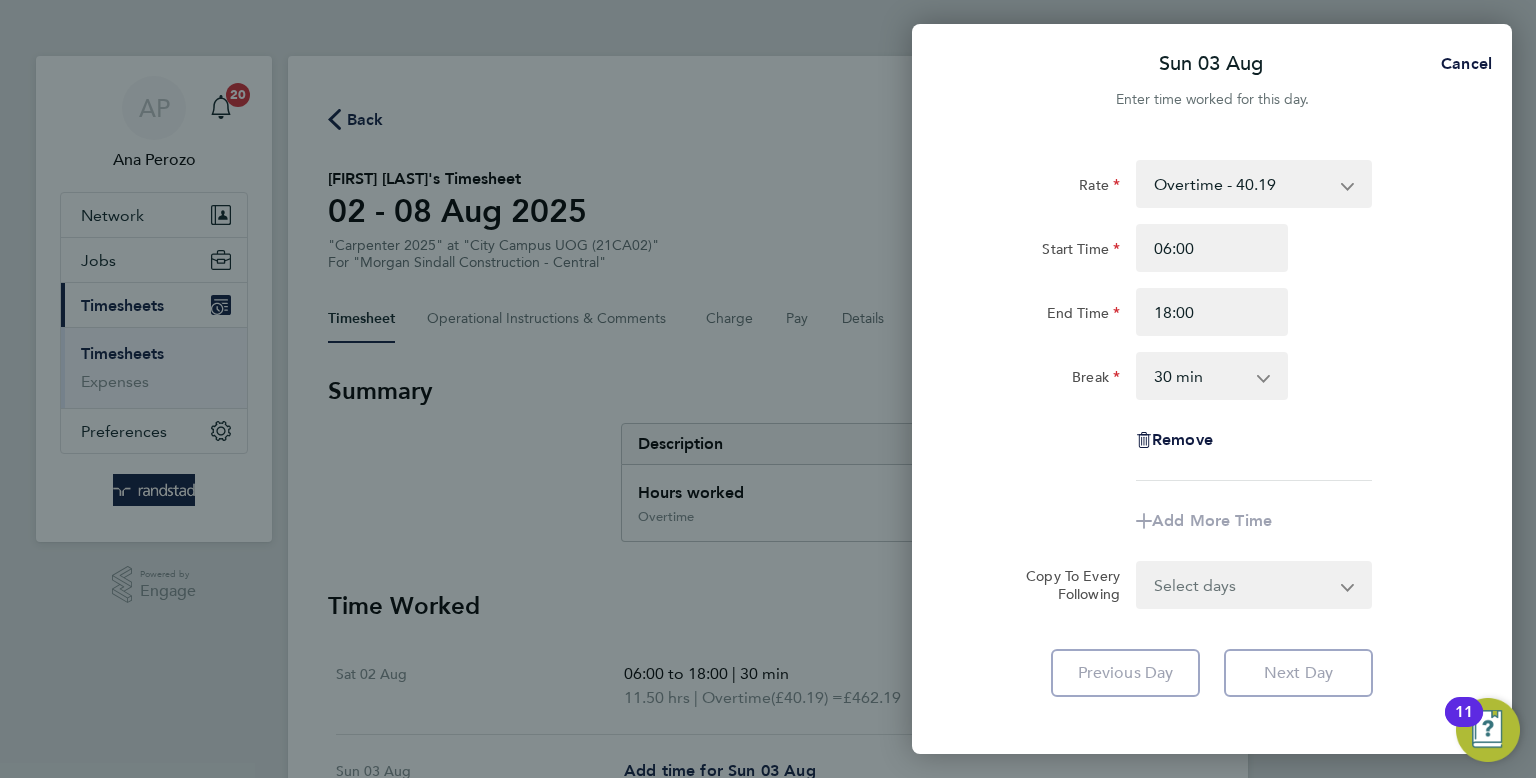 click on "Rate  Overtime - 40.19   Weekday  - 27.66
Start Time 06:00 End Time 18:00 Break  0 min   15 min   30 min   45 min   60 min   75 min   90 min
Remove" 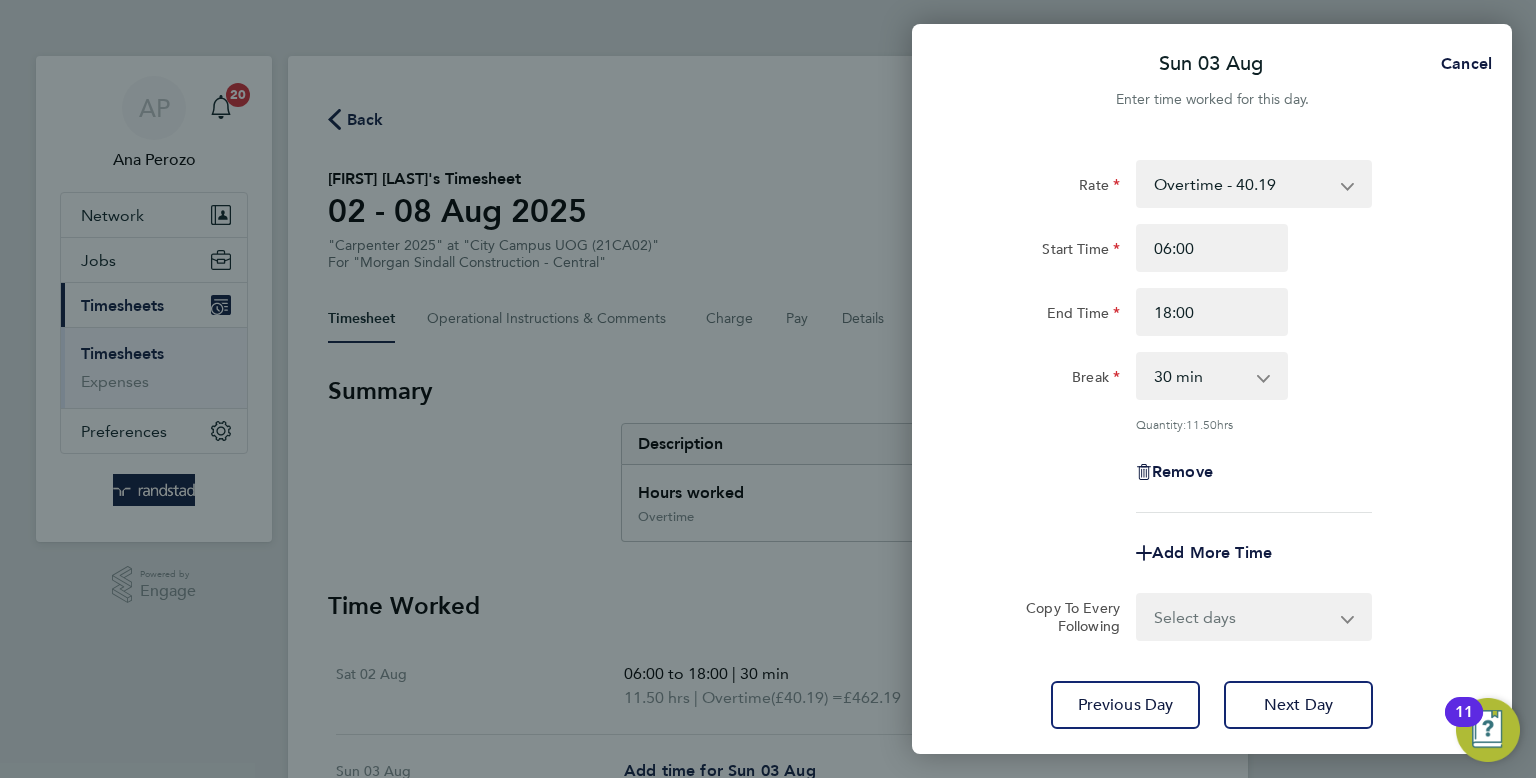 scroll, scrollTop: 124, scrollLeft: 0, axis: vertical 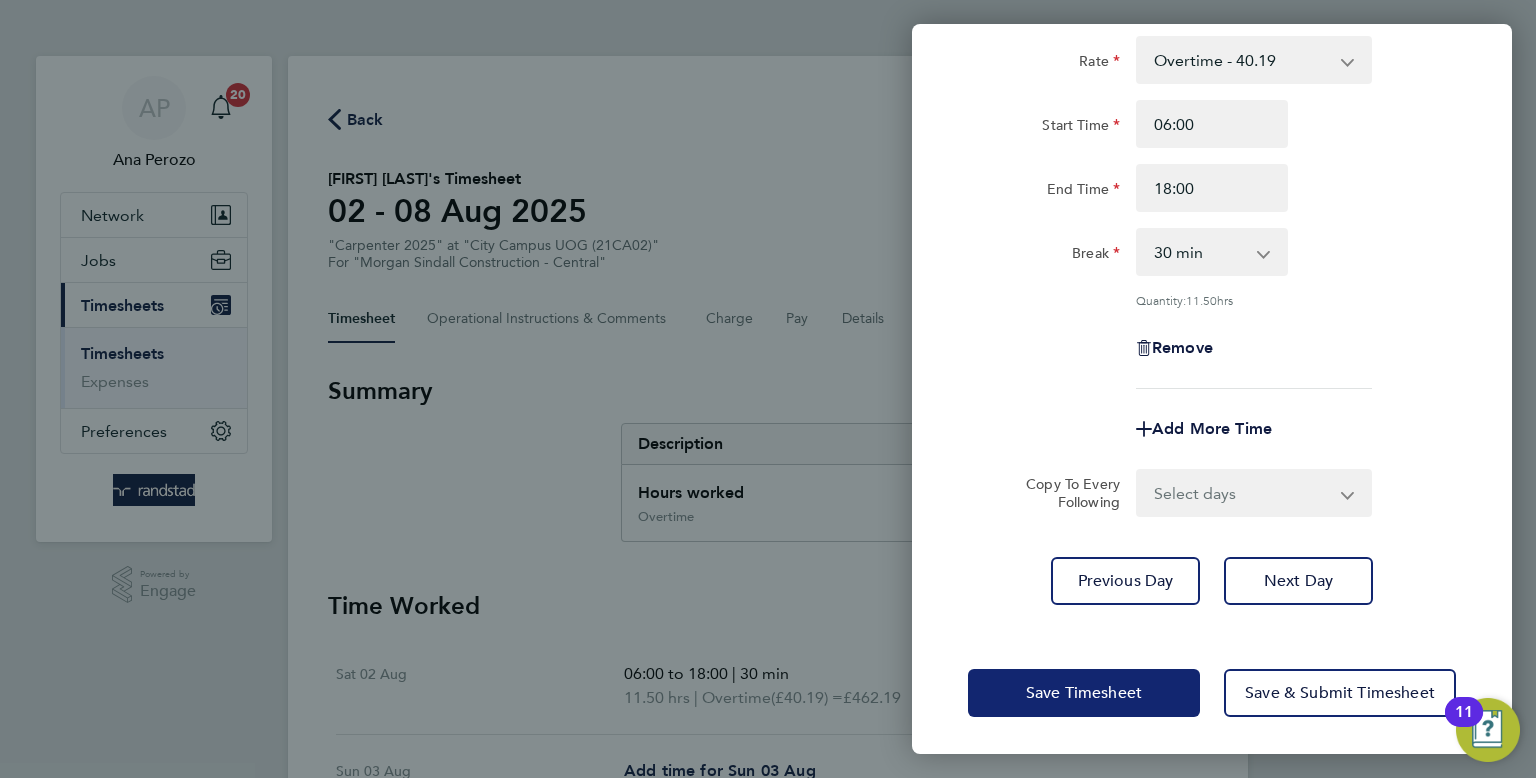 click on "Save Timesheet" 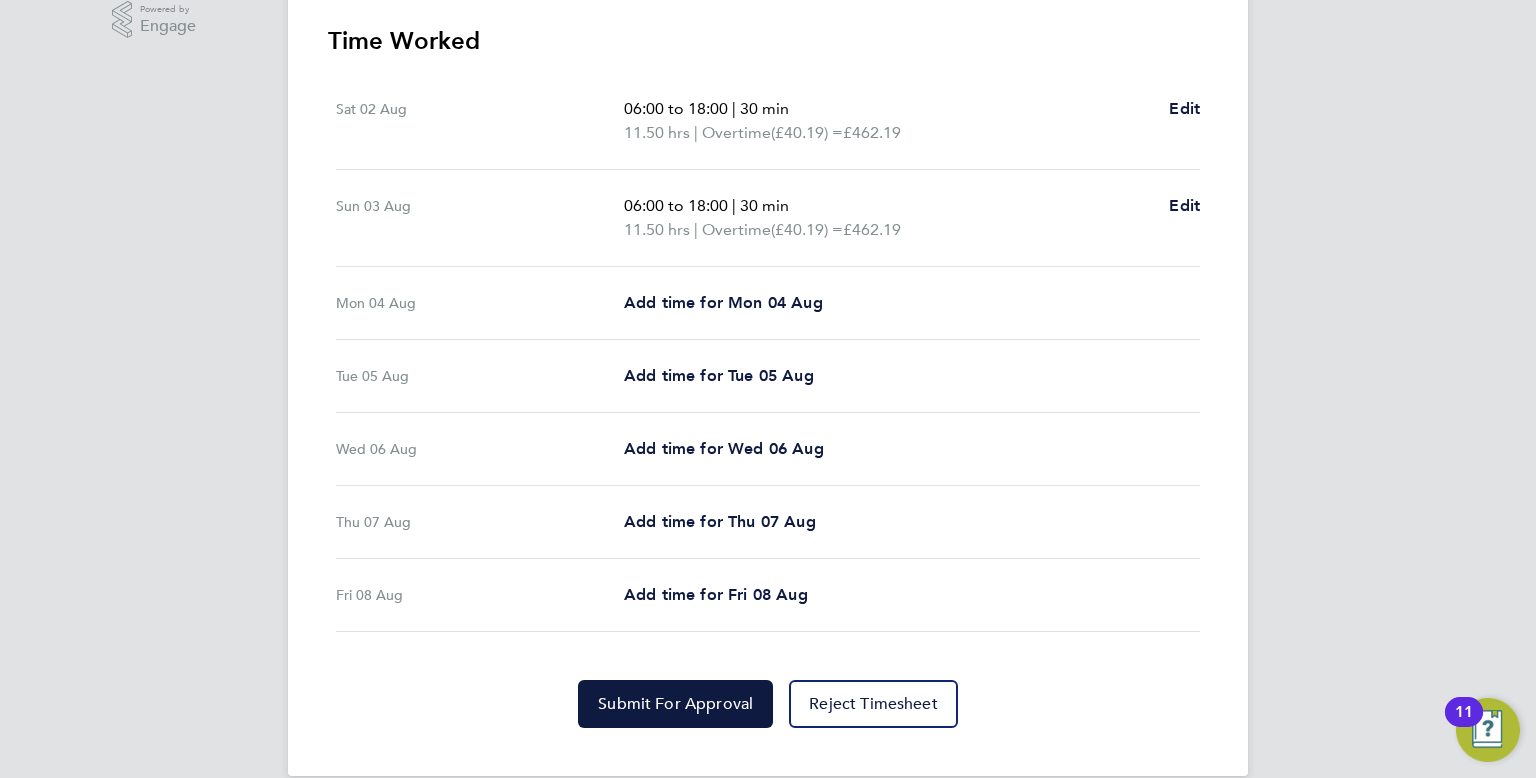 scroll, scrollTop: 0, scrollLeft: 0, axis: both 